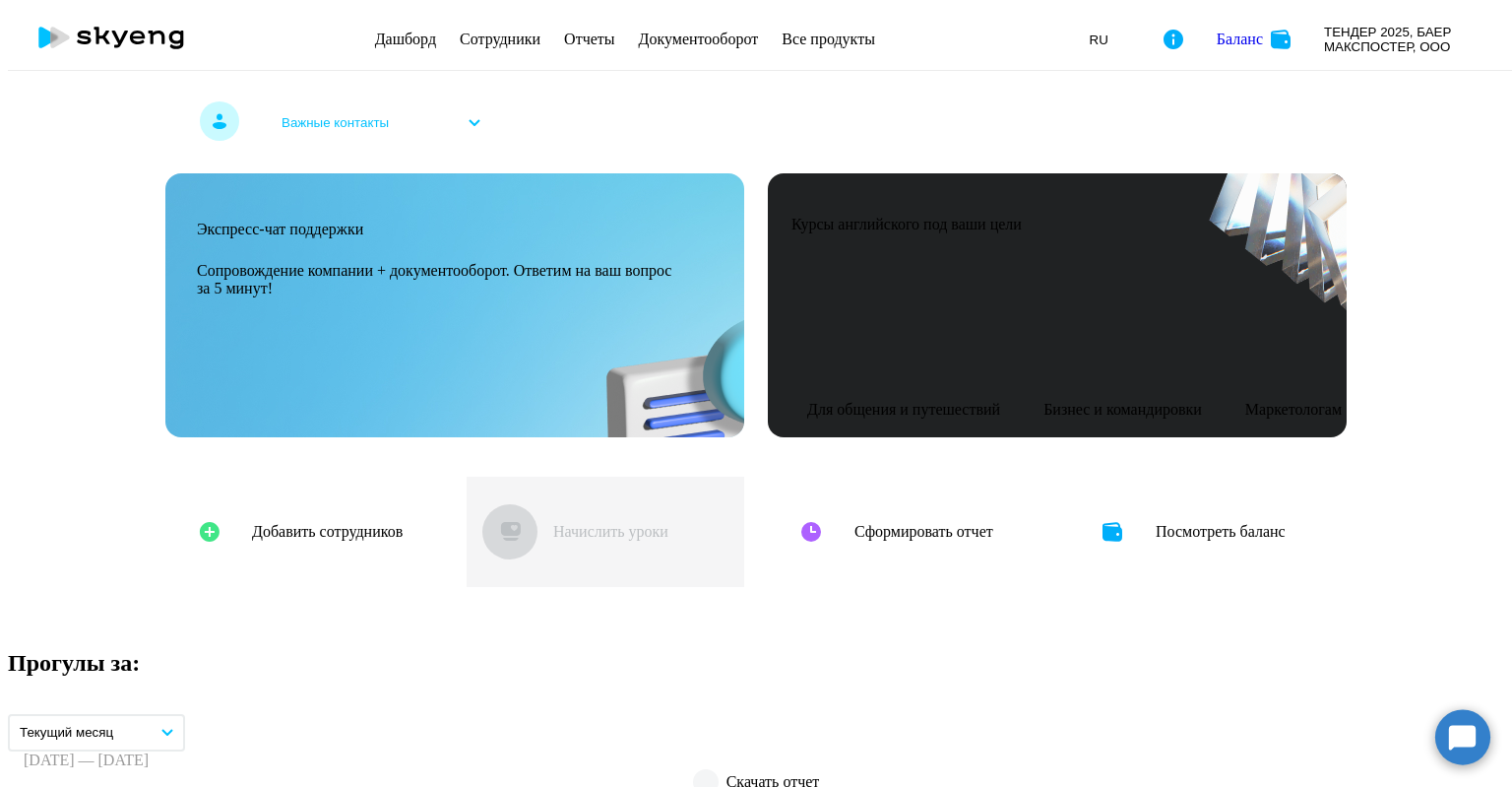 scroll, scrollTop: 0, scrollLeft: 0, axis: both 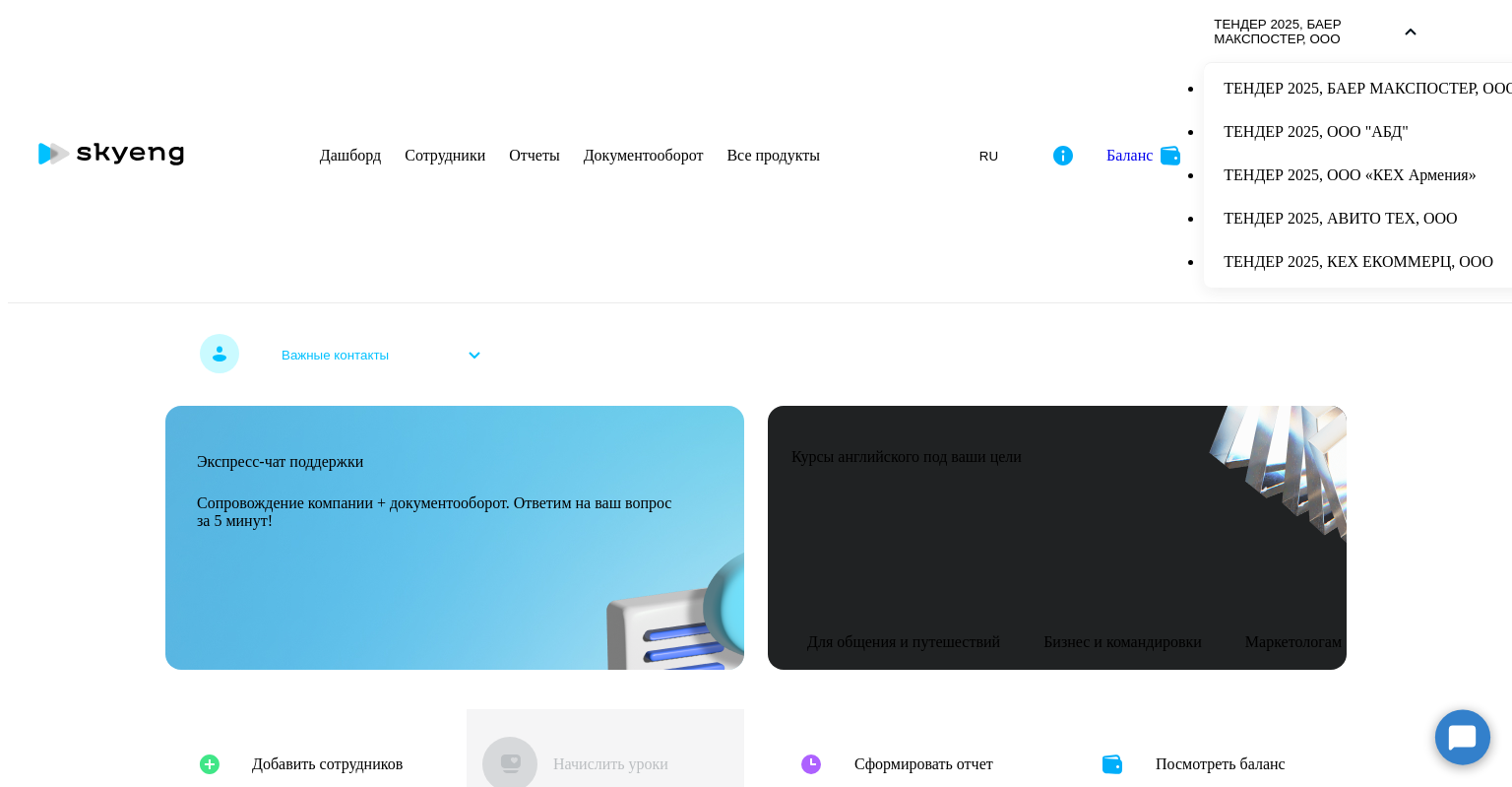 click on "ТЕНДЕР 2025, АВИТО ТЕХ, ООО" at bounding box center [1370, 219] 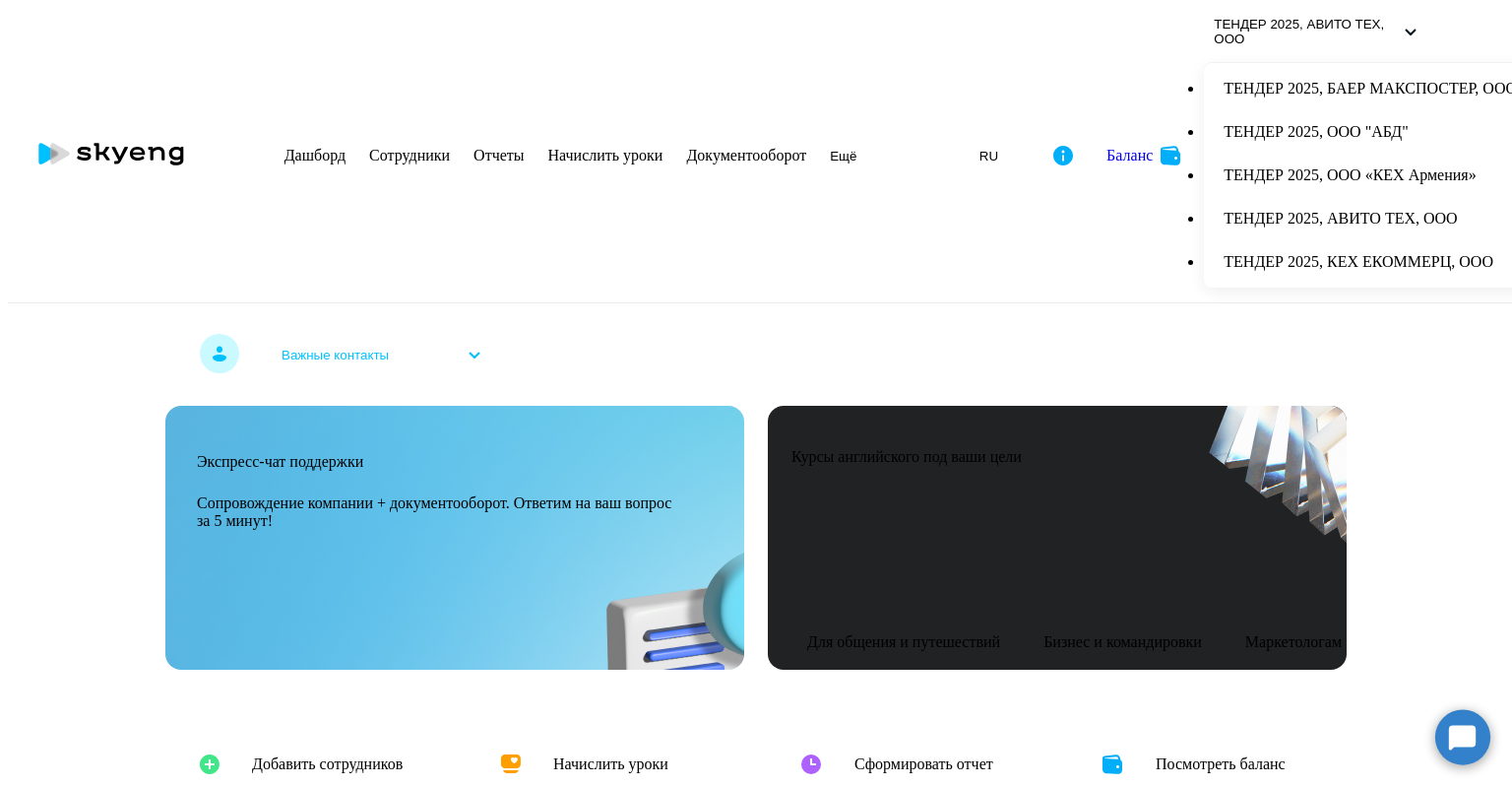 scroll, scrollTop: 98, scrollLeft: 0, axis: vertical 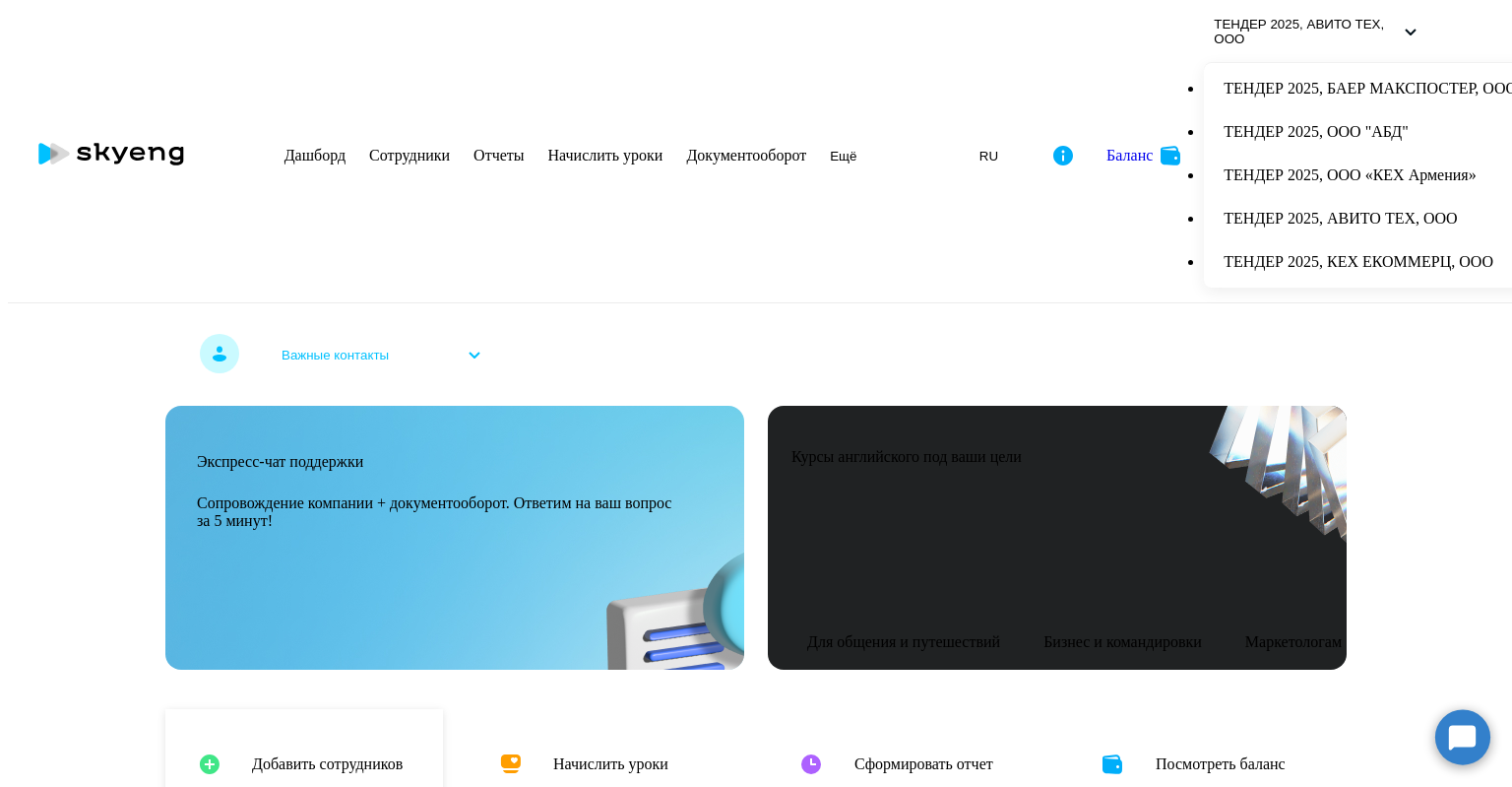 click on "Добавить сотрудников" at bounding box center [304, 764] 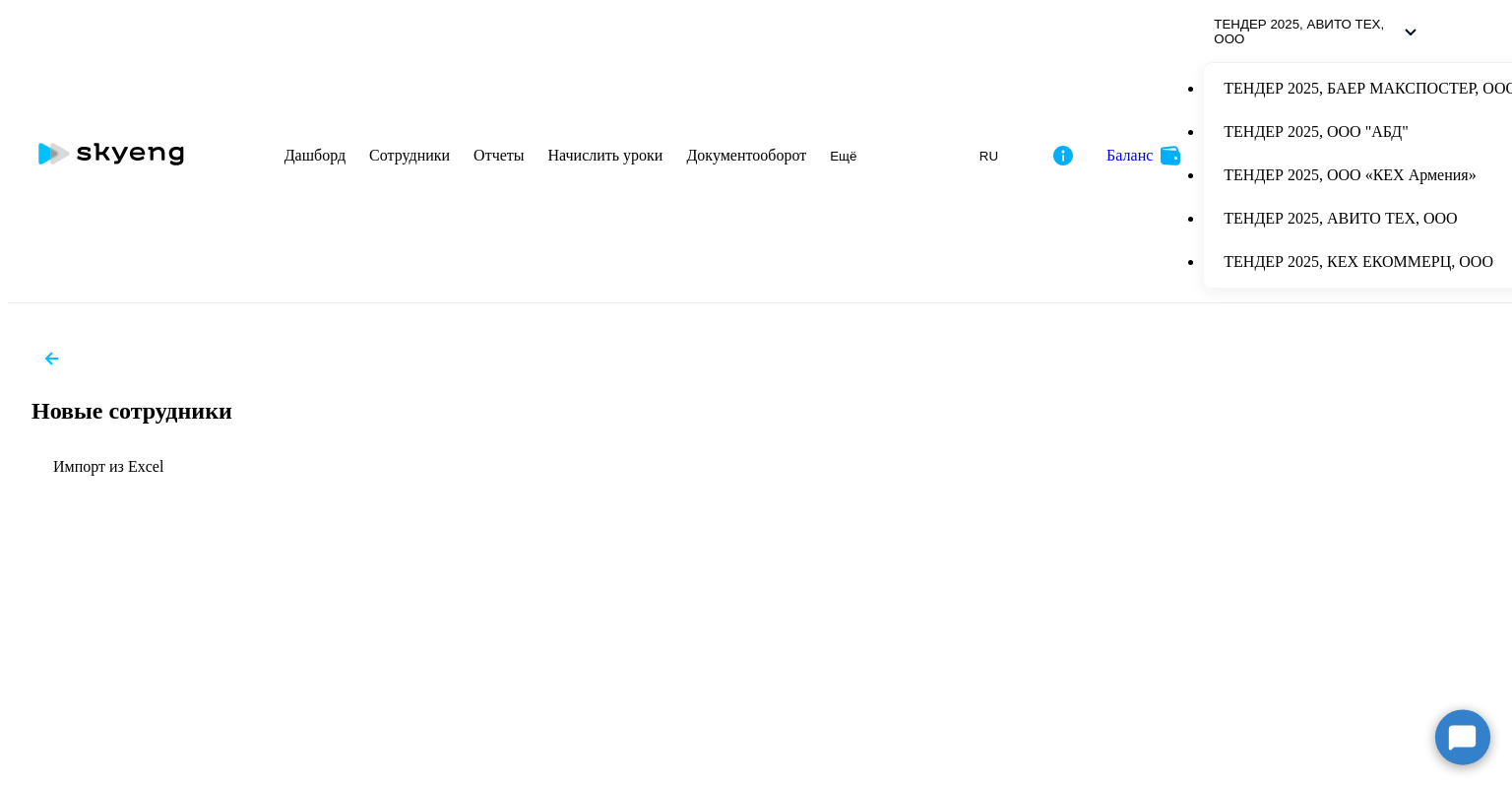 scroll, scrollTop: 0, scrollLeft: 0, axis: both 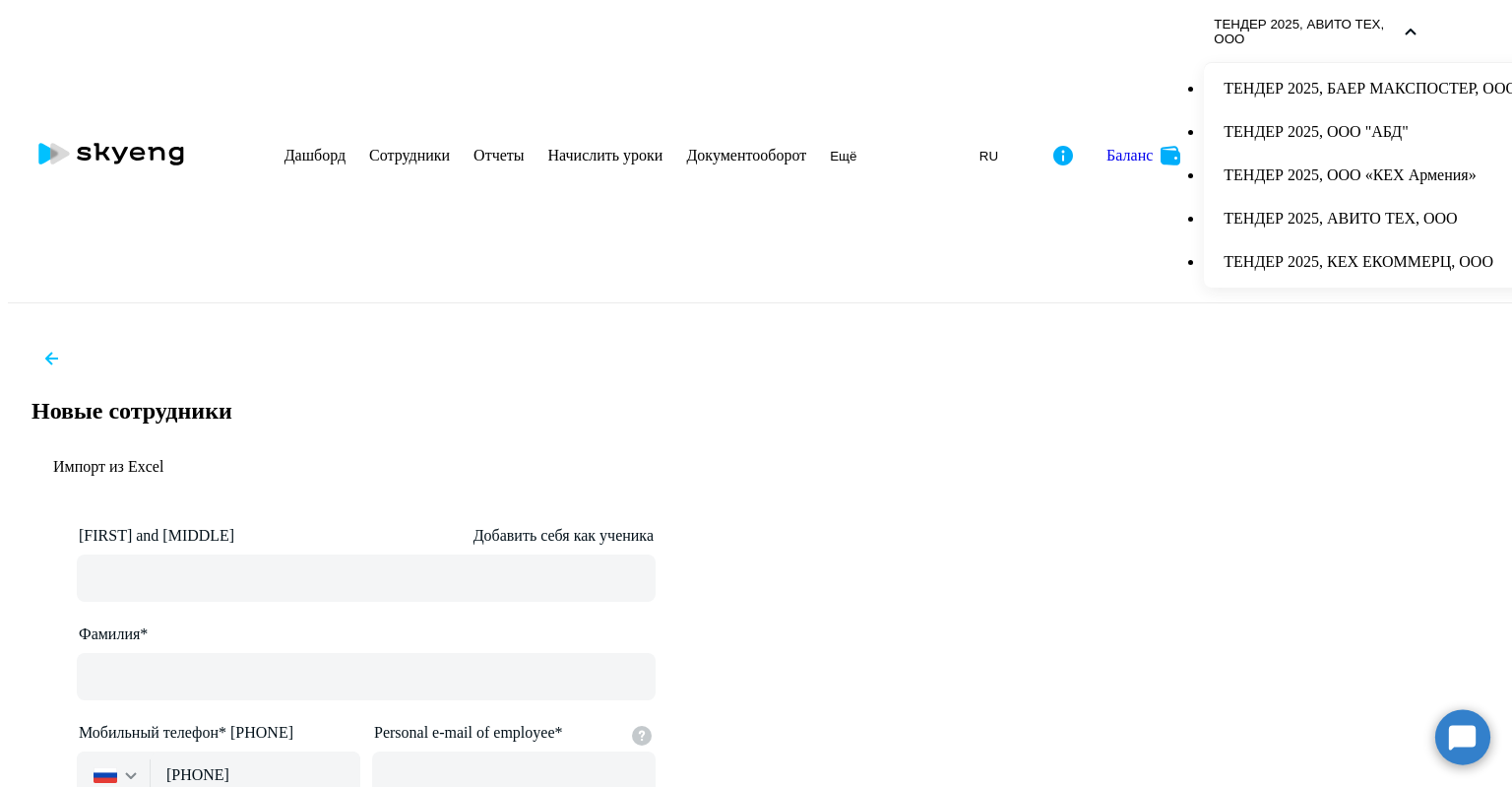 click on "ТЕНДЕР 2025, АВИТО ТЕХ, ООО" at bounding box center [1305, 32] 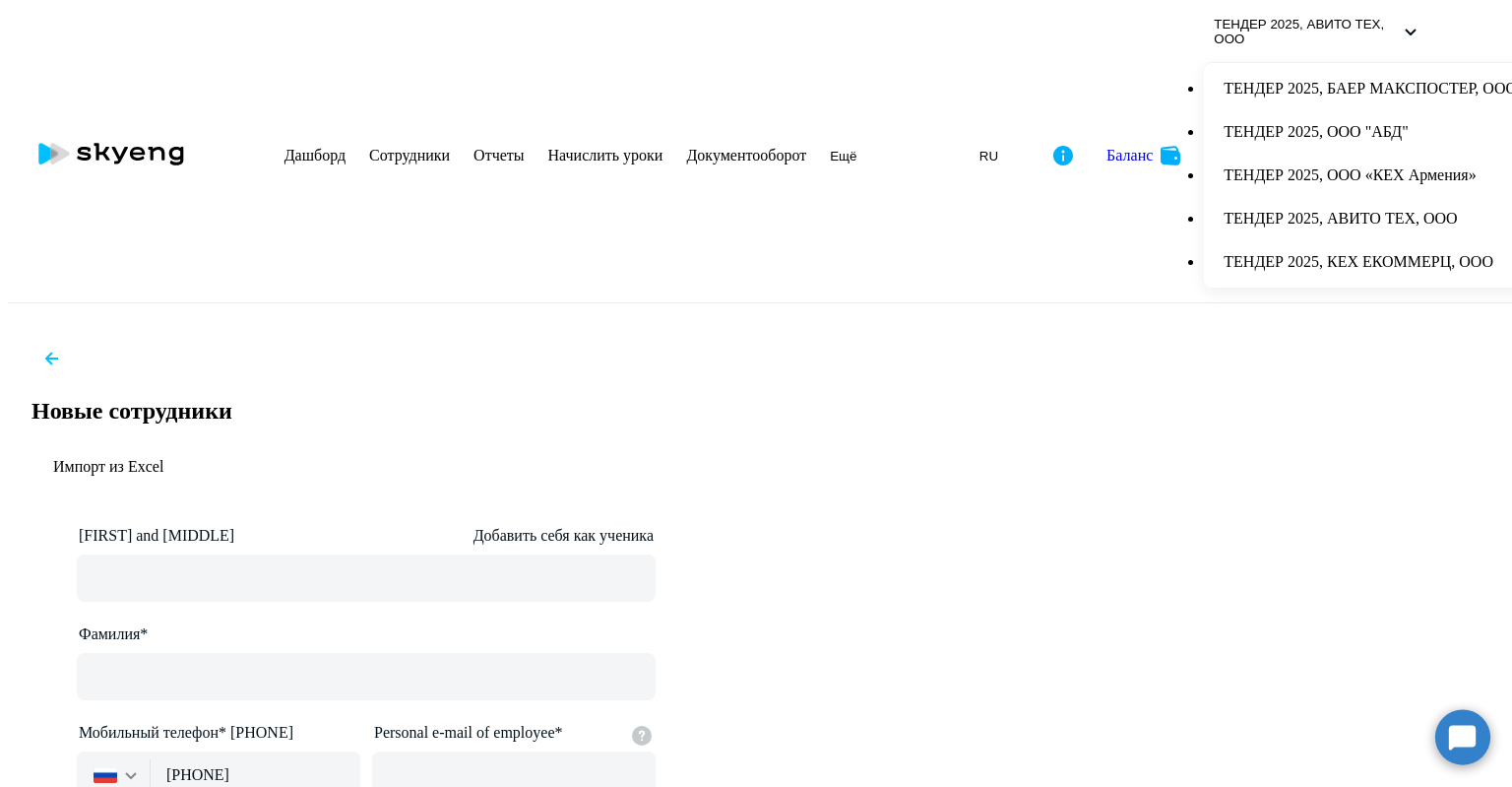click on "ТЕНДЕР 2025, АВИТО ТЕХ, ООО" at bounding box center (1305, 32) 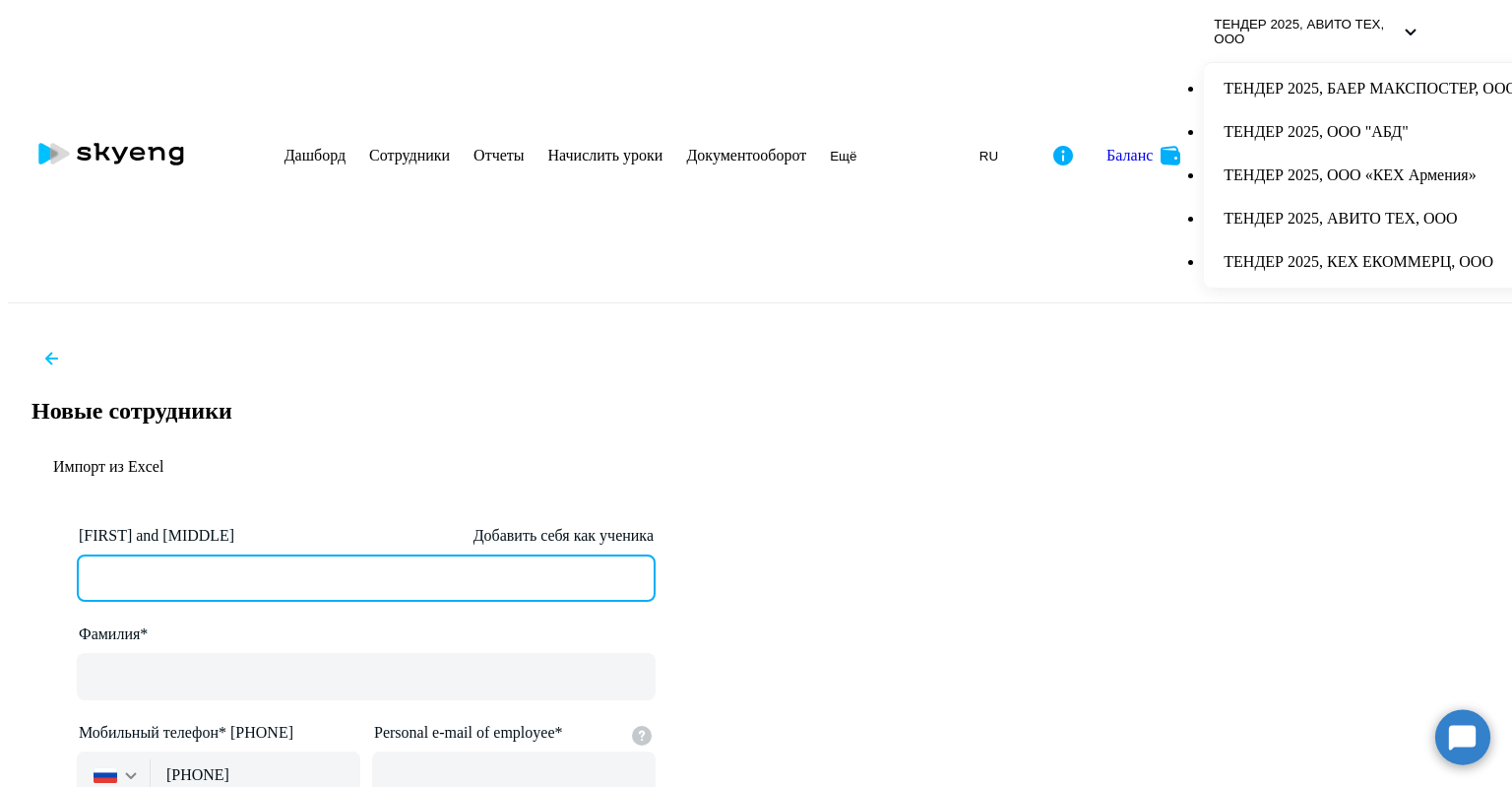 click on "Имя и отчество*  Добавить себя как ученика" at bounding box center (366, 578) 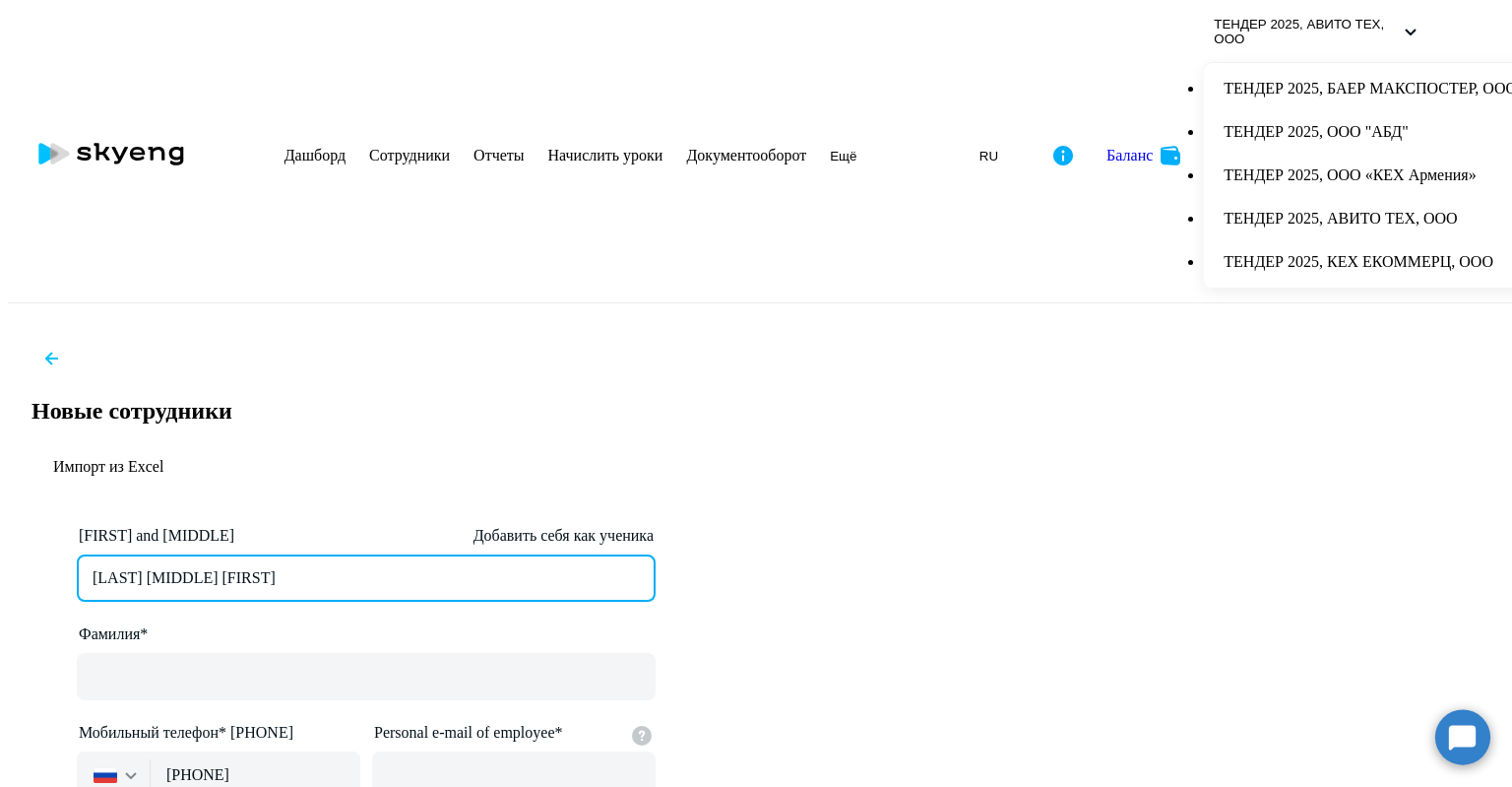 drag, startPoint x: 534, startPoint y: 232, endPoint x: 423, endPoint y: 230, distance: 111.01802 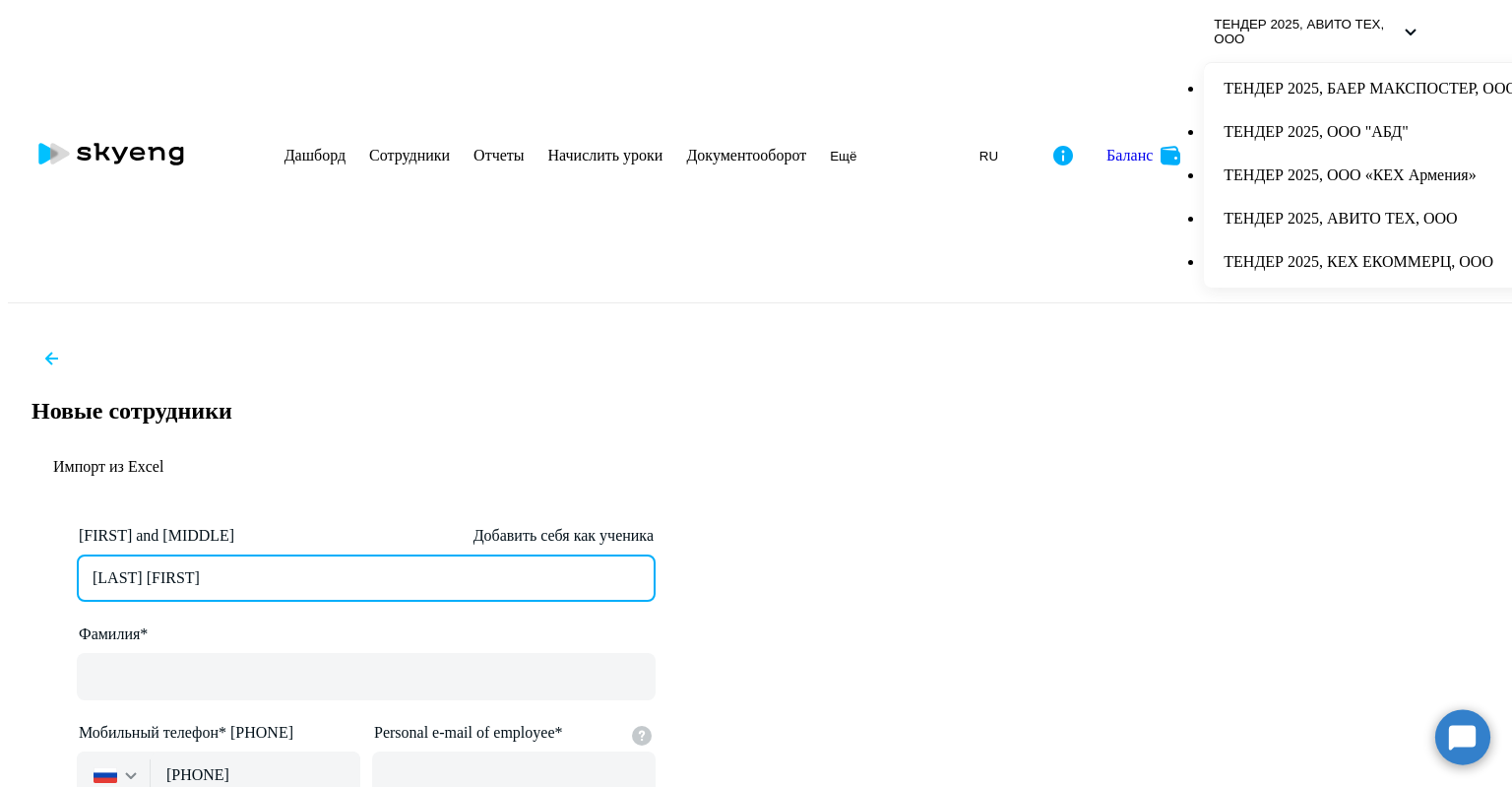 drag, startPoint x: 349, startPoint y: 236, endPoint x: 215, endPoint y: 240, distance: 134.05969 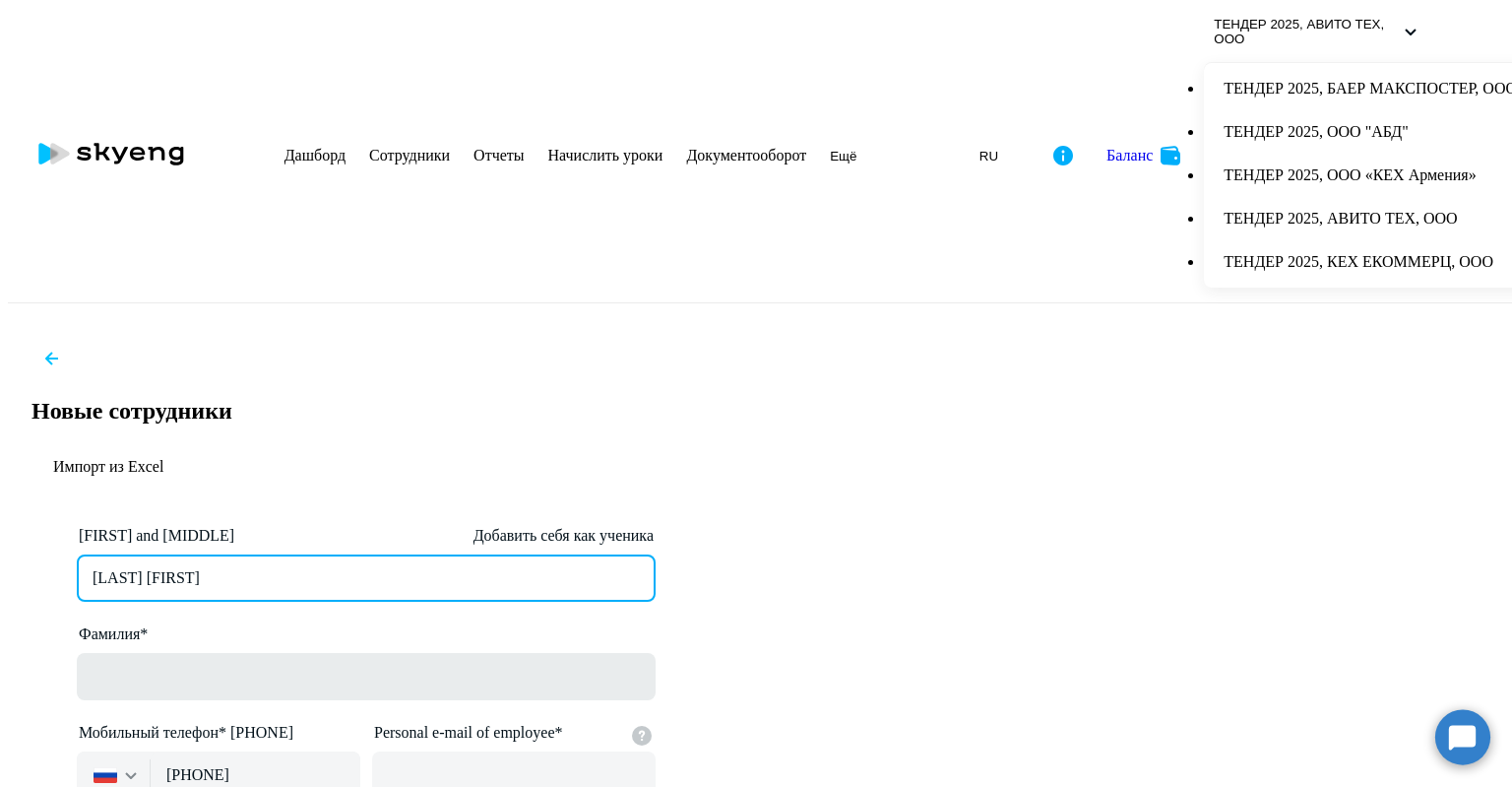 type on "[LAST] [FIRST]" 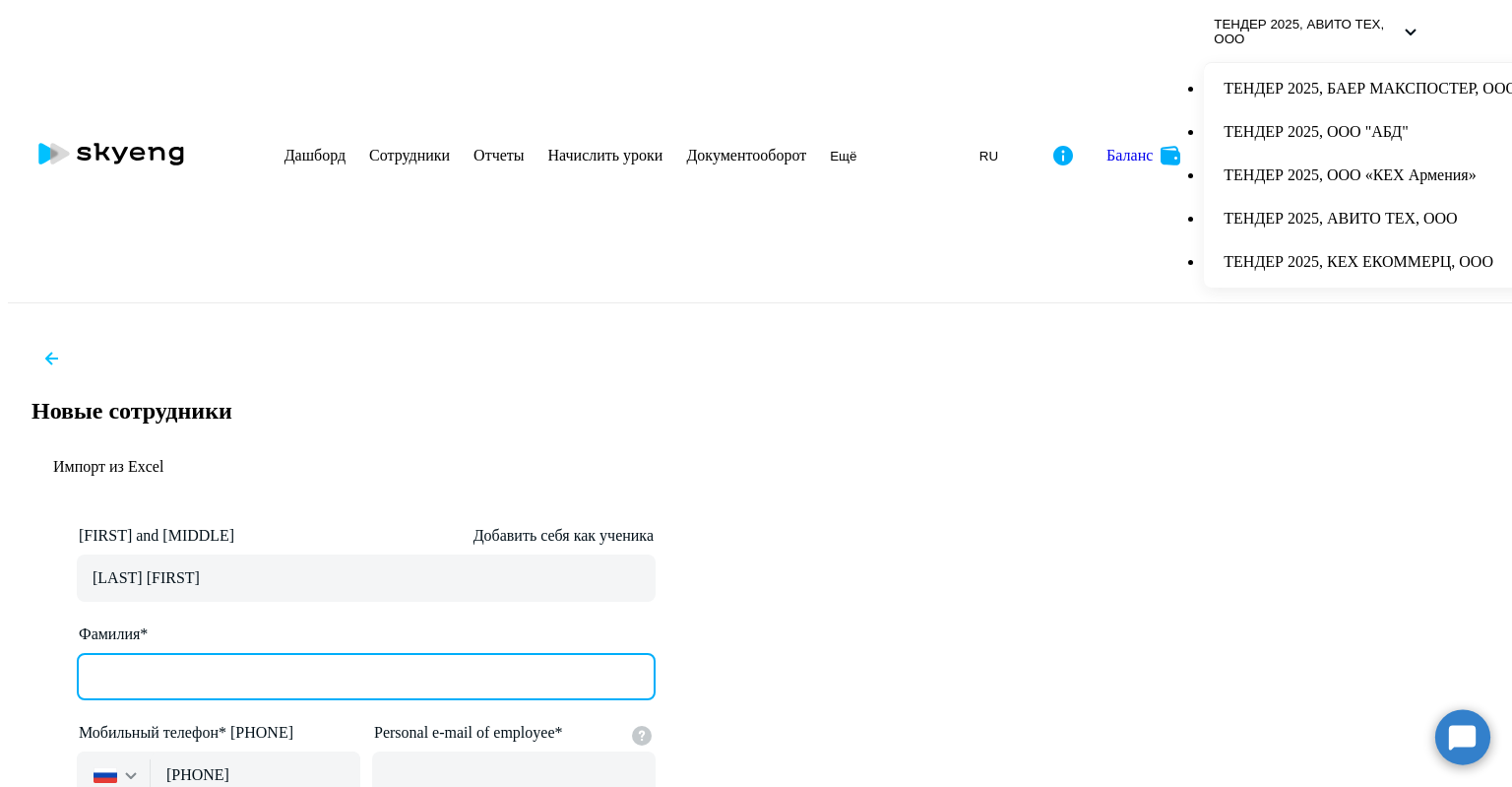 click on "Фамилия*" at bounding box center (366, 677) 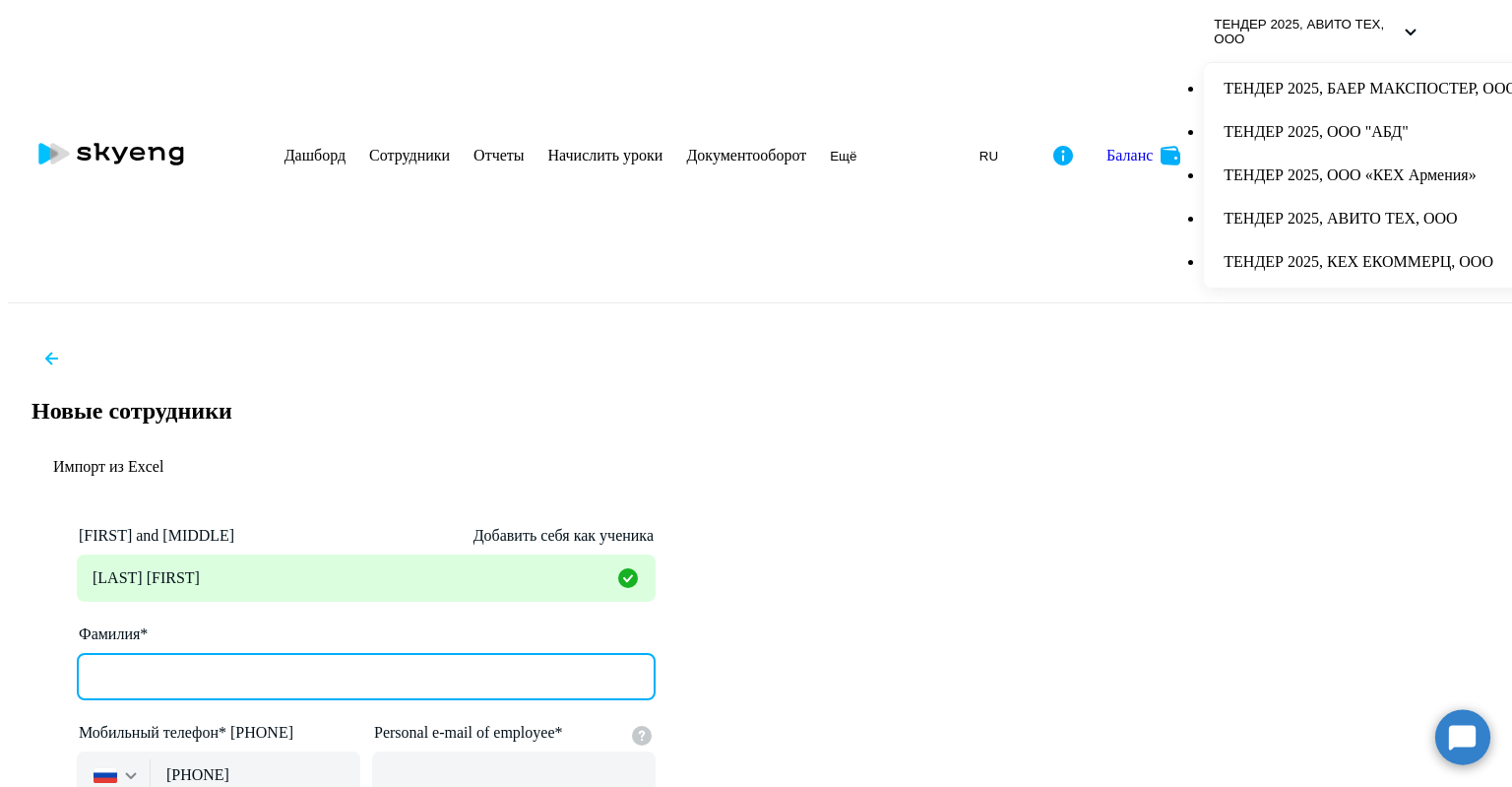 paste on "[LAST]" 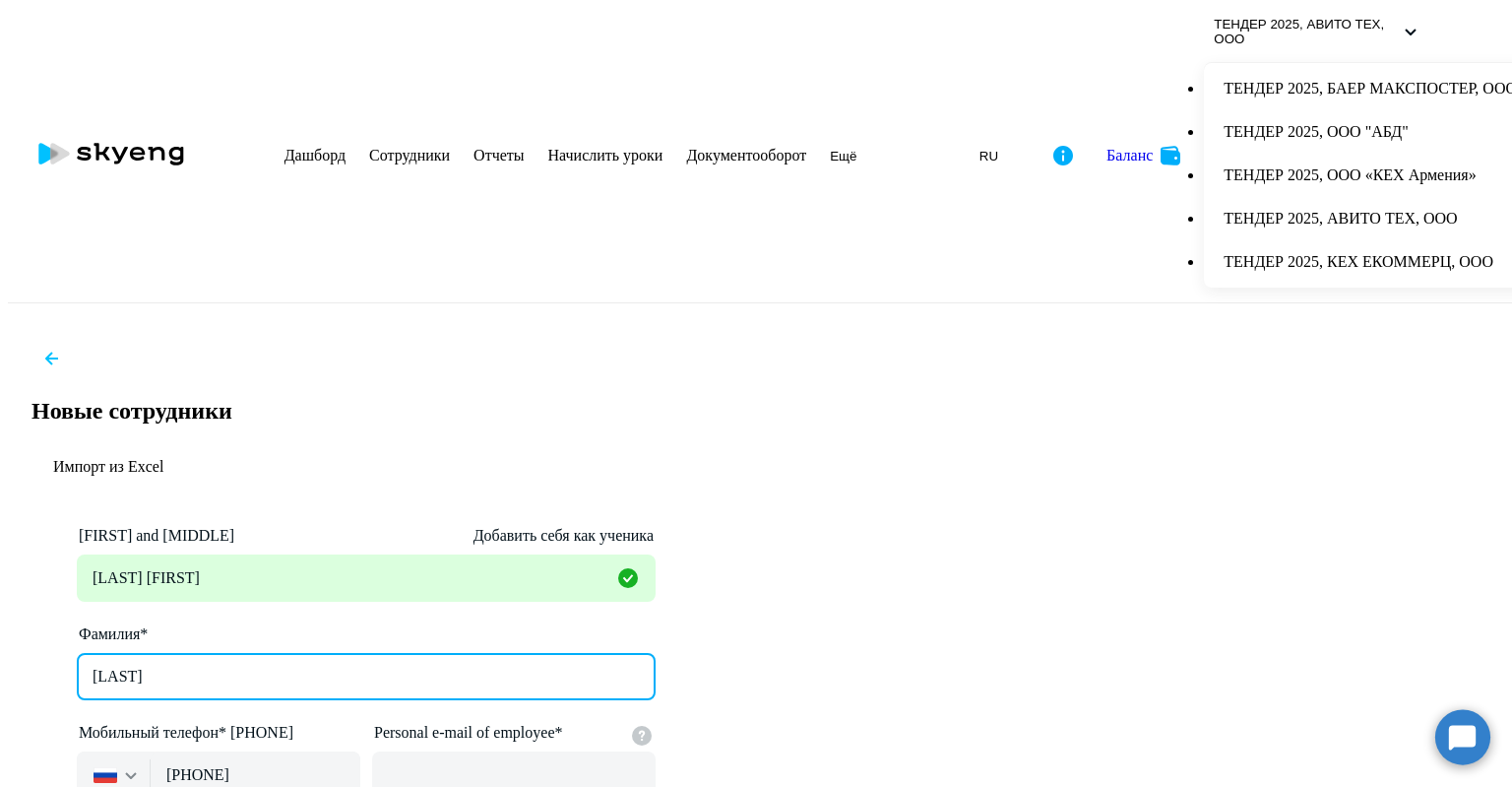 type on "[LAST]" 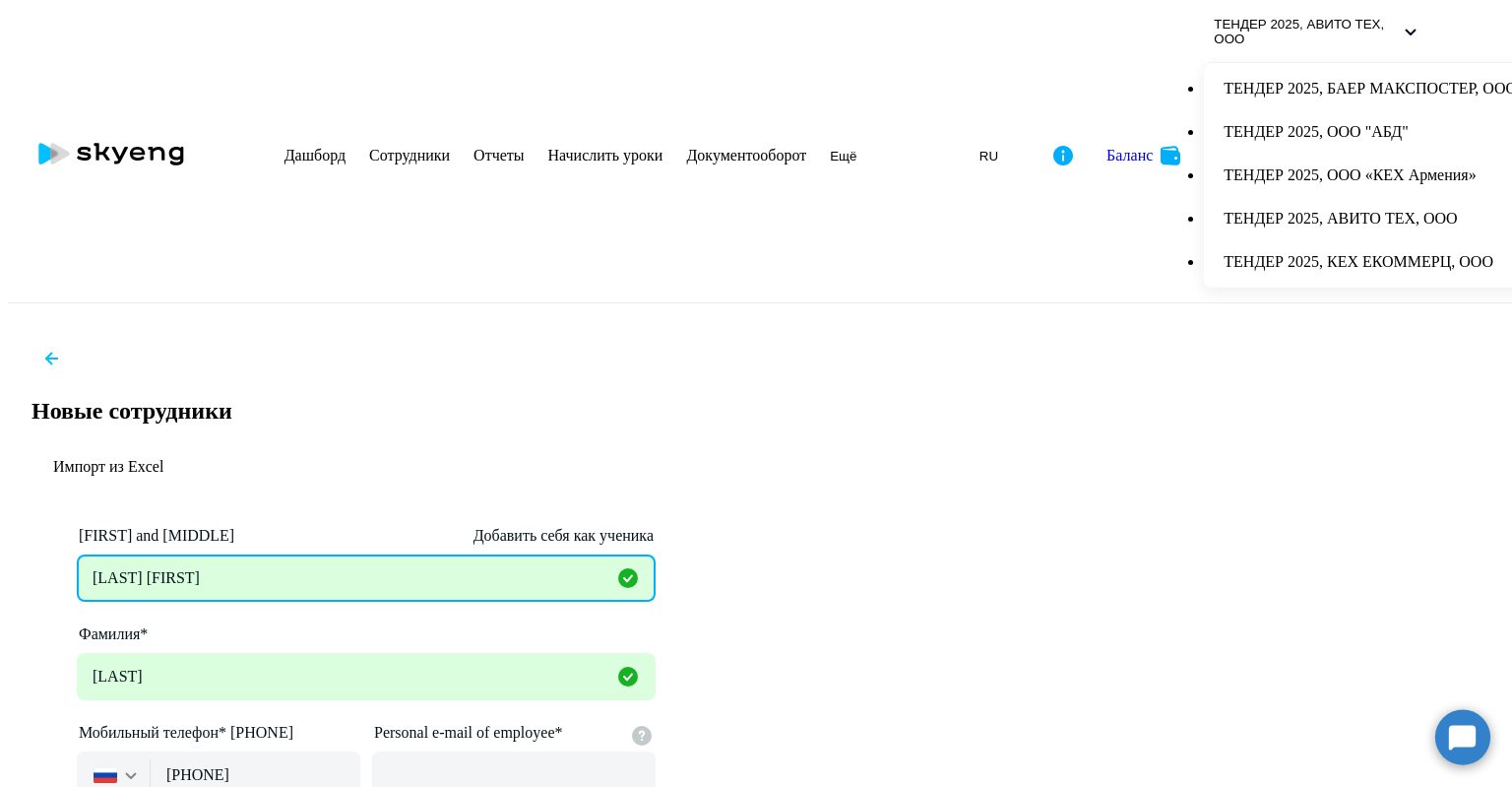 drag, startPoint x: 357, startPoint y: 240, endPoint x: 238, endPoint y: 245, distance: 119.104996 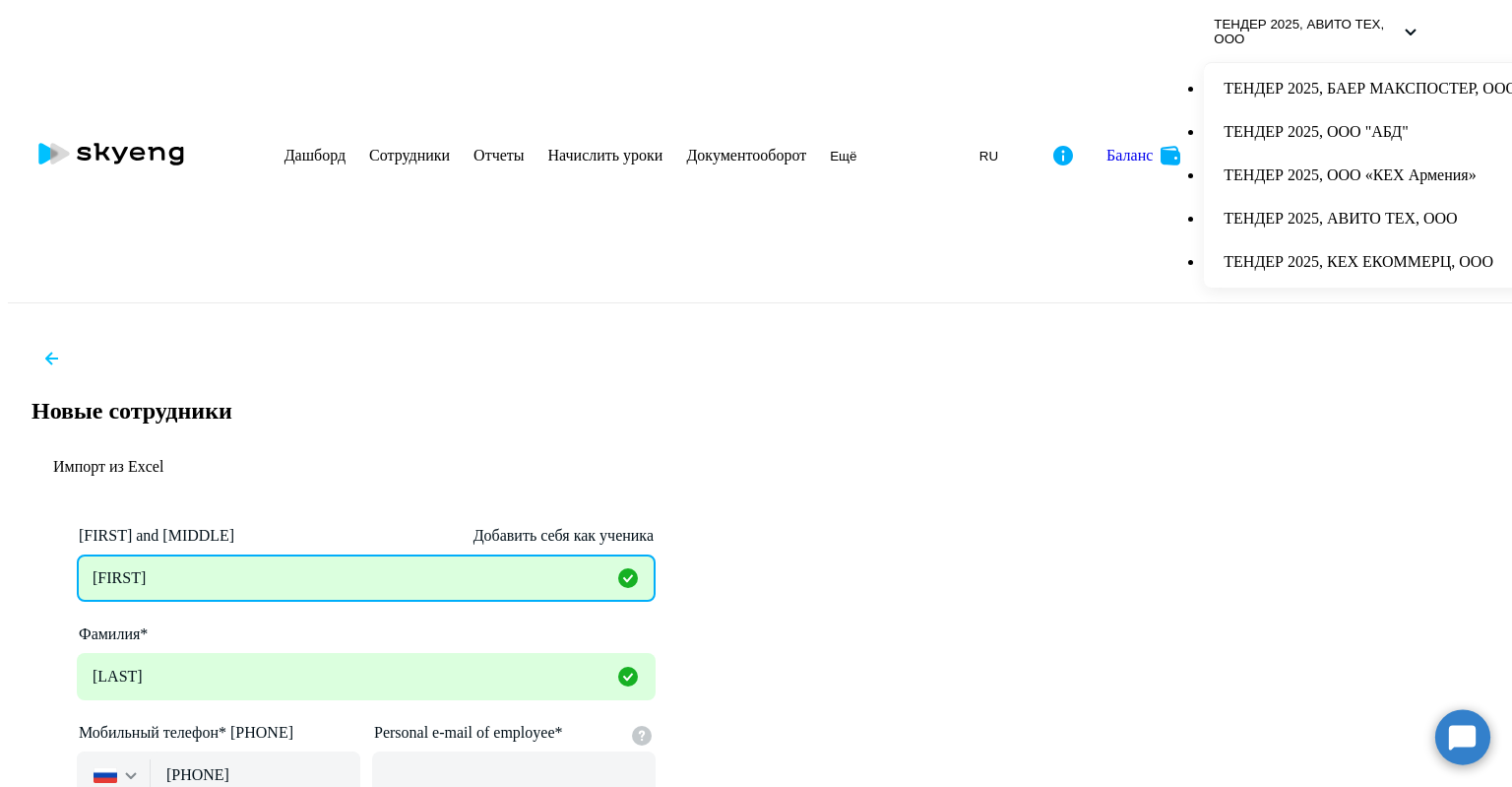 type on "[FIRST]" 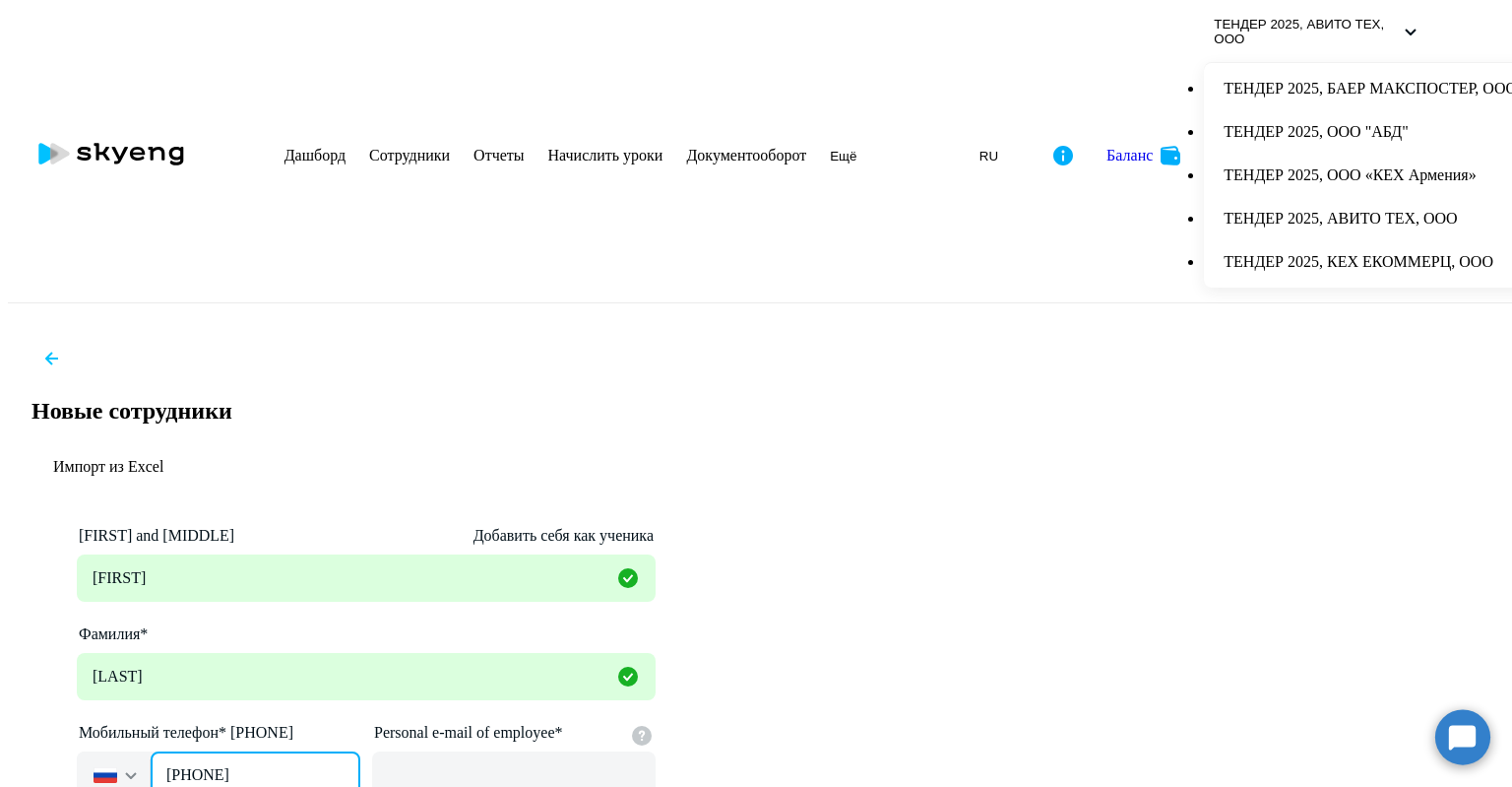 click on "[PHONE]" at bounding box center [255, 775] 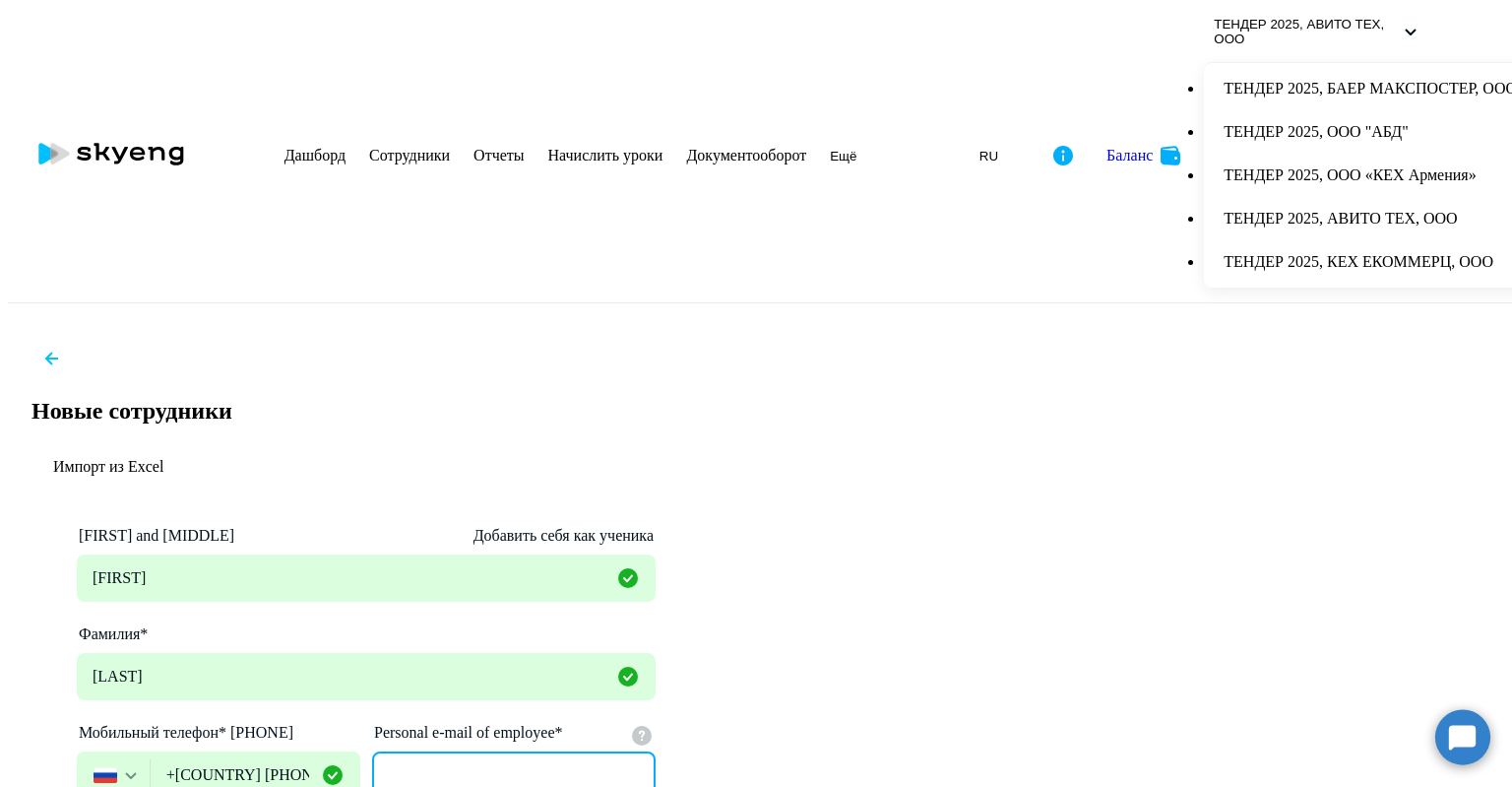click on "Personal e-mail of employee*" at bounding box center (514, 775) 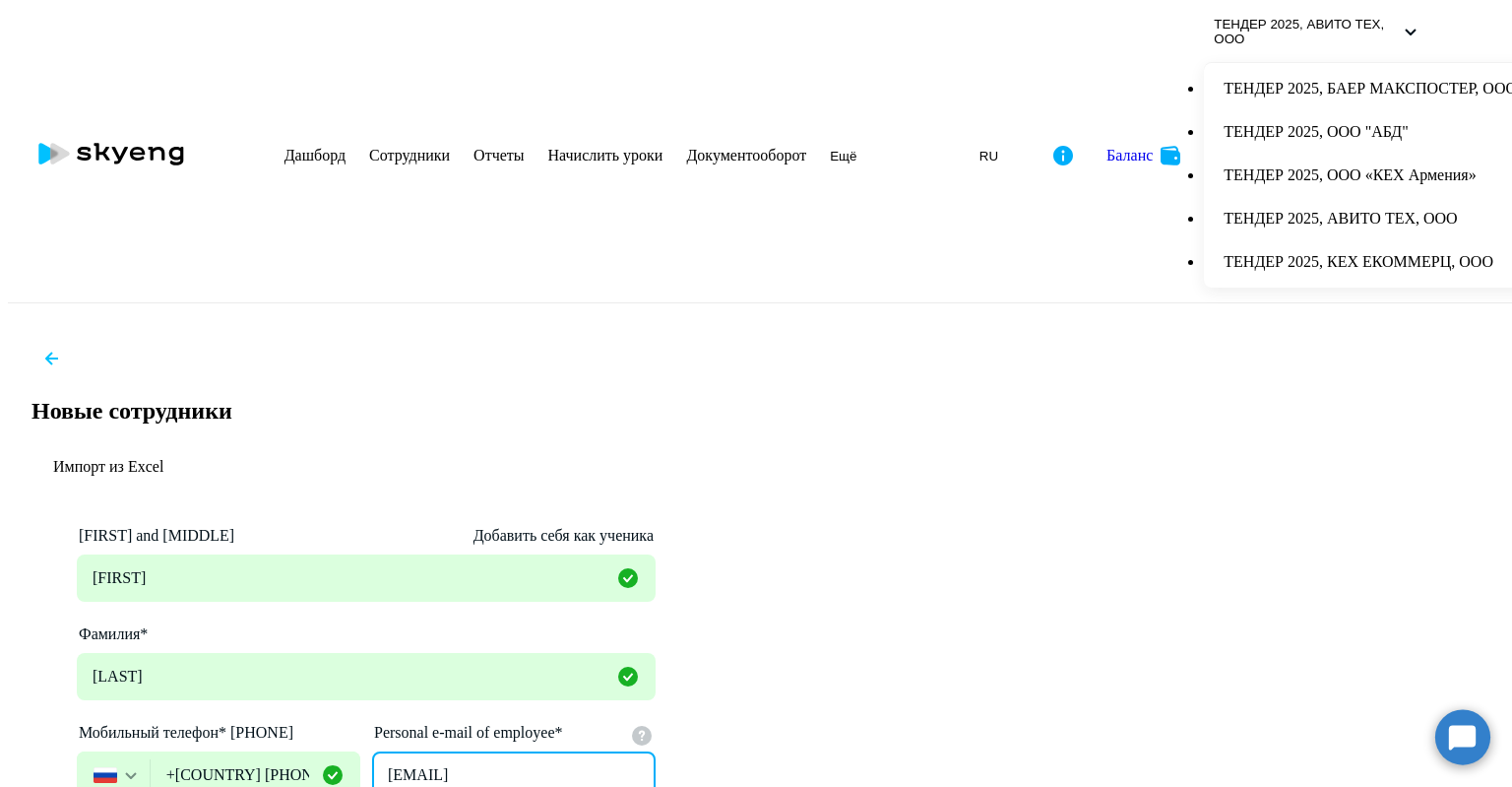 scroll, scrollTop: 197, scrollLeft: 0, axis: vertical 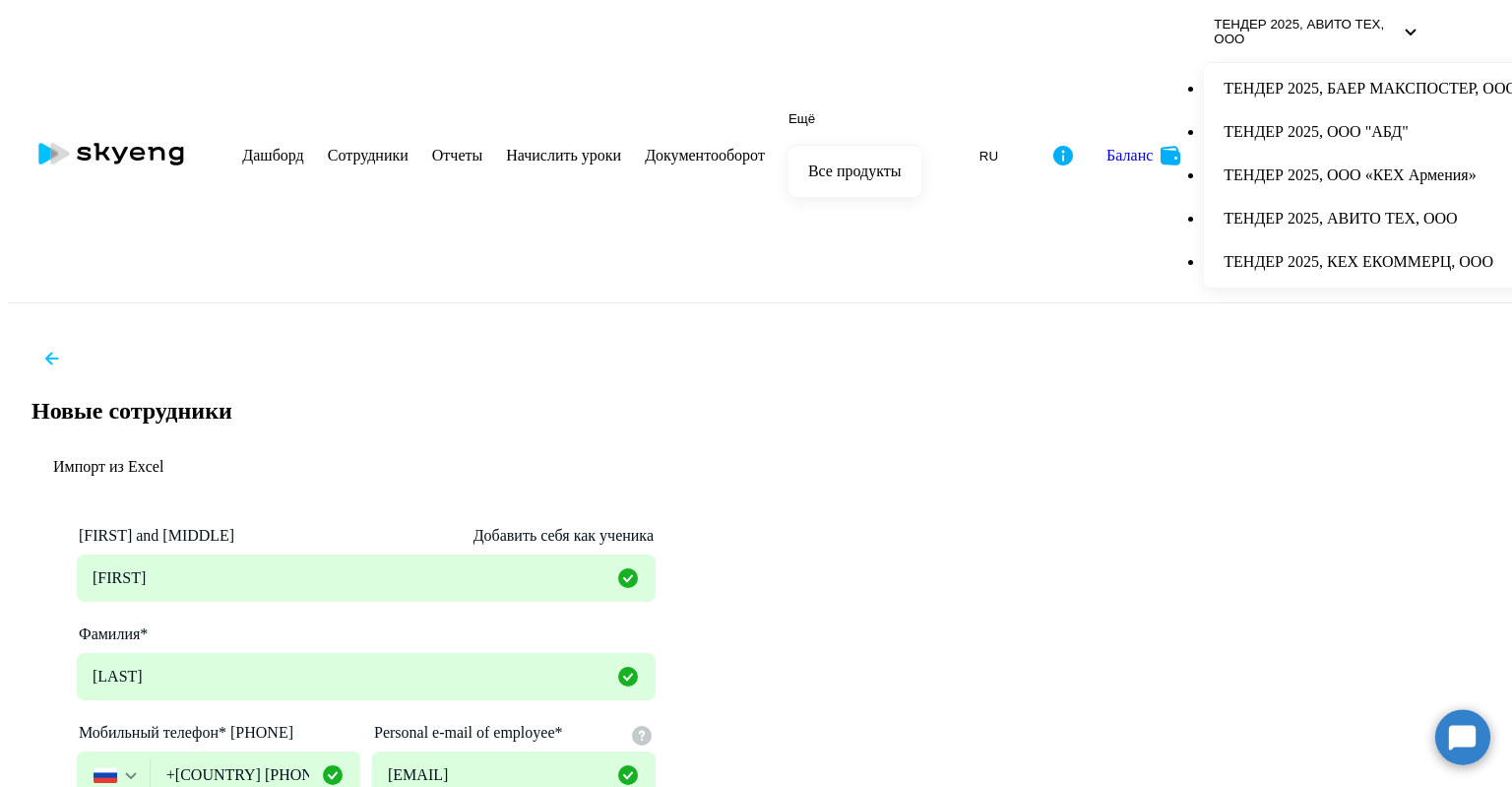 click on "Продолжить" at bounding box center [366, 1173] 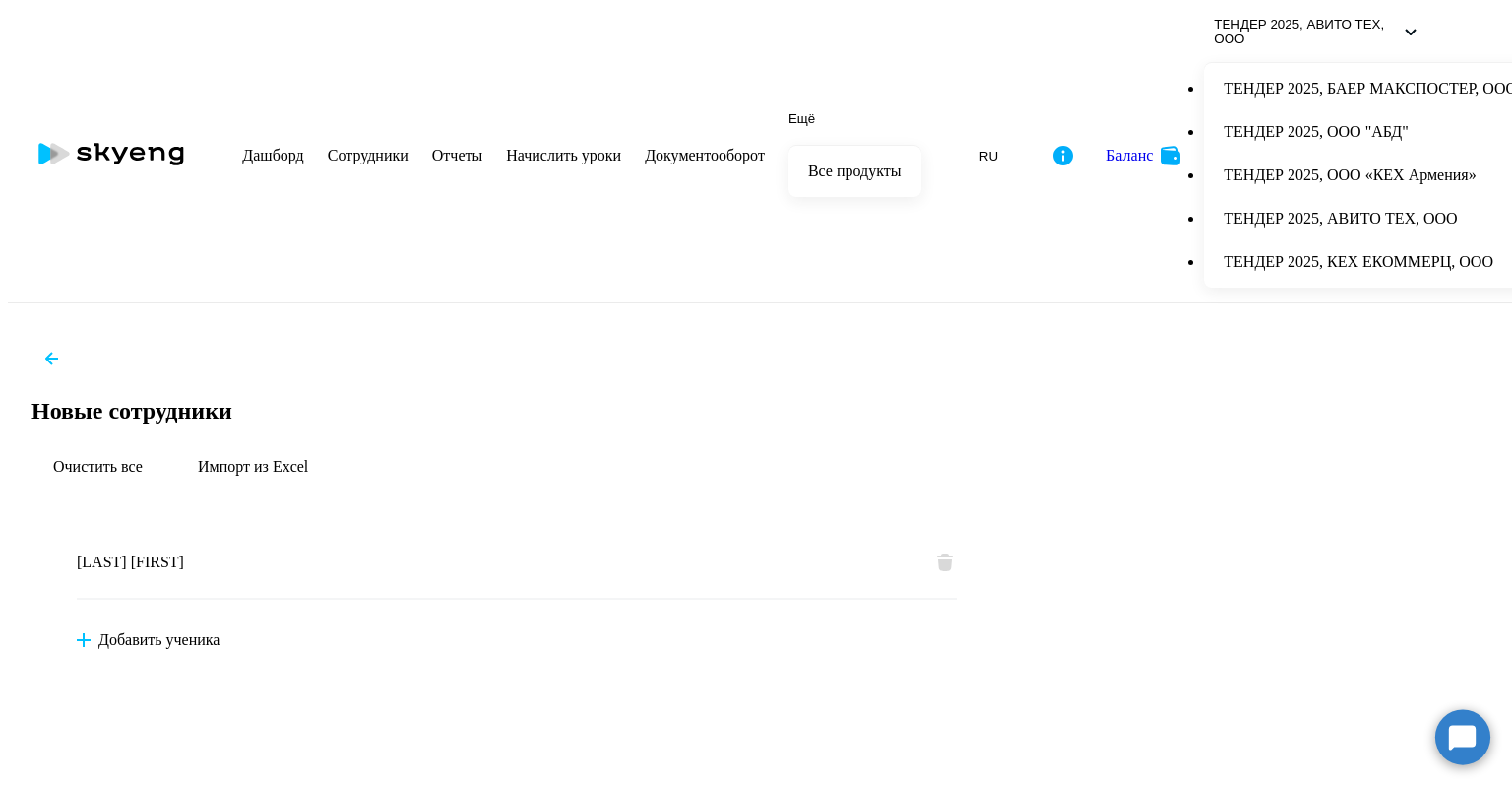 scroll, scrollTop: 0, scrollLeft: 0, axis: both 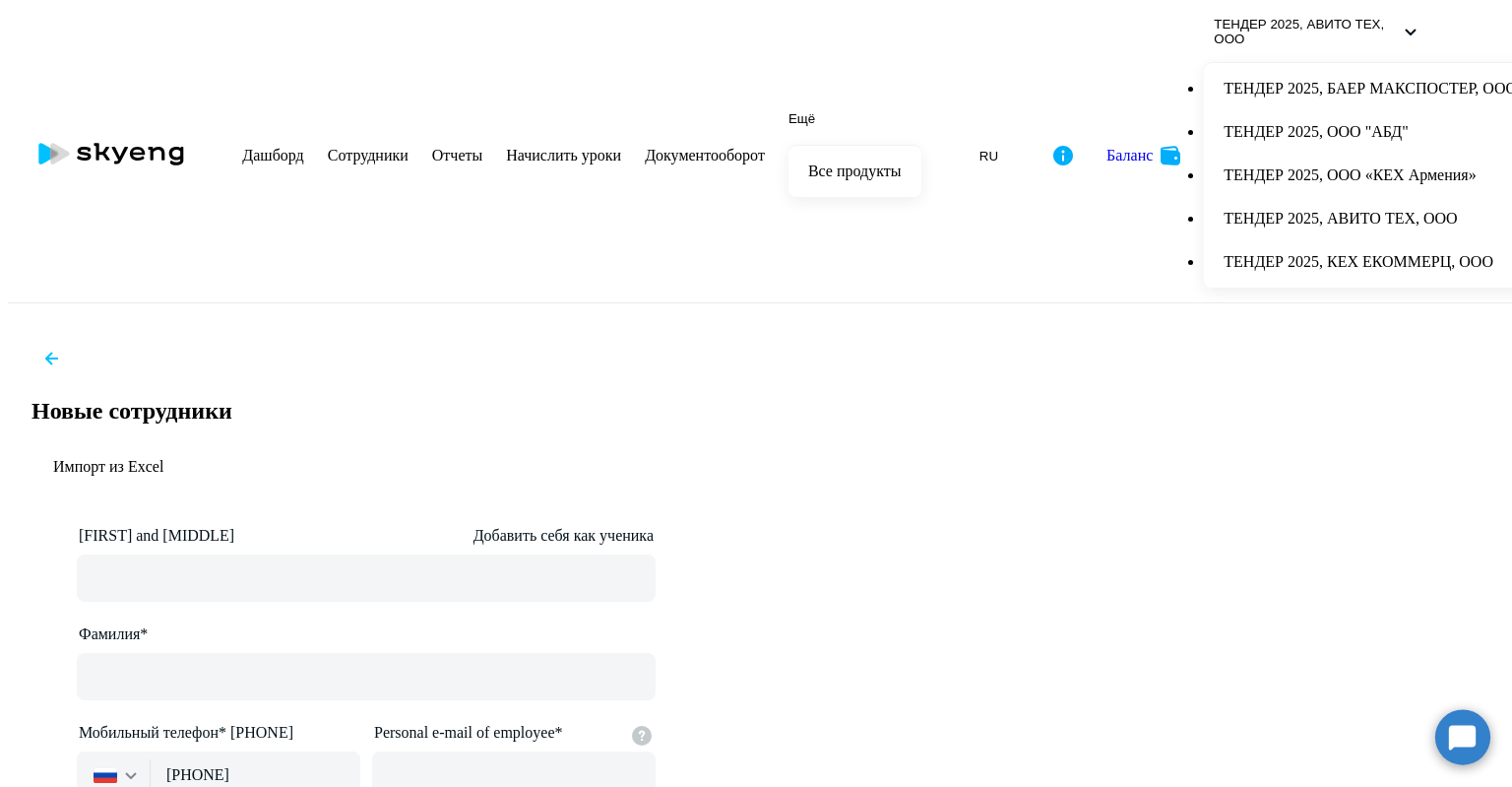 click on "Завершить" at bounding box center [517, 1795] 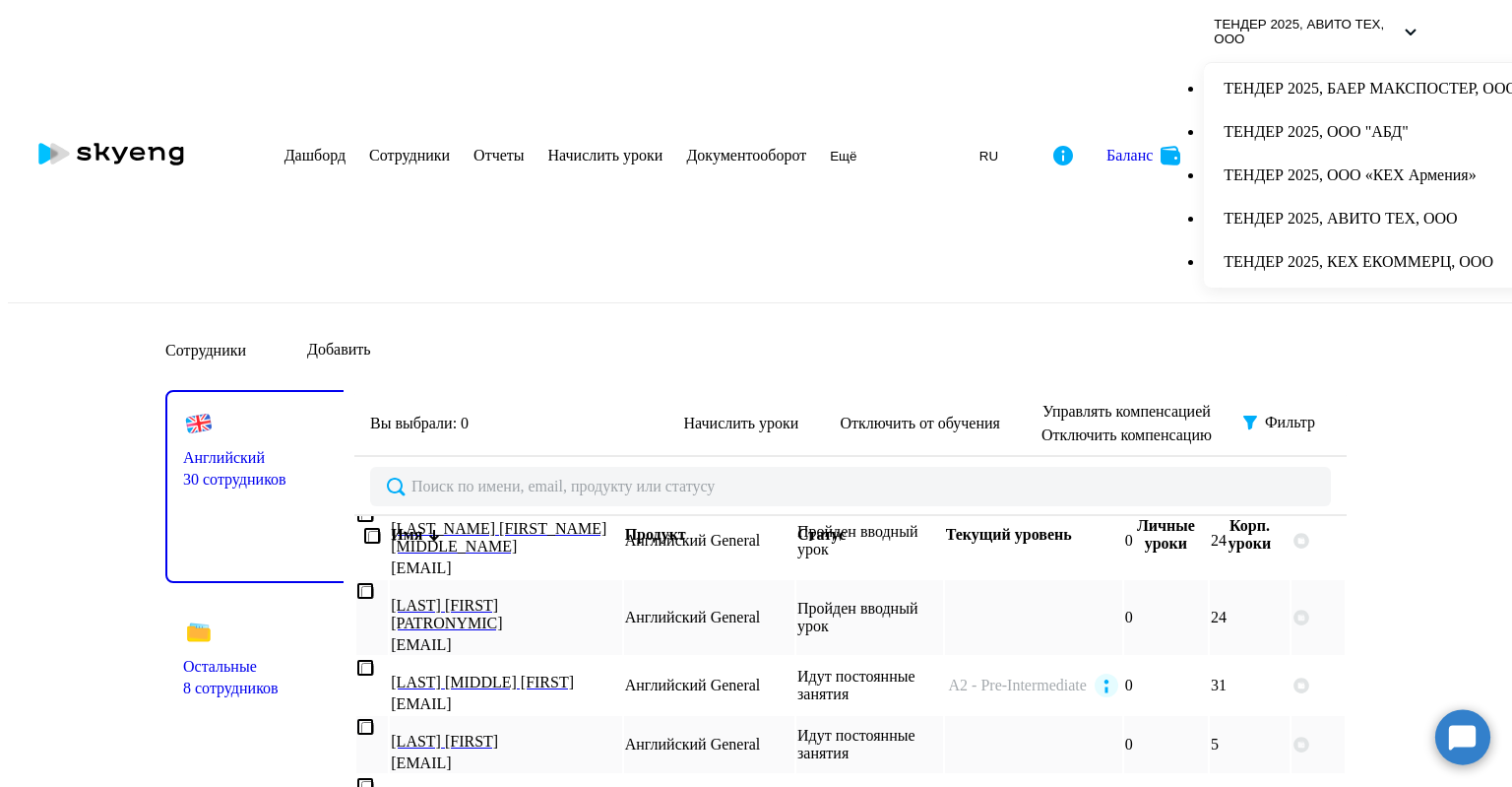 scroll, scrollTop: 0, scrollLeft: 0, axis: both 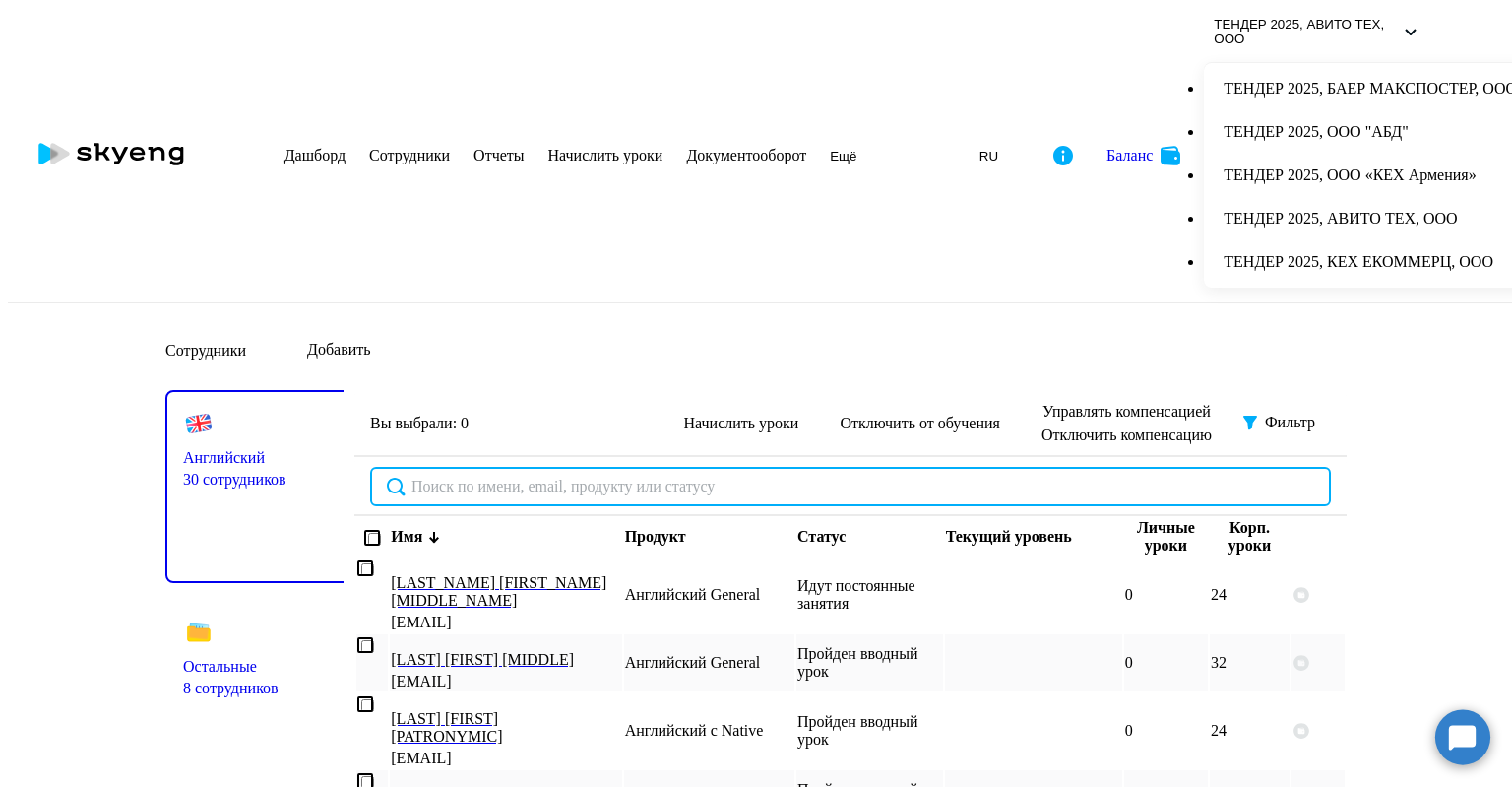 click at bounding box center [850, 487] 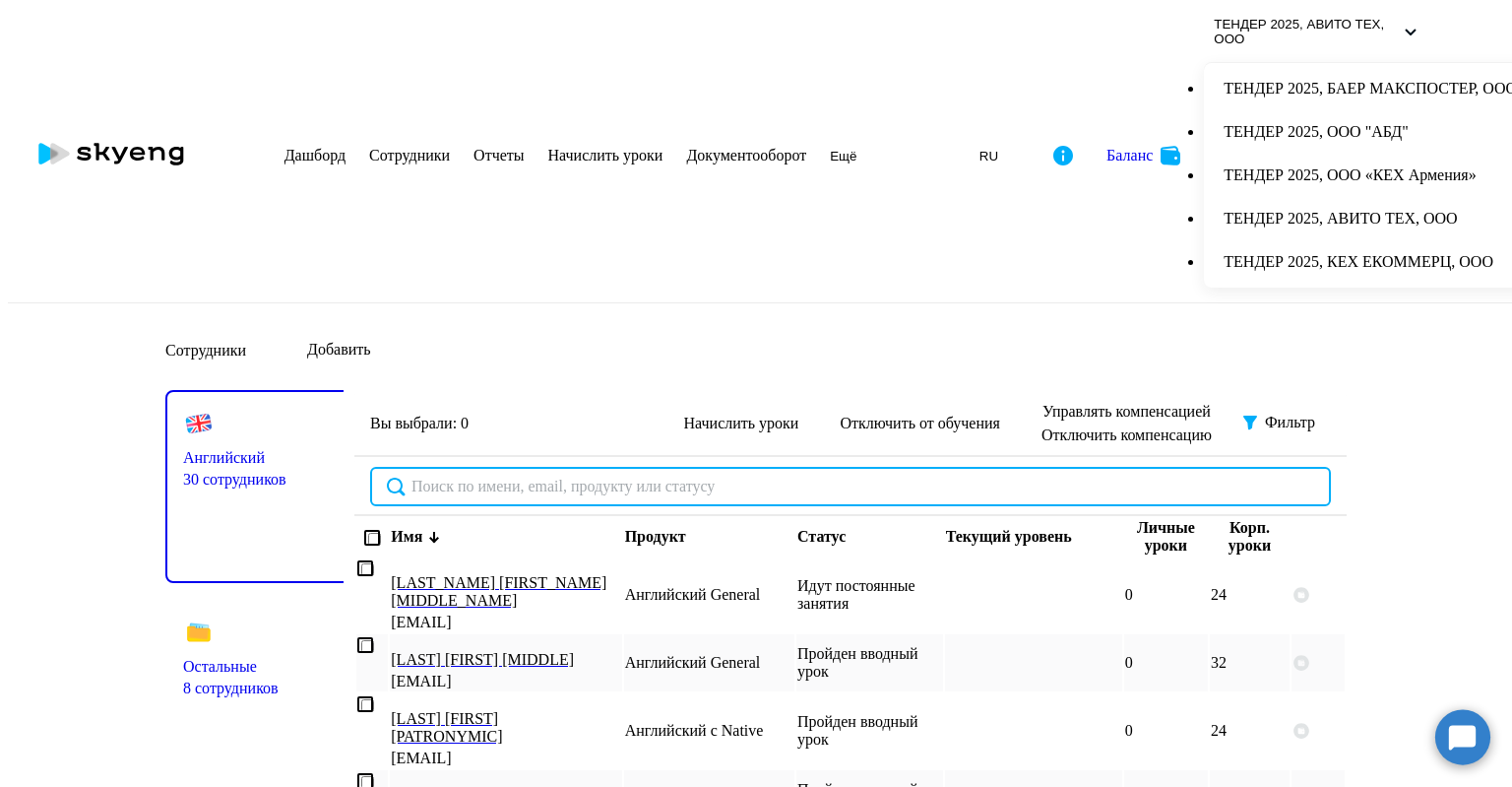 paste on "[EMAIL]" 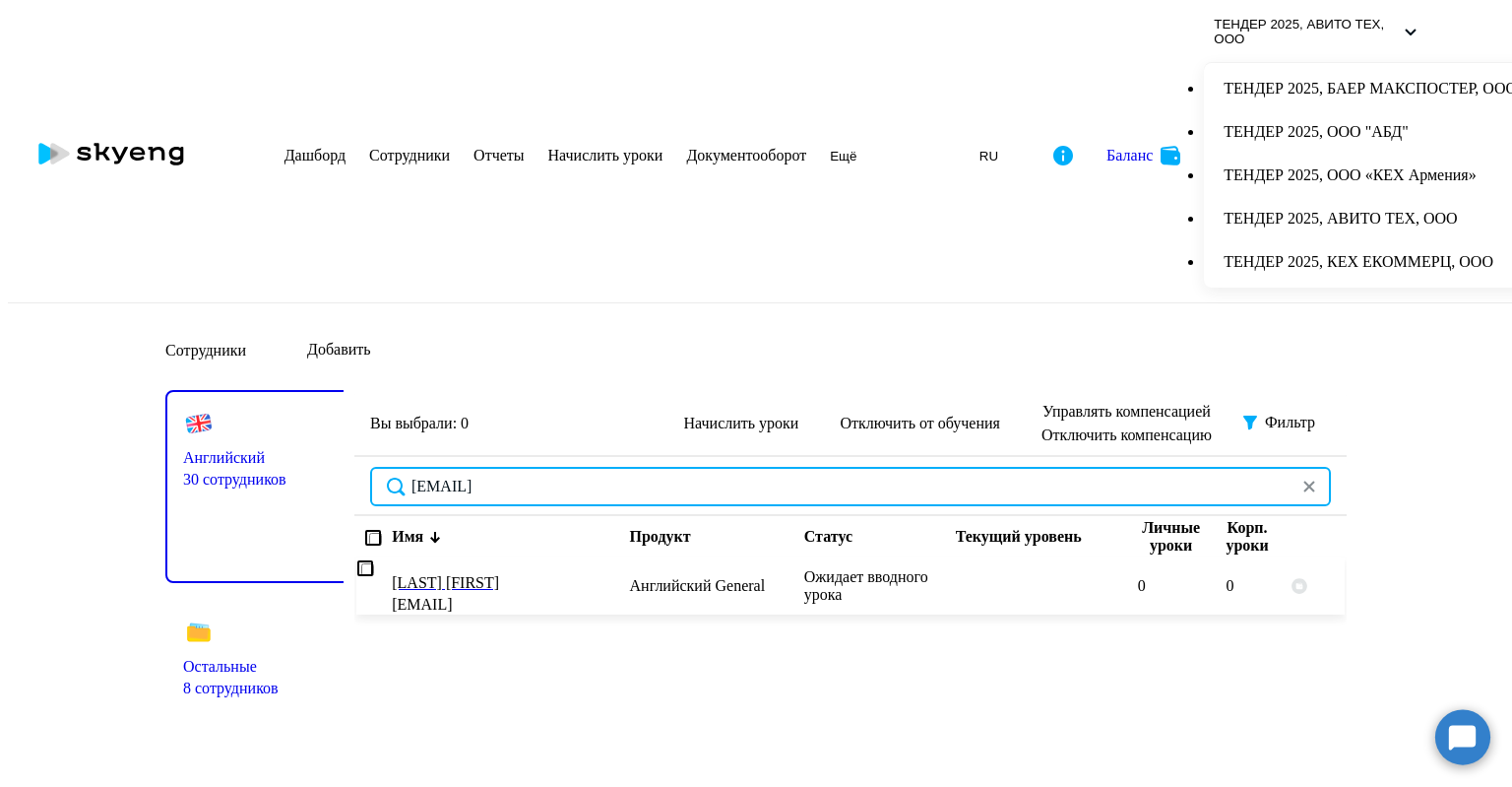 type on "[EMAIL]" 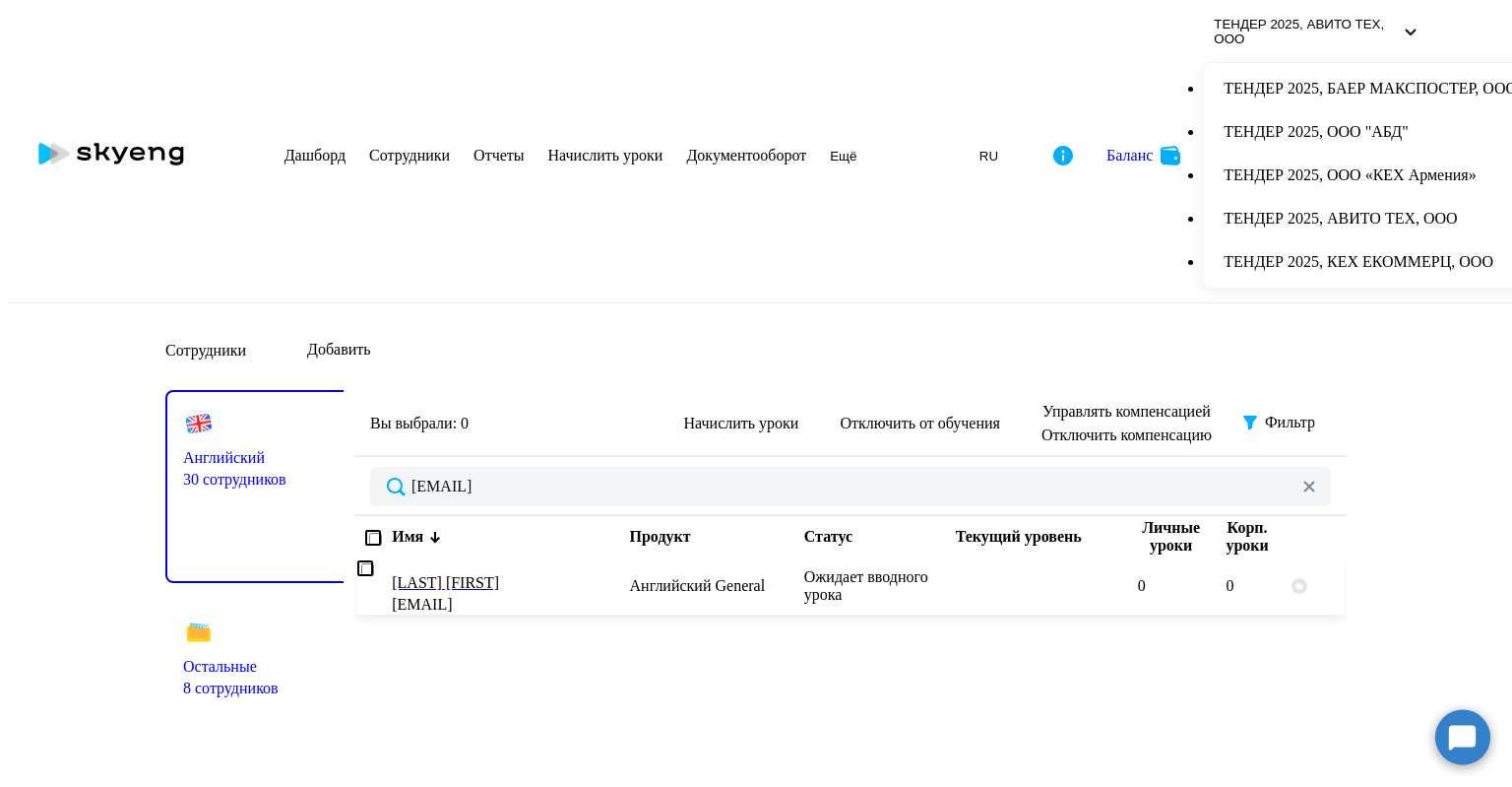 click on "[LAST] [FIRST] [EMAIL]" at bounding box center [508, 586] 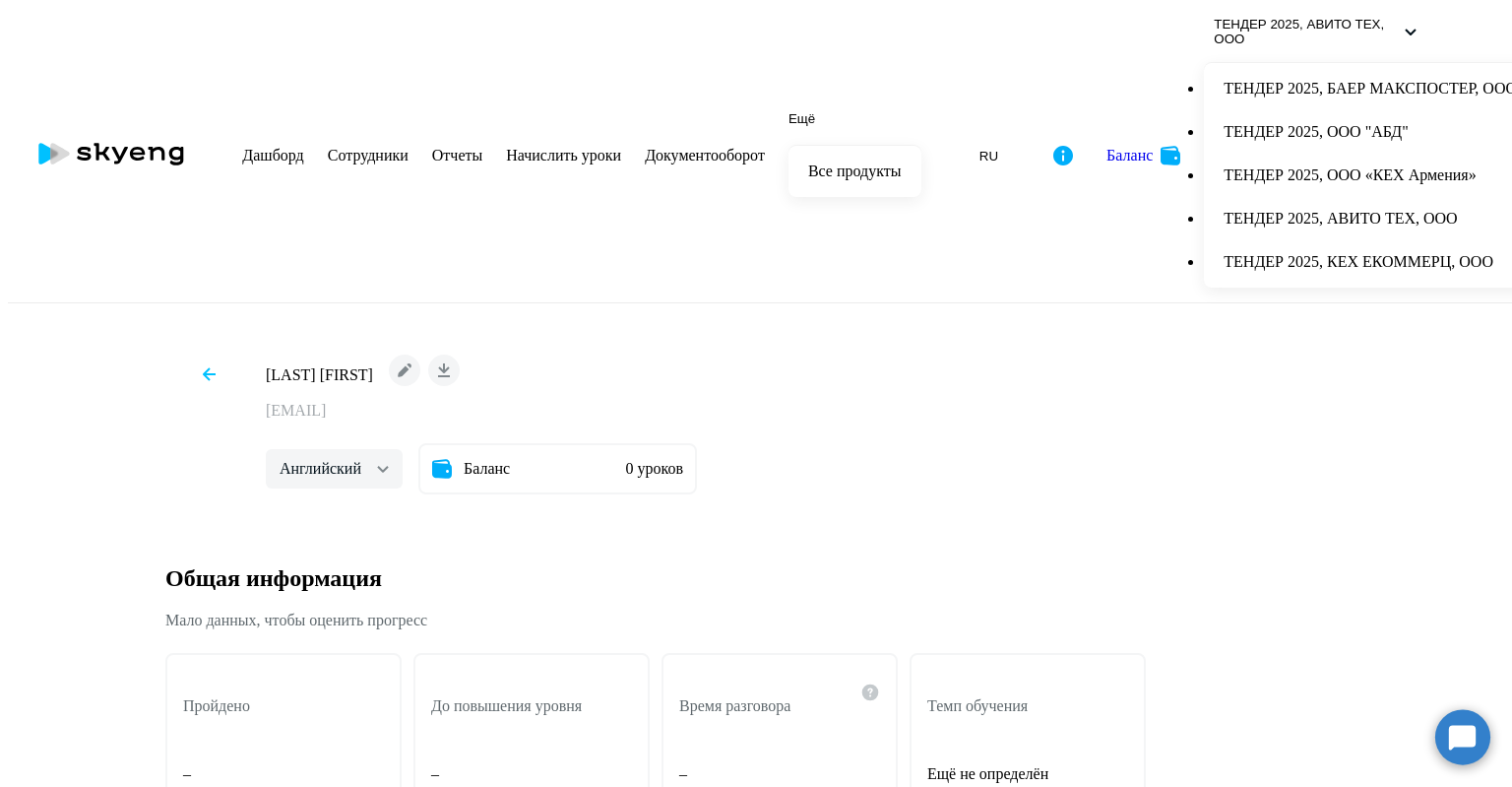 click on "Общая информация" at bounding box center (756, 578) 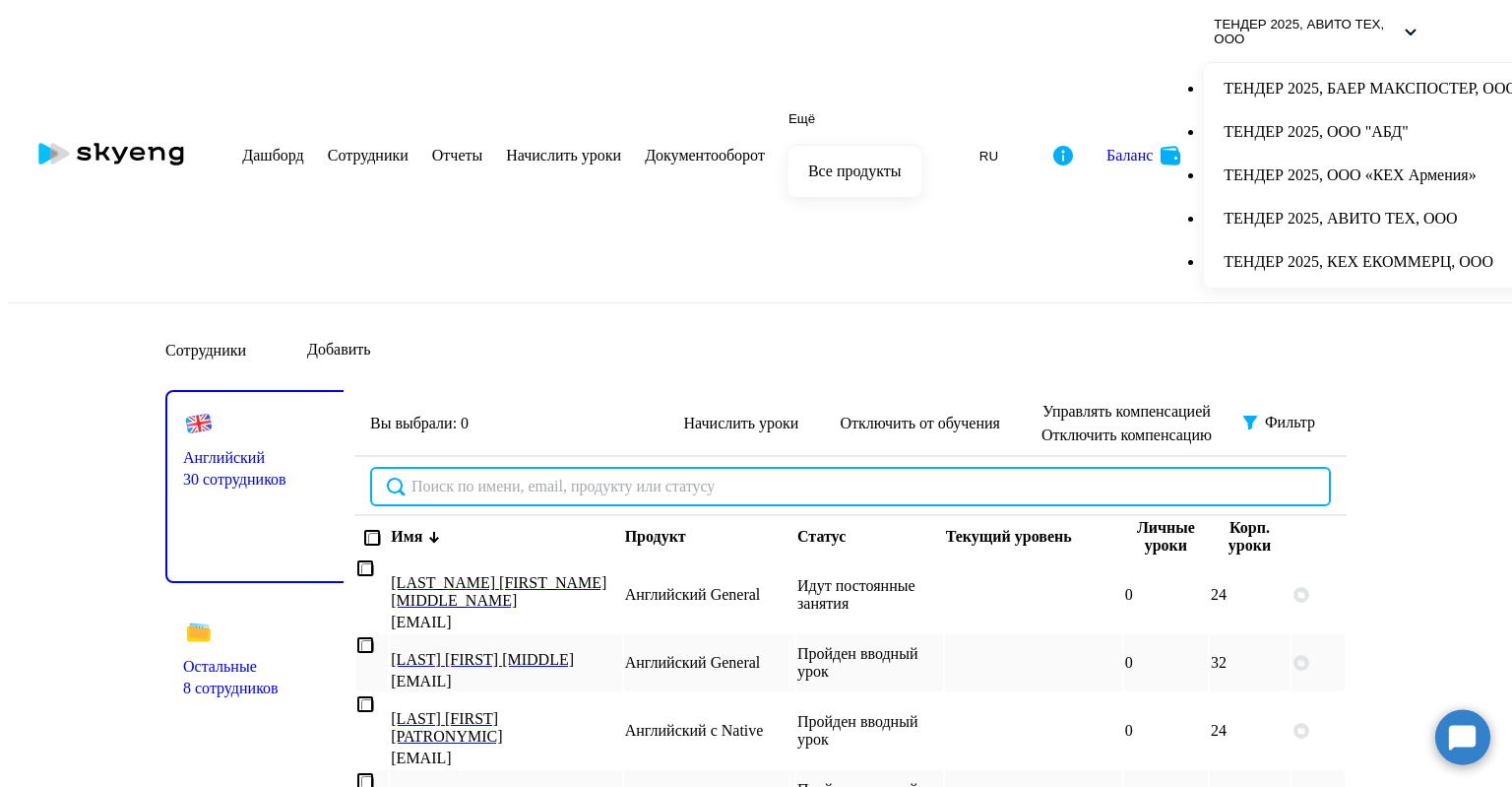 click at bounding box center (850, 487) 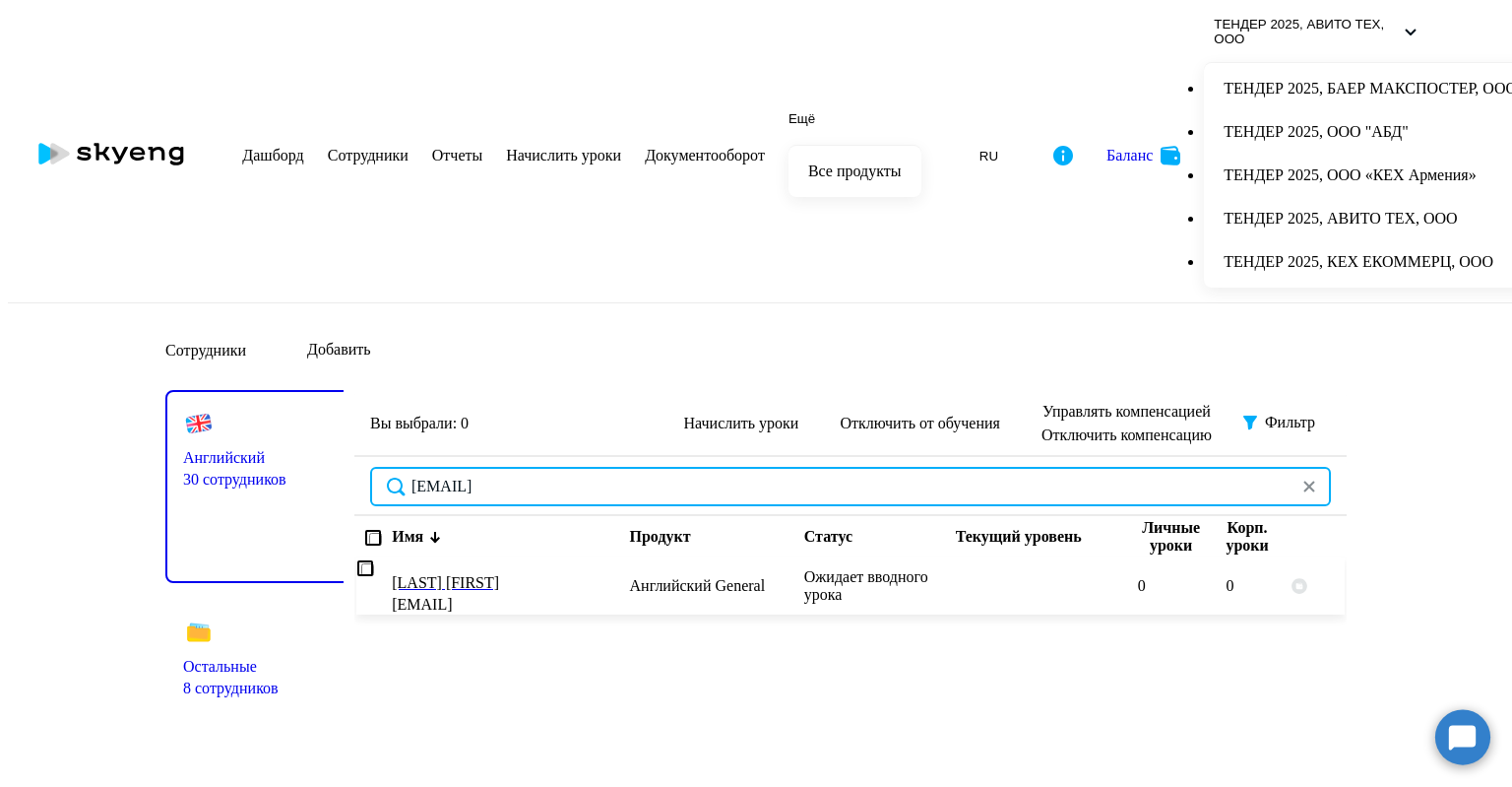type on "[EMAIL]" 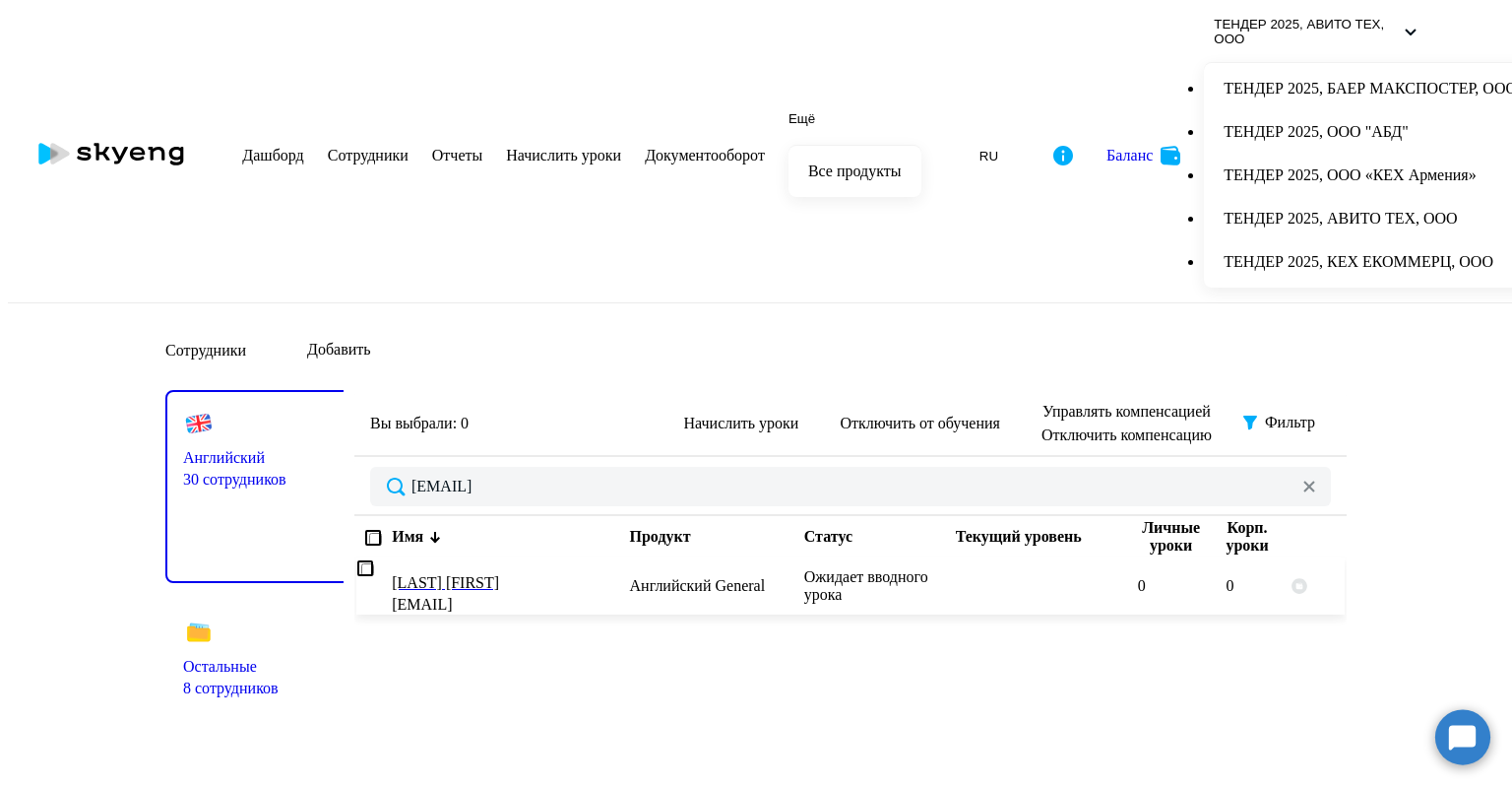 click at bounding box center (365, 568) 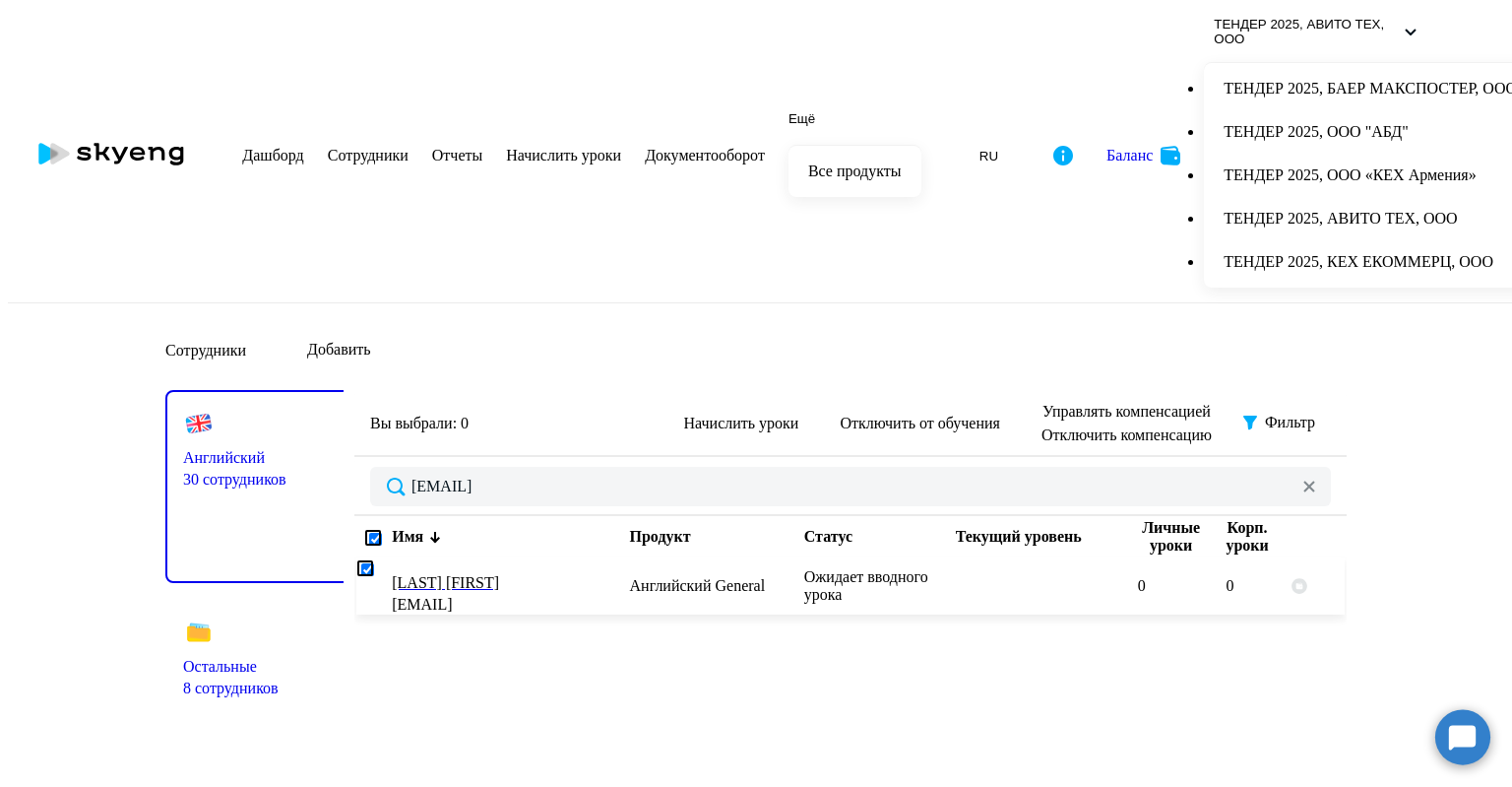 checkbox on "true" 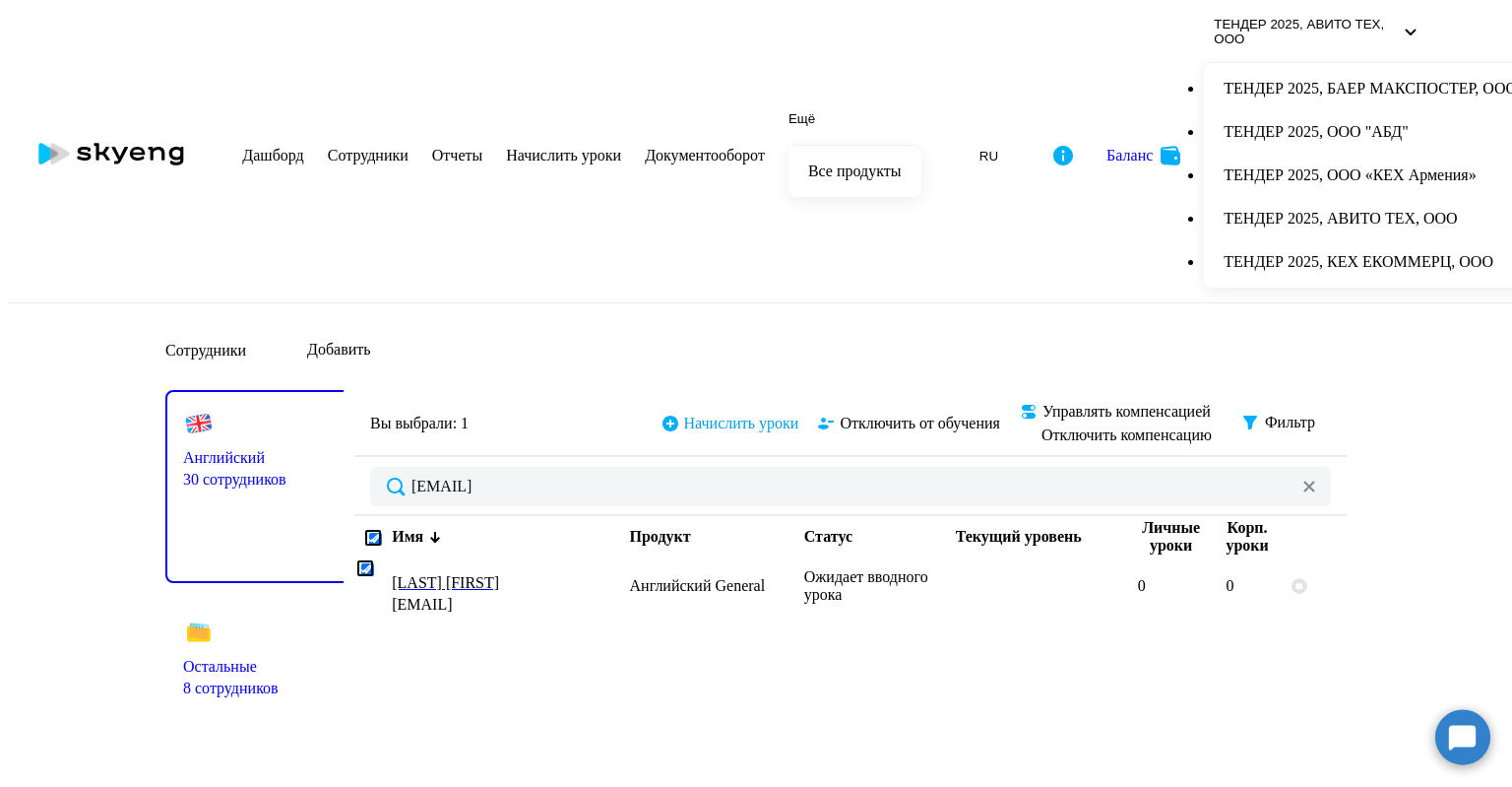click on "Начислить уроки" at bounding box center [741, 424] 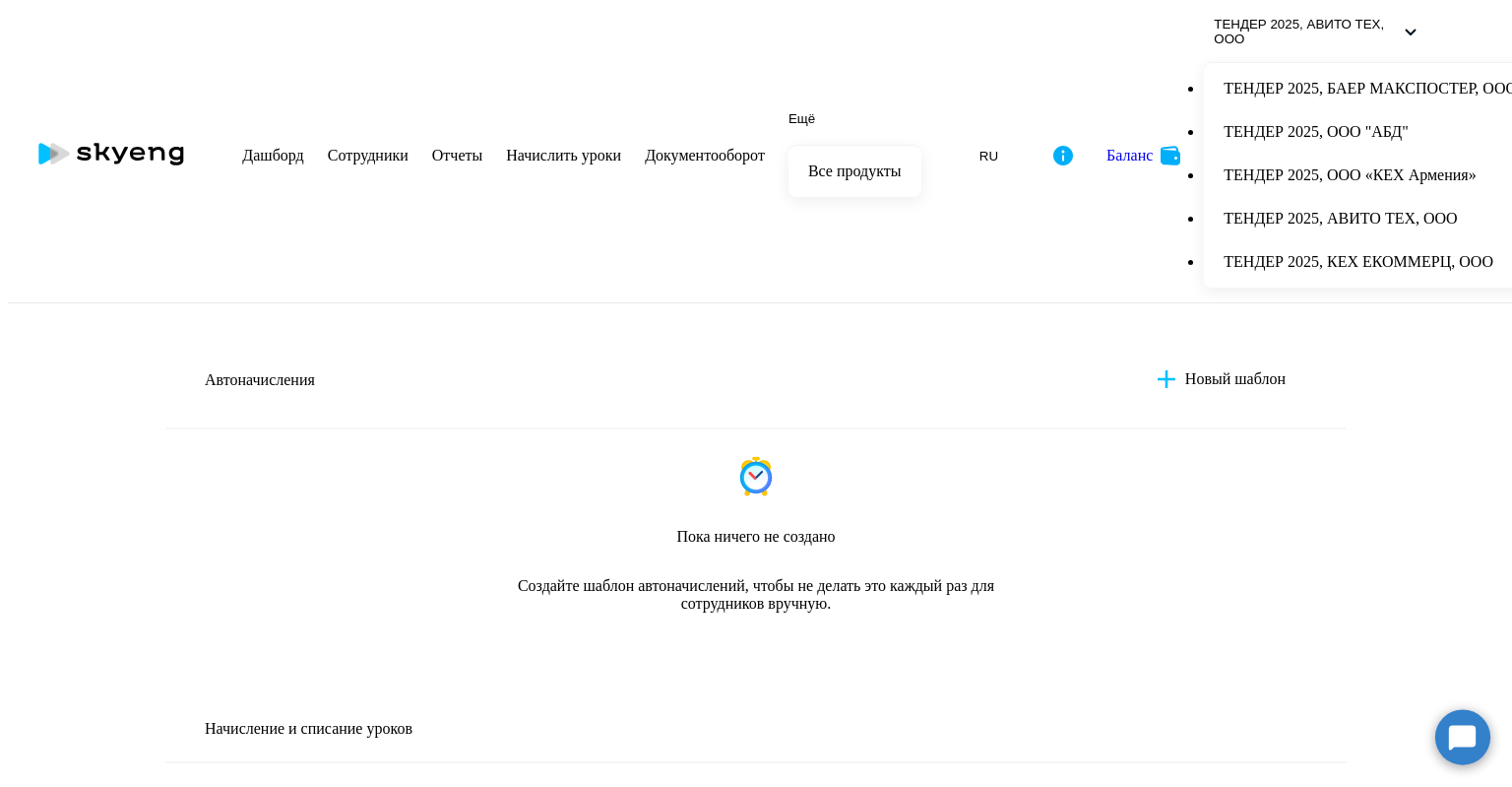 scroll, scrollTop: 492, scrollLeft: 0, axis: vertical 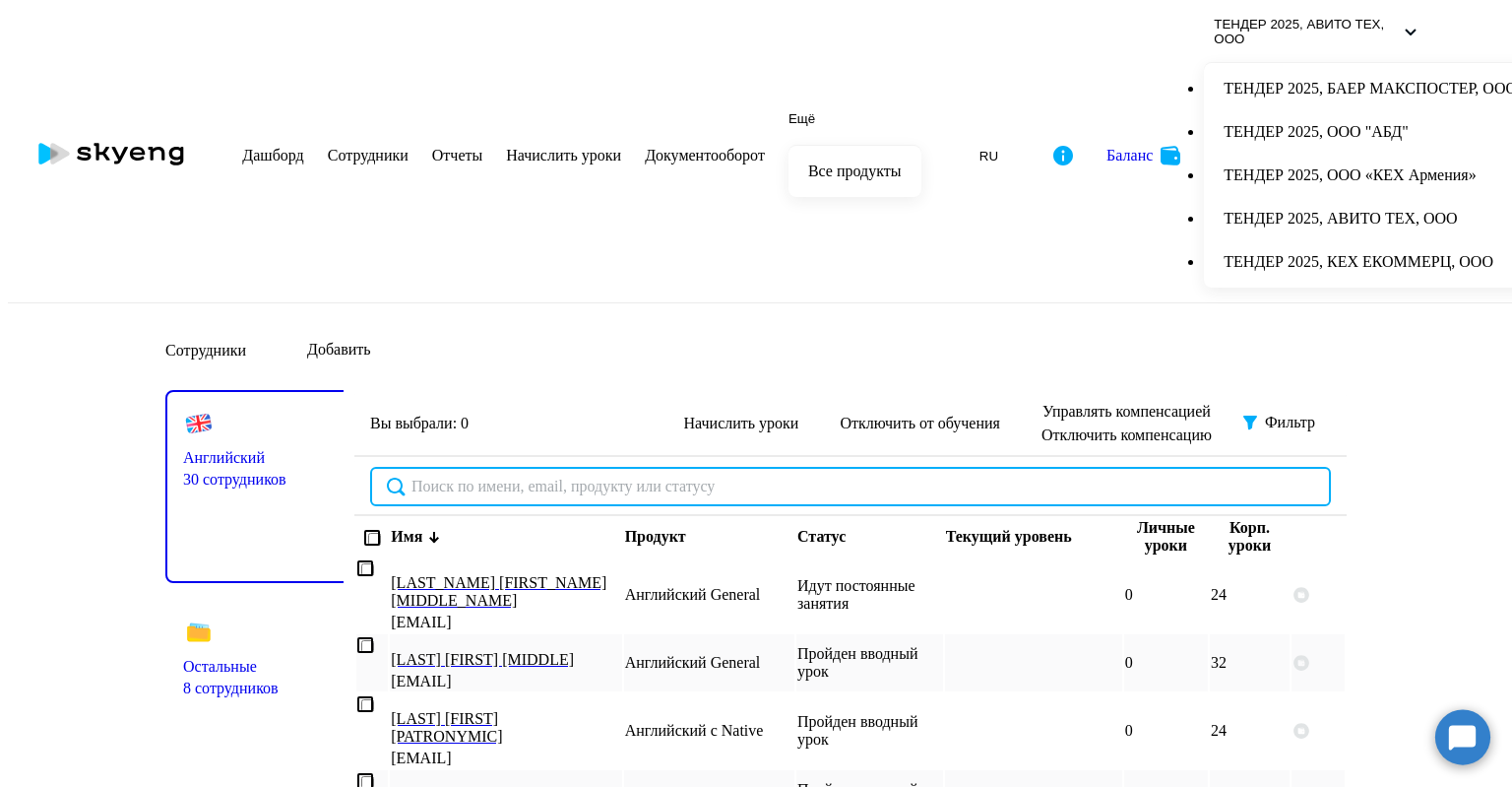 click at bounding box center (850, 487) 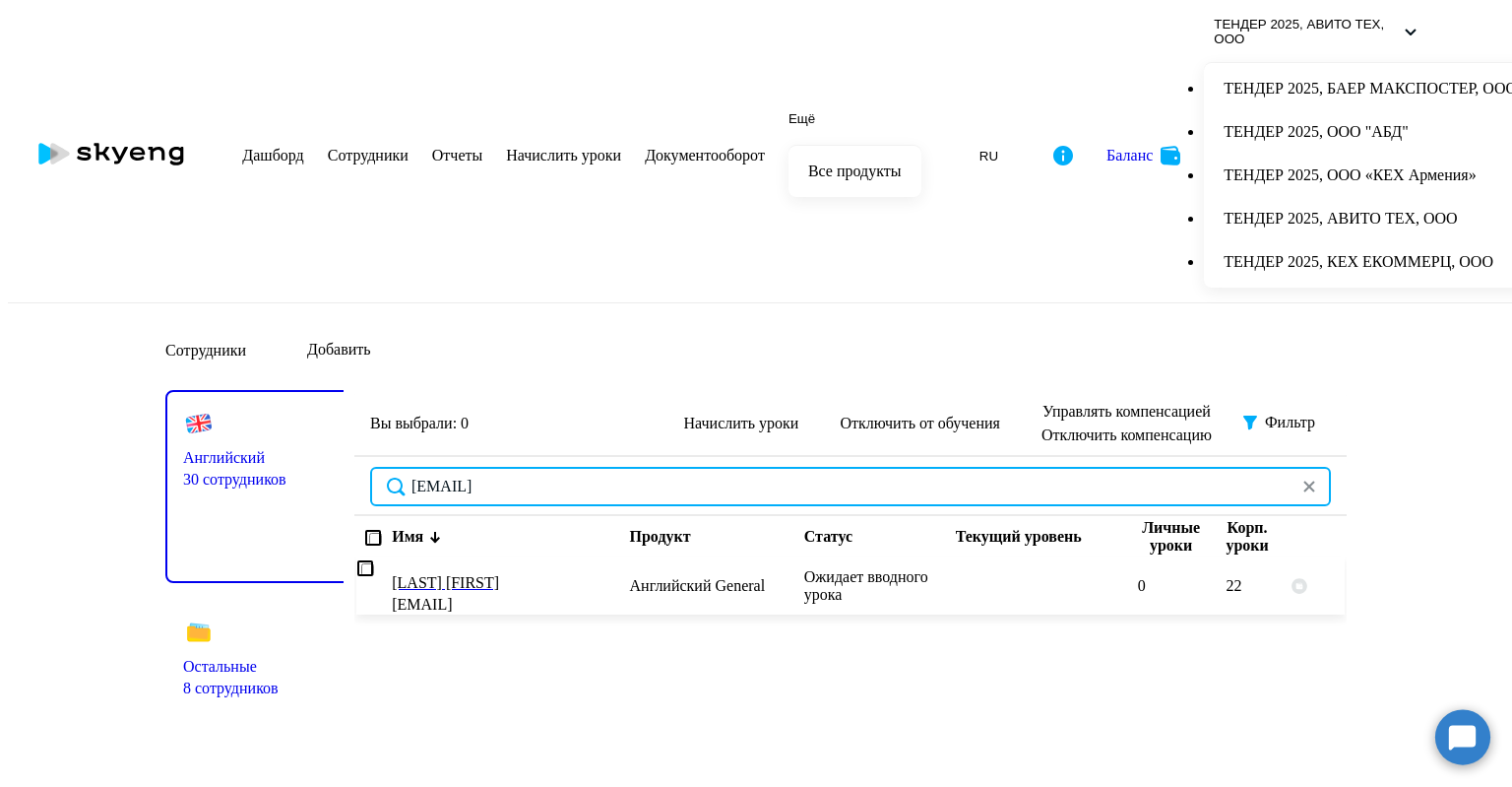 type on "[EMAIL]" 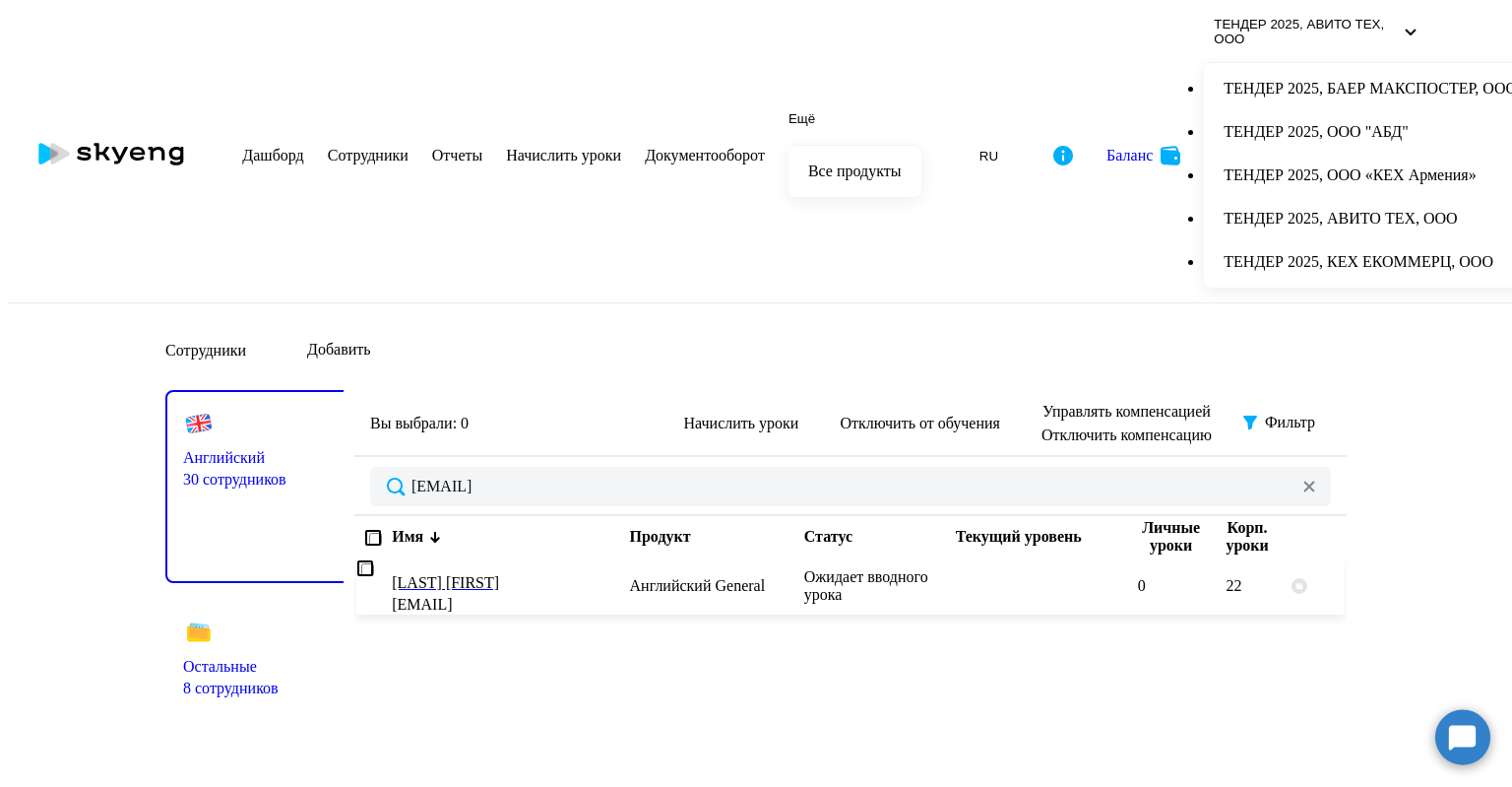 click on "[LAST] [FIRST] [EMAIL]" at bounding box center [508, 586] 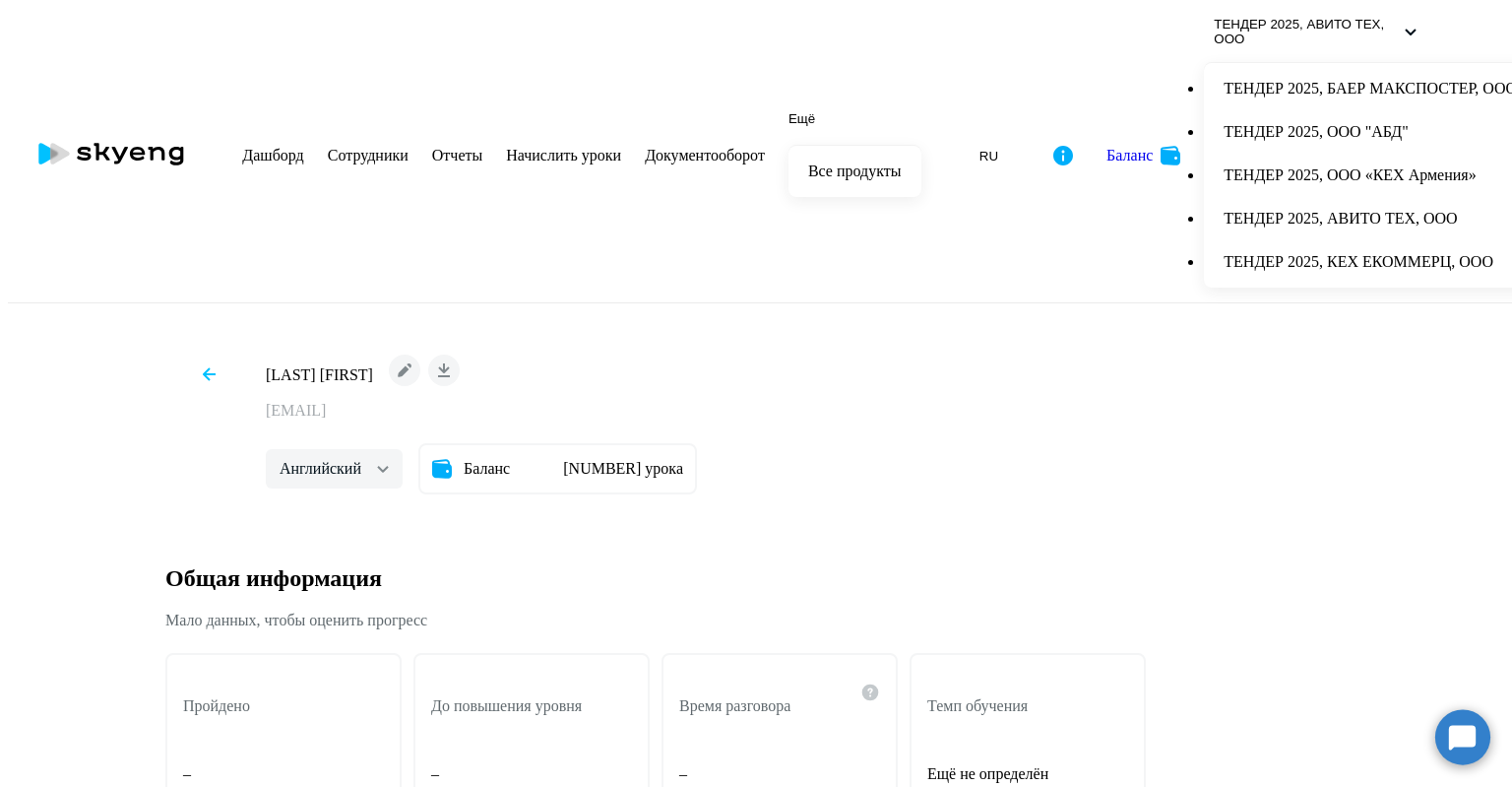 click at bounding box center (1463, 737) 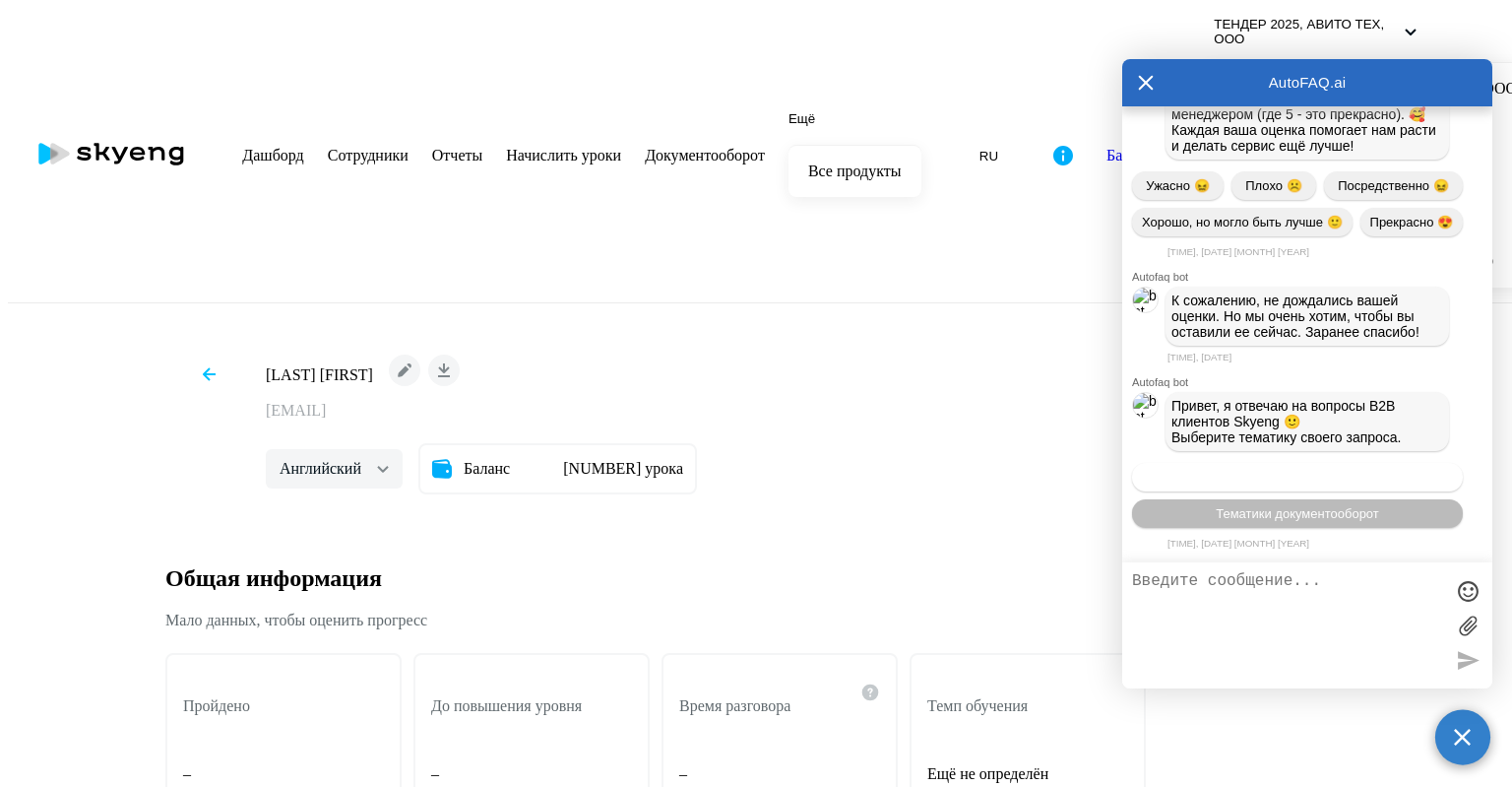 click on "Операционное сопровождение" at bounding box center (1297, 477) 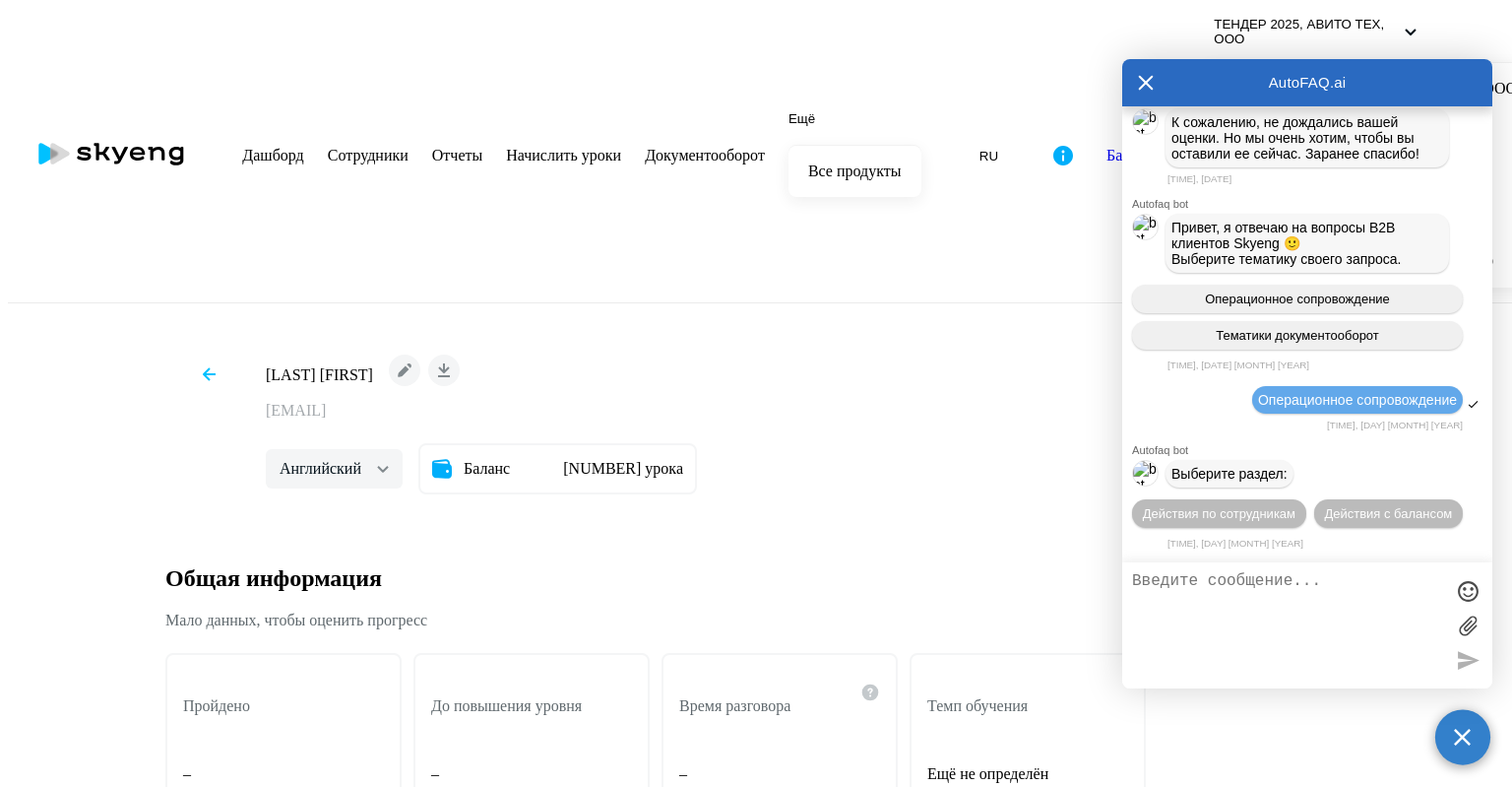 scroll, scrollTop: 8687, scrollLeft: 0, axis: vertical 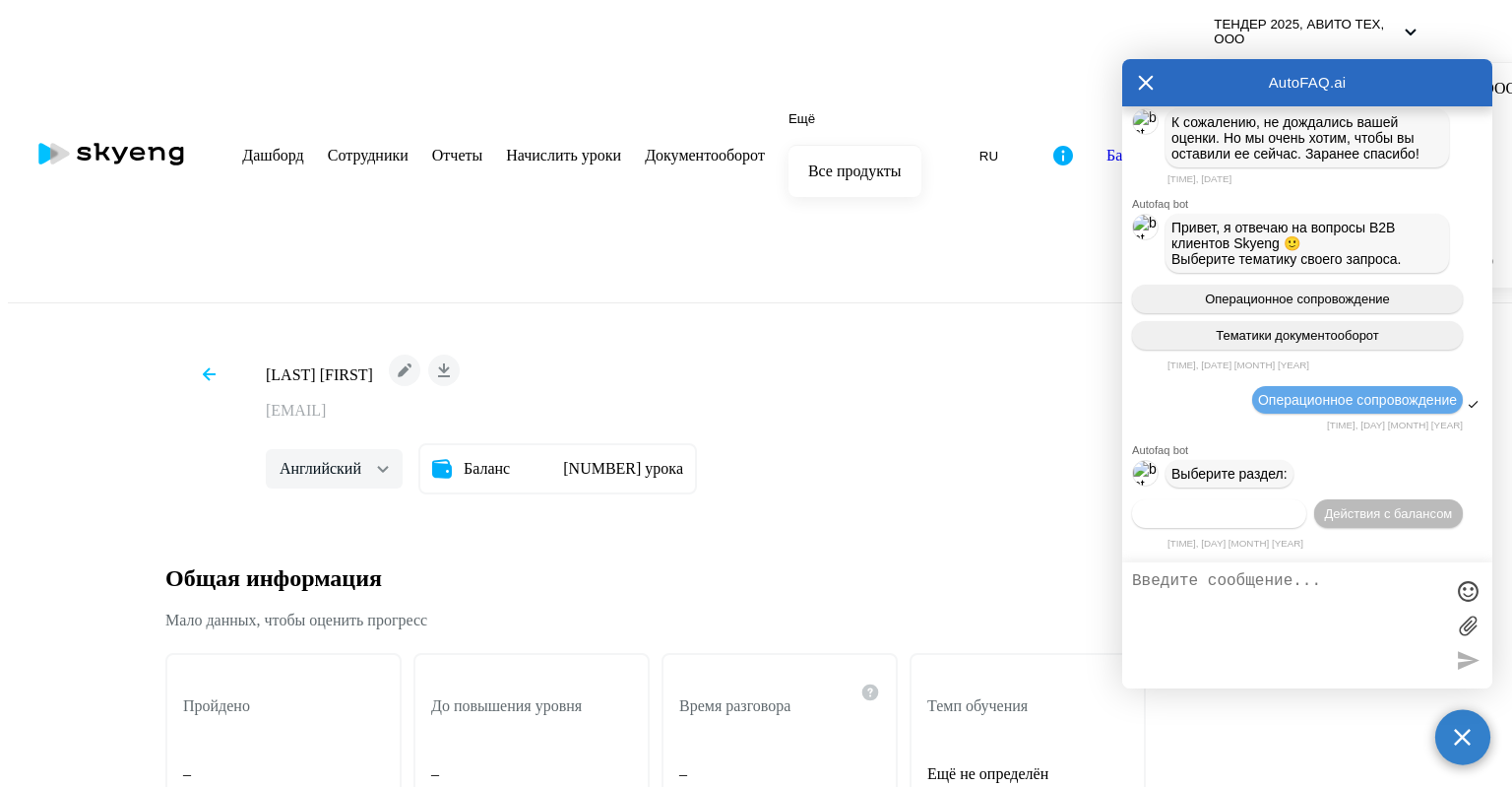 click on "Действия по сотрудникам" at bounding box center [1219, 513] 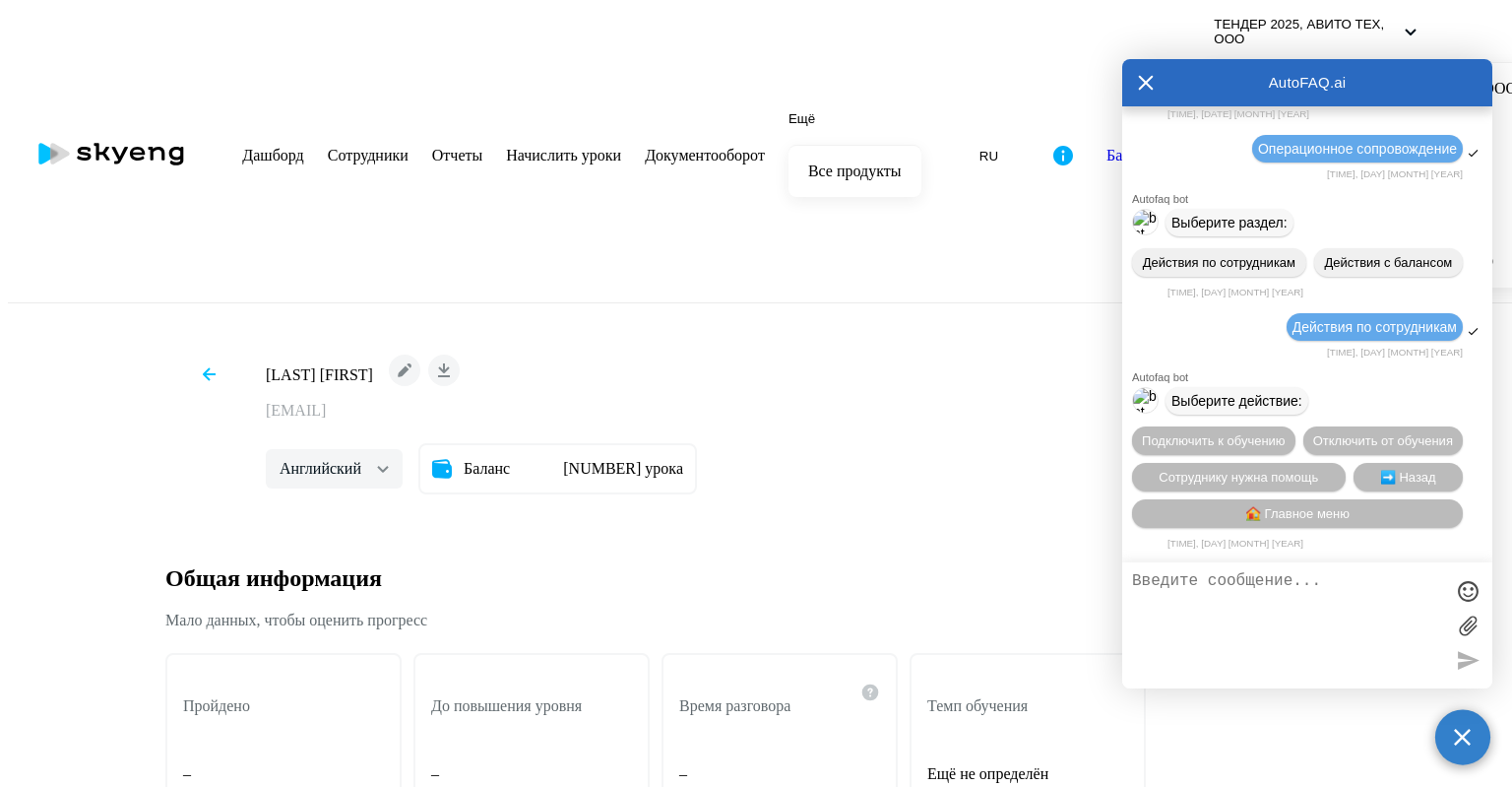 scroll, scrollTop: 8977, scrollLeft: 0, axis: vertical 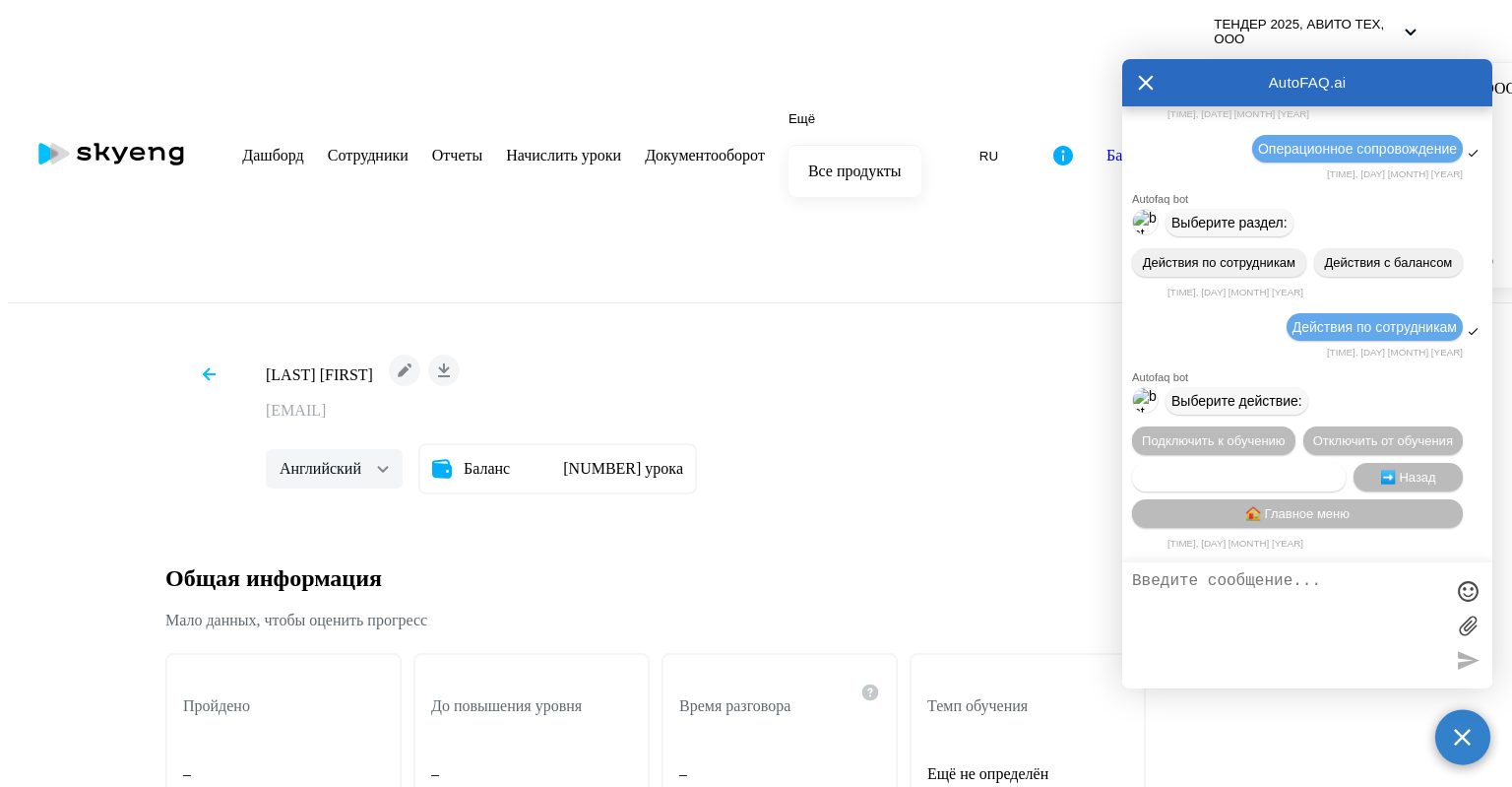 click on "Сотруднику нужна помощь" at bounding box center (1238, 477) 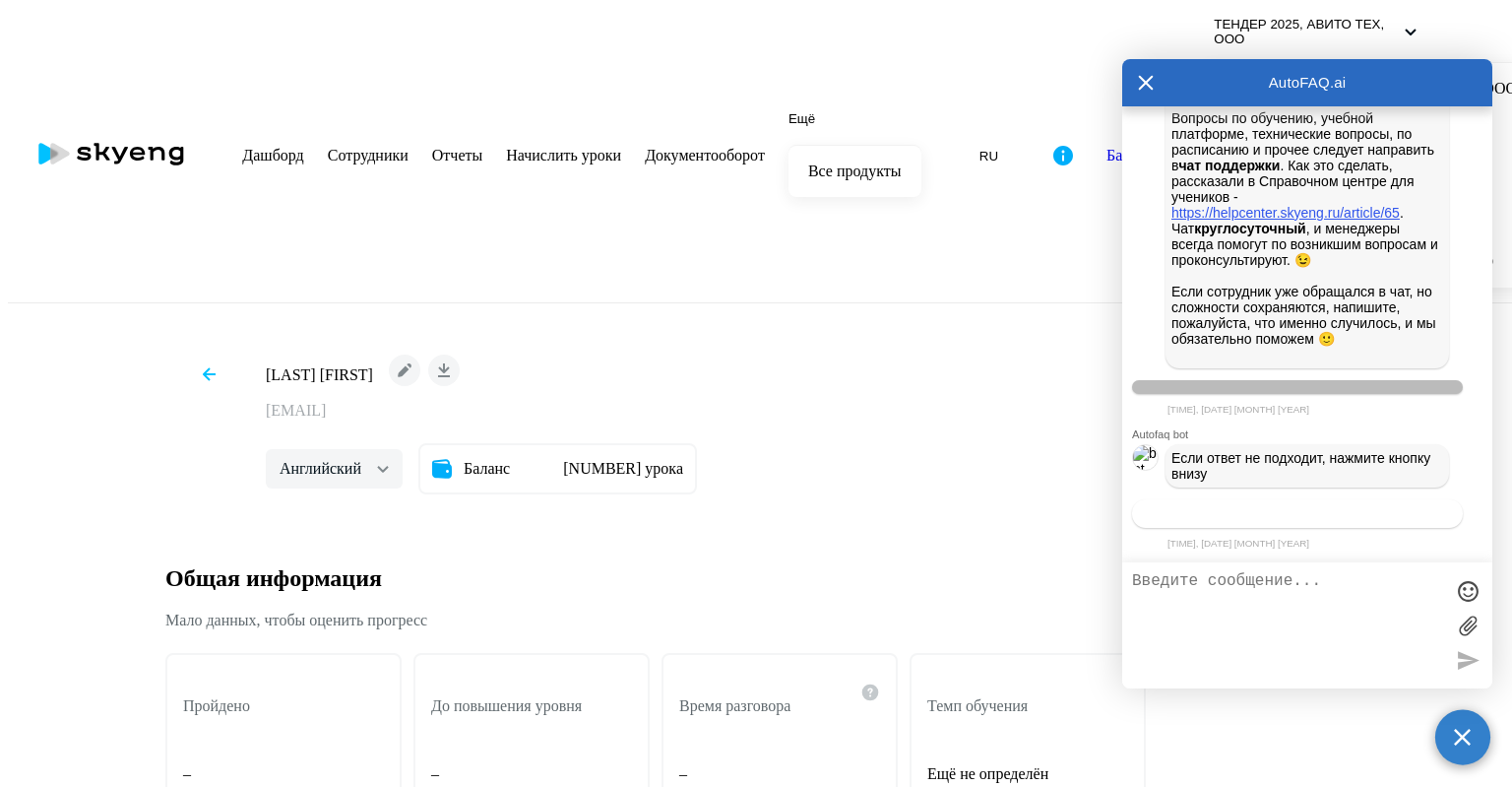 click on "Связаться с менеджером" at bounding box center [1296, 513] 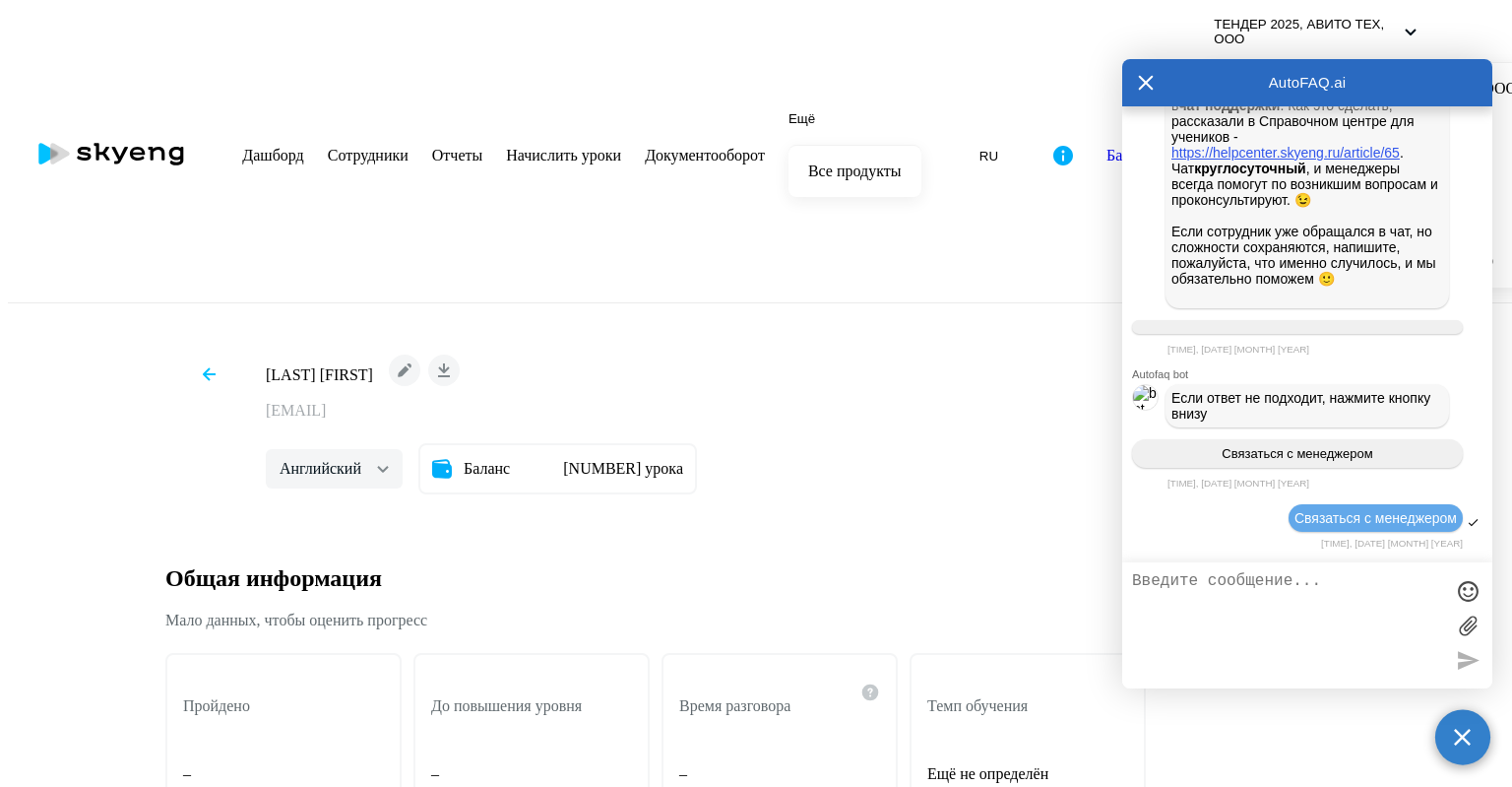 scroll, scrollTop: 9720, scrollLeft: 0, axis: vertical 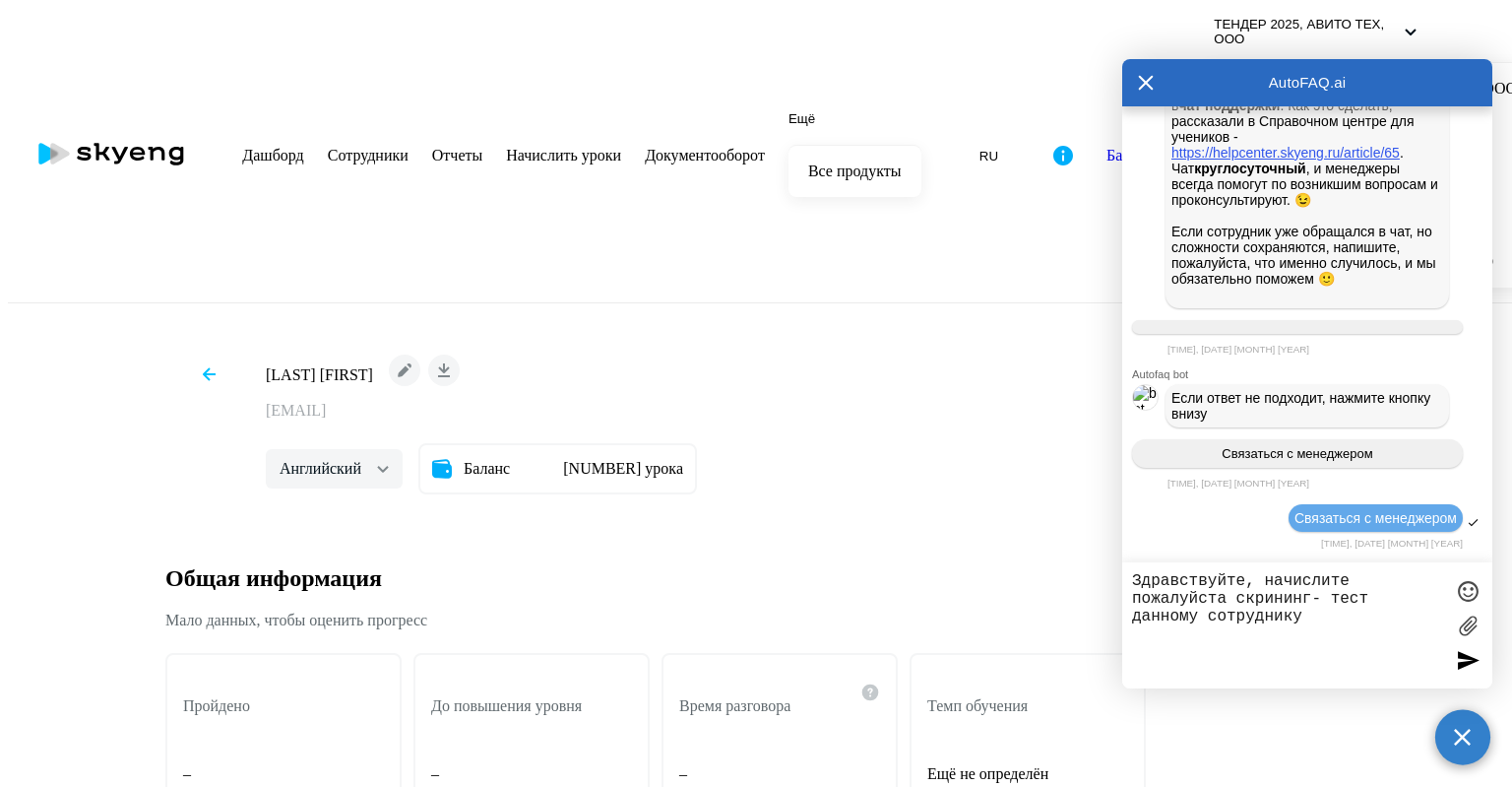 type on "Здравствуйте, начислите пожалуйста скрининг- тест данному сотруднику" 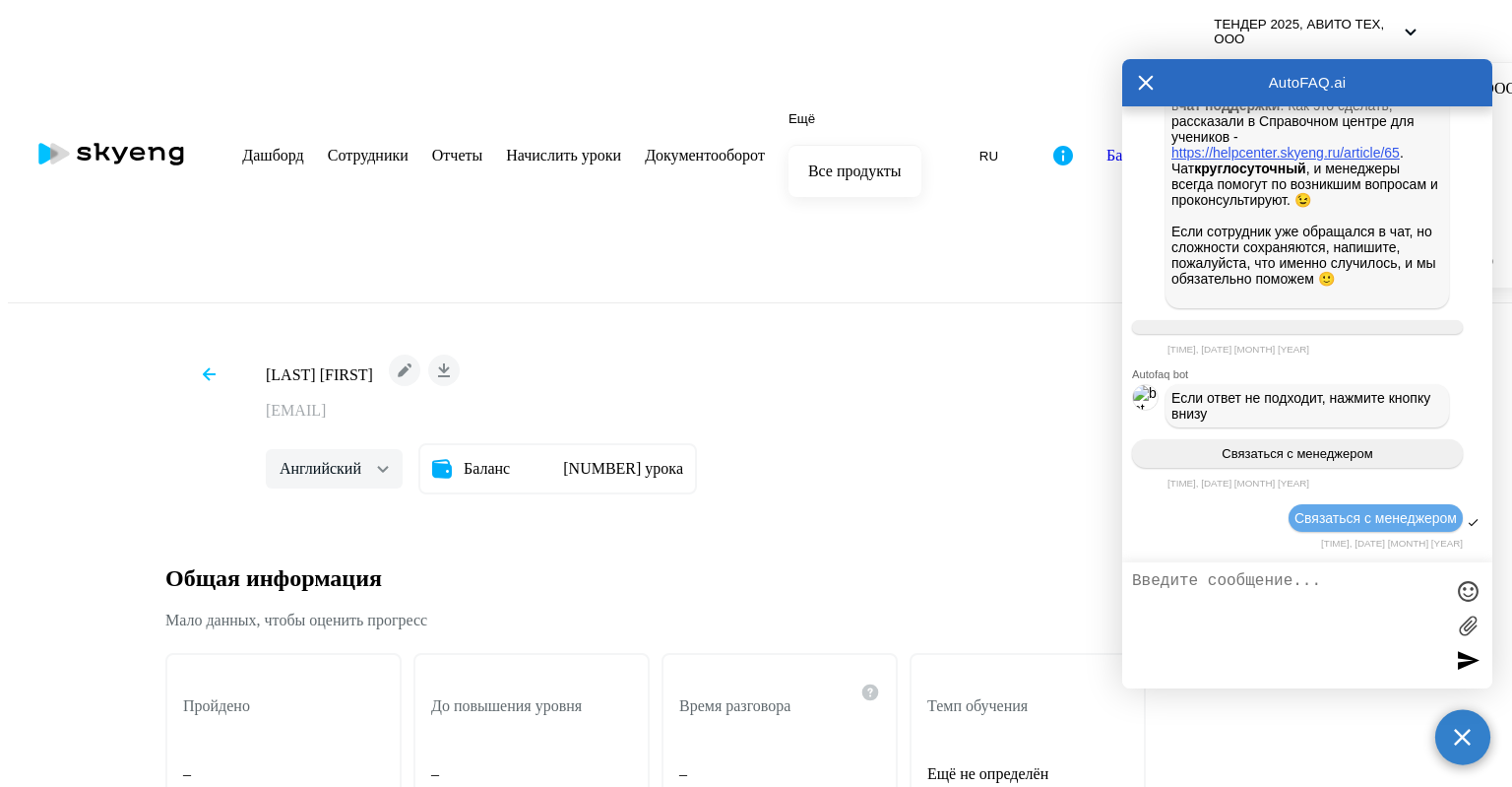 scroll, scrollTop: 9828, scrollLeft: 0, axis: vertical 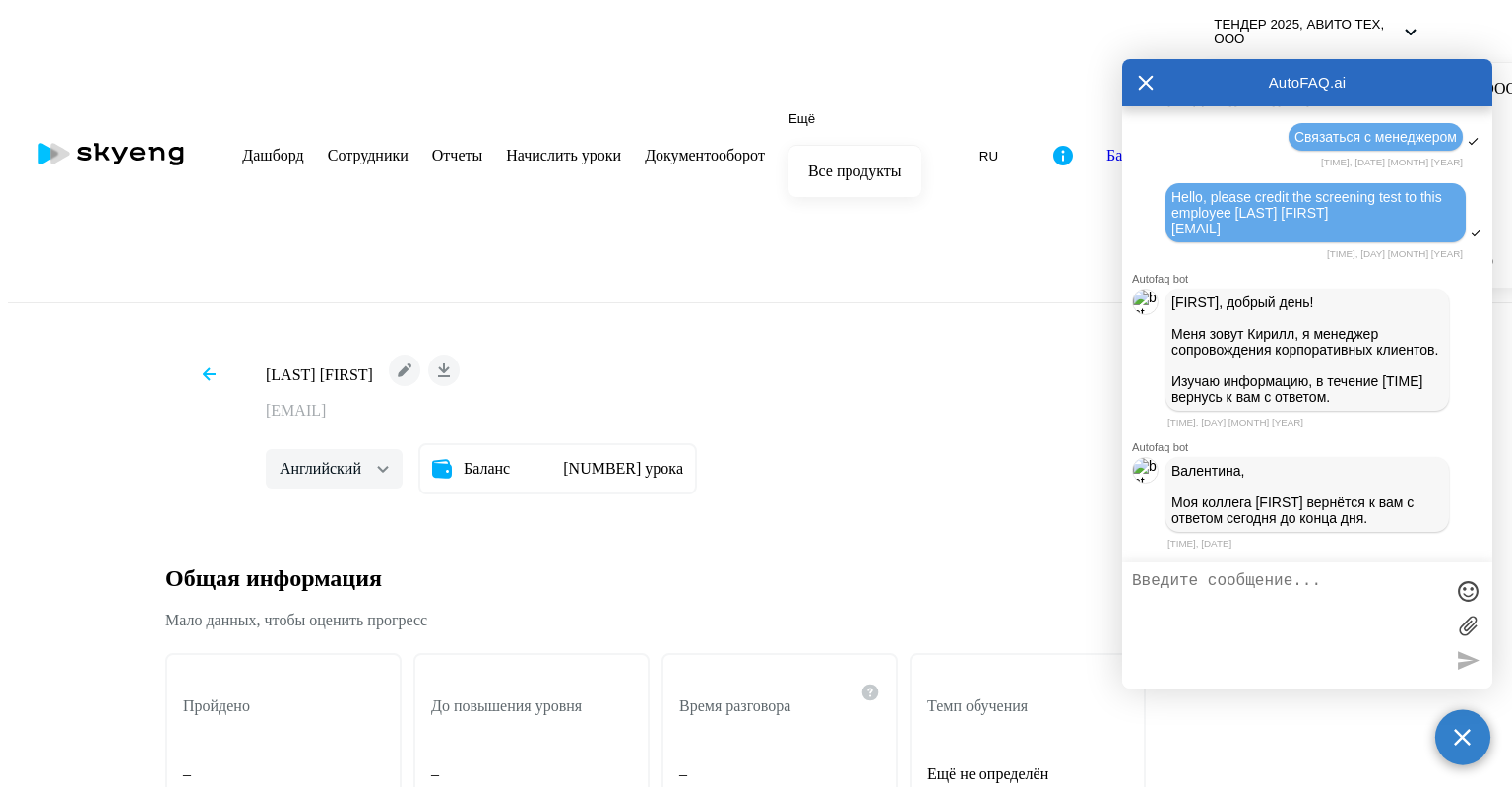 click on "[LAST] [FIRST]
[EMAIL] English
Balance 22 lessons" at bounding box center (756, 430) 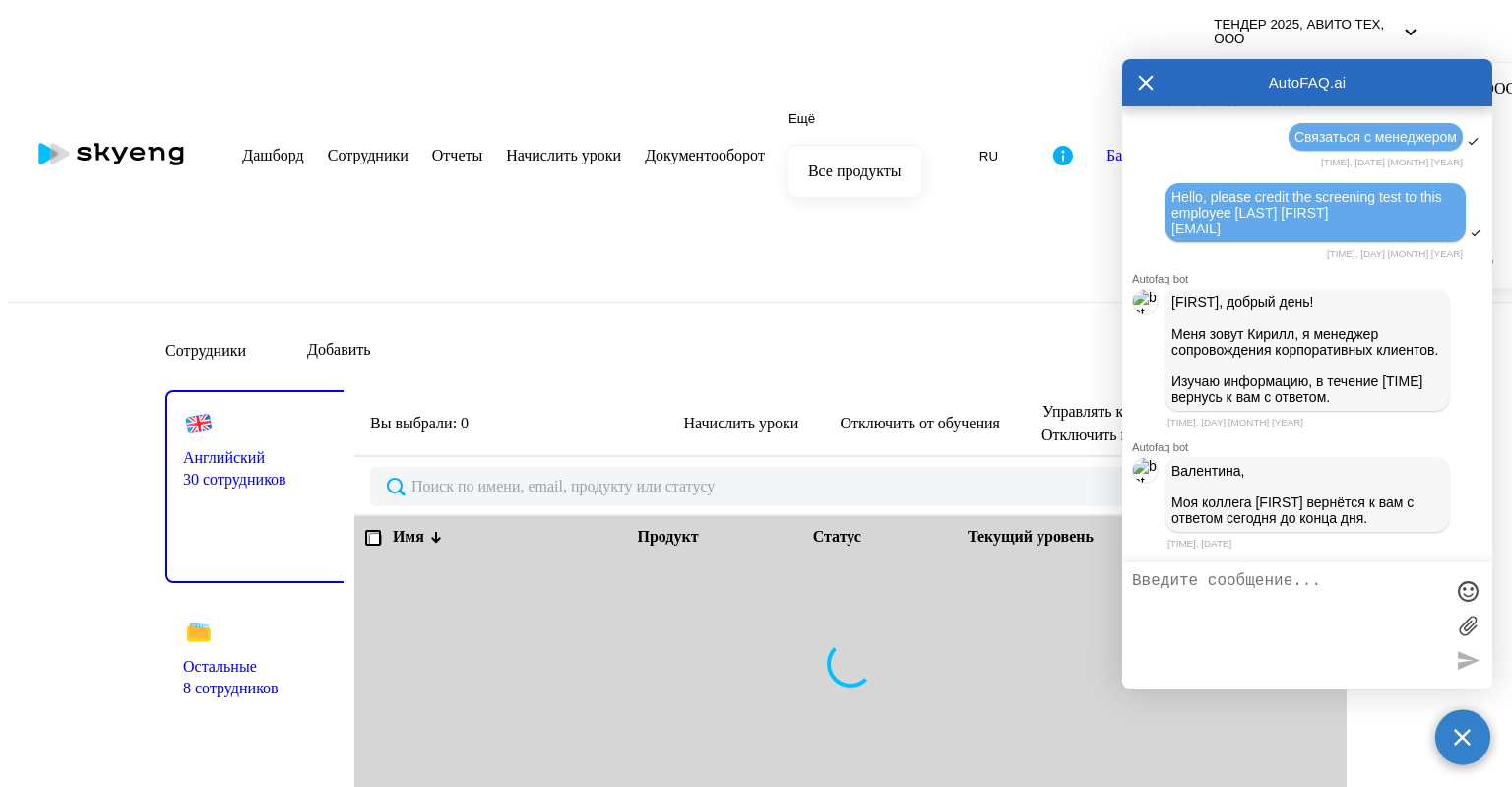 click on "Добавить" at bounding box center (328, 351) 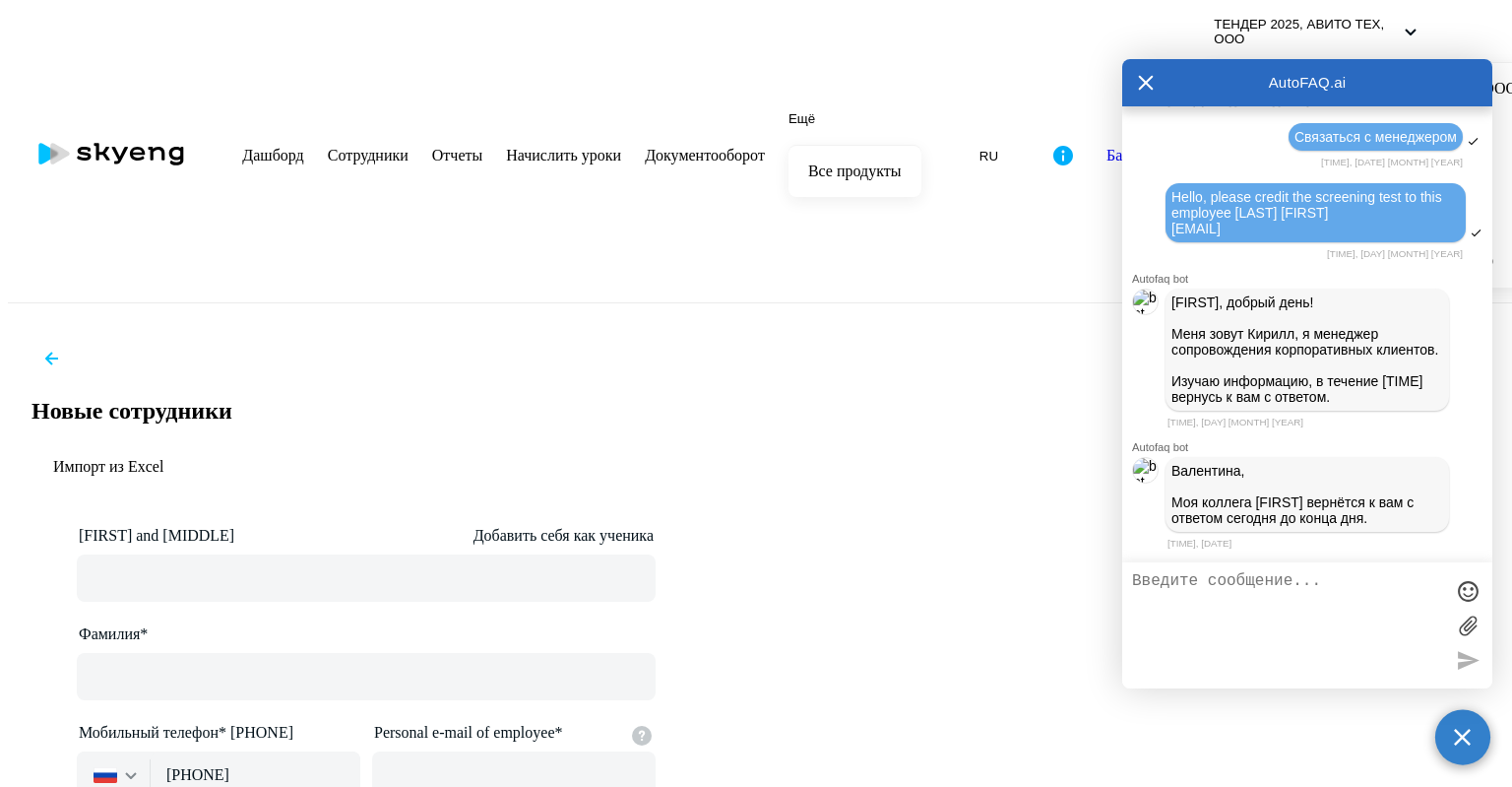 click at bounding box center [1146, 83] 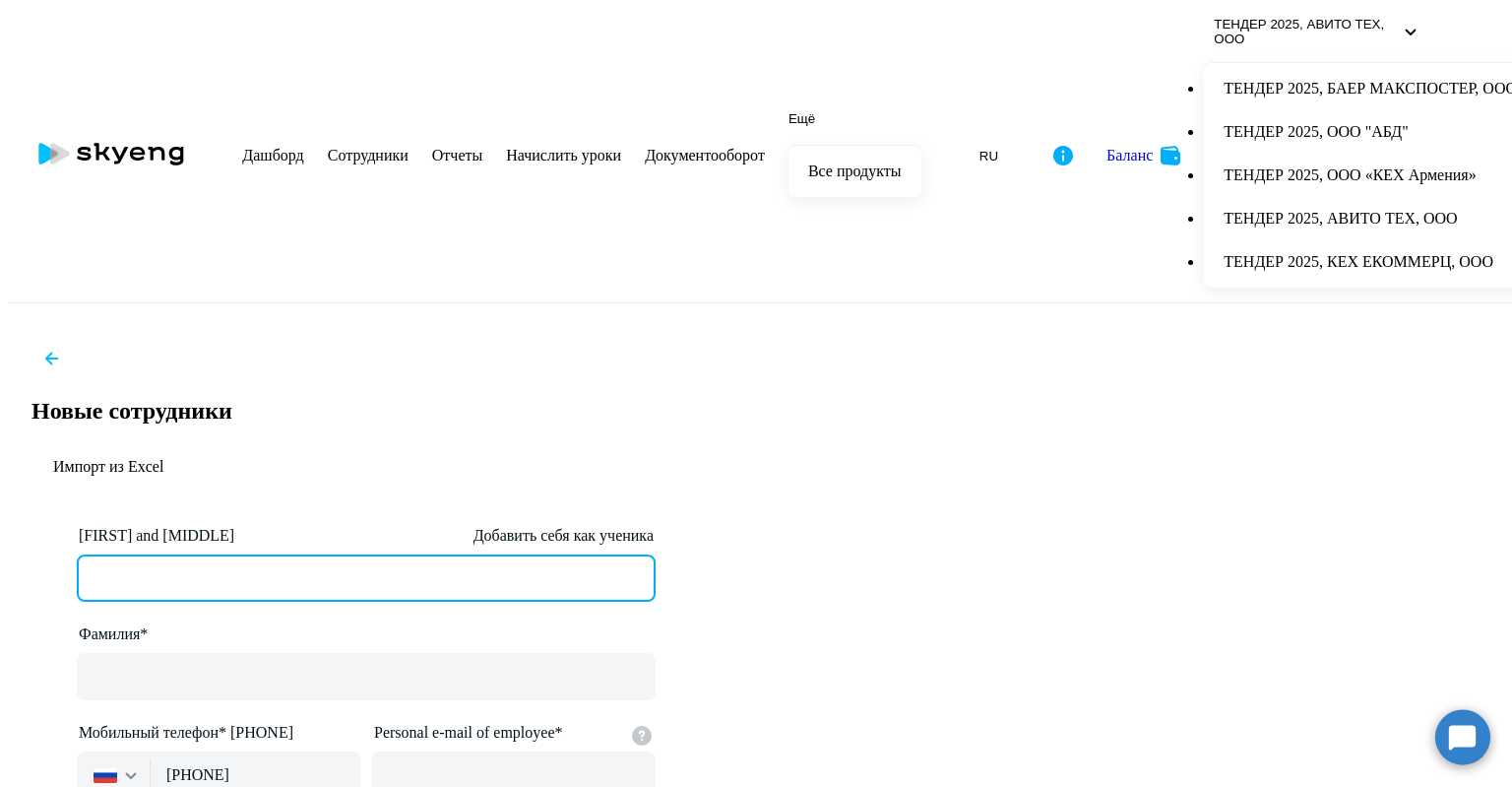 click on "Имя и отчество*  Добавить себя как ученика" at bounding box center (366, 578) 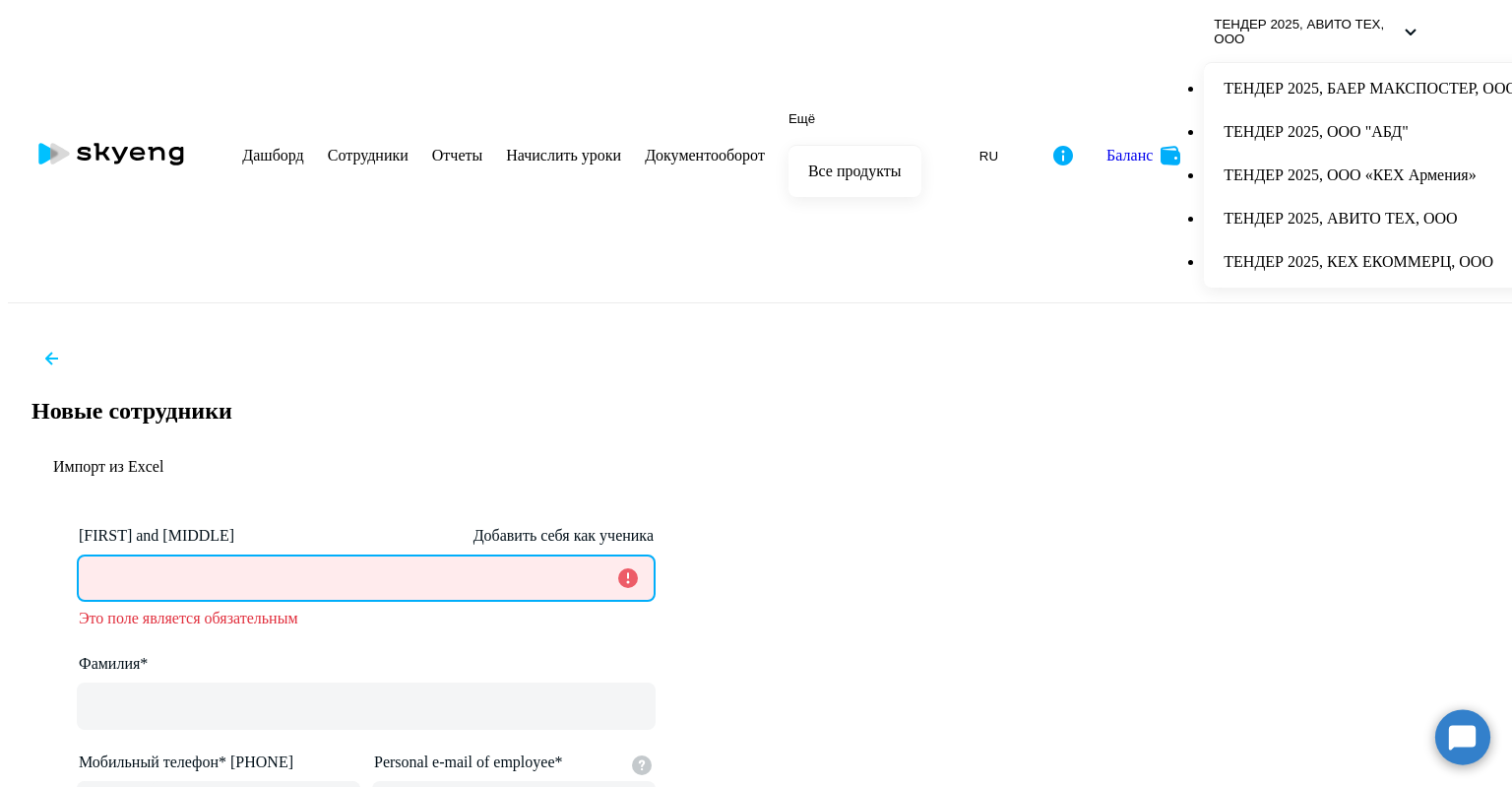 paste on "[LAST] [FIRST]" 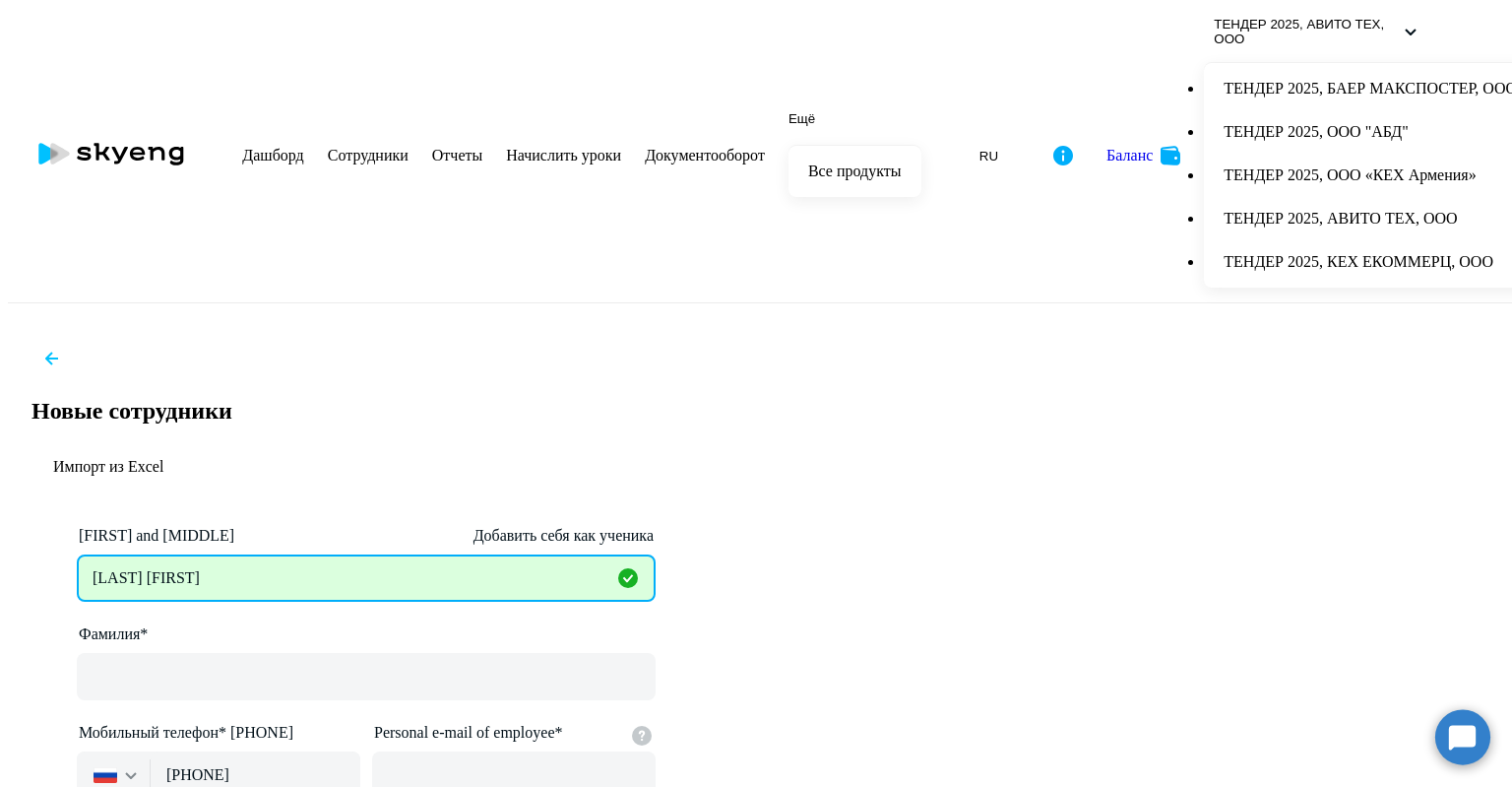drag, startPoint x: 307, startPoint y: 242, endPoint x: 193, endPoint y: 256, distance: 114.856432 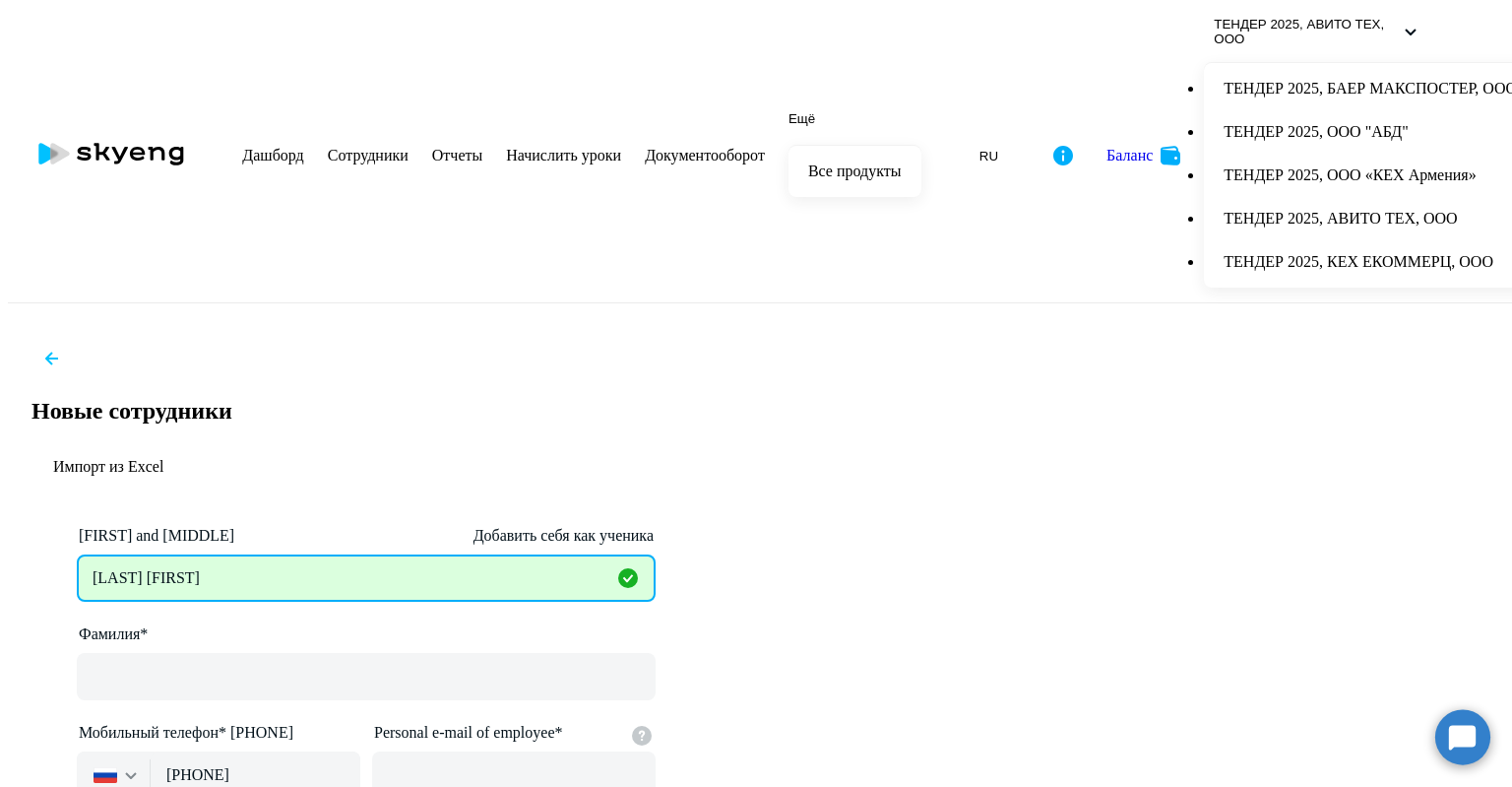 drag, startPoint x: 361, startPoint y: 234, endPoint x: 262, endPoint y: 243, distance: 99.4082 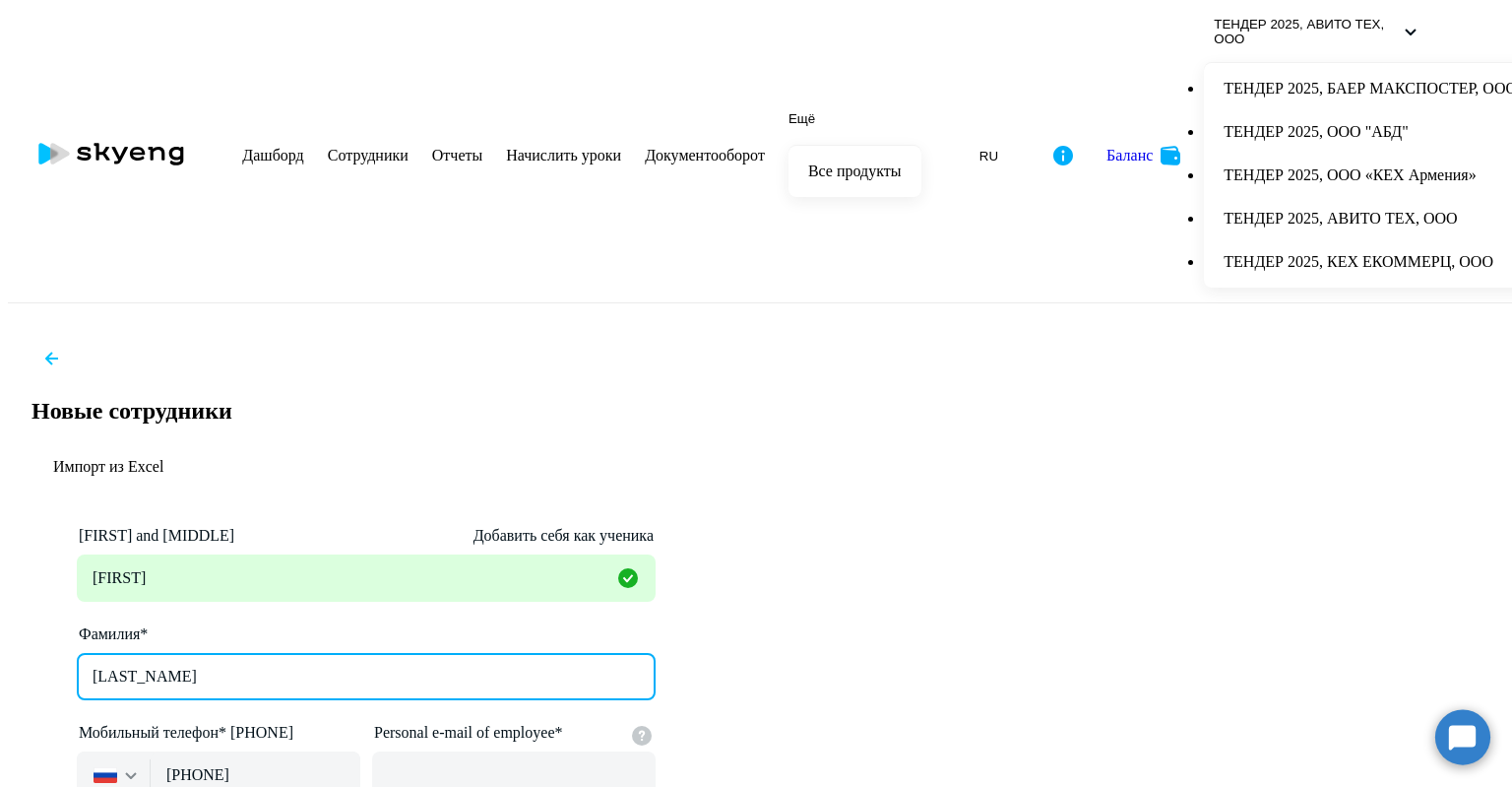 type on "[LAST_NAME]" 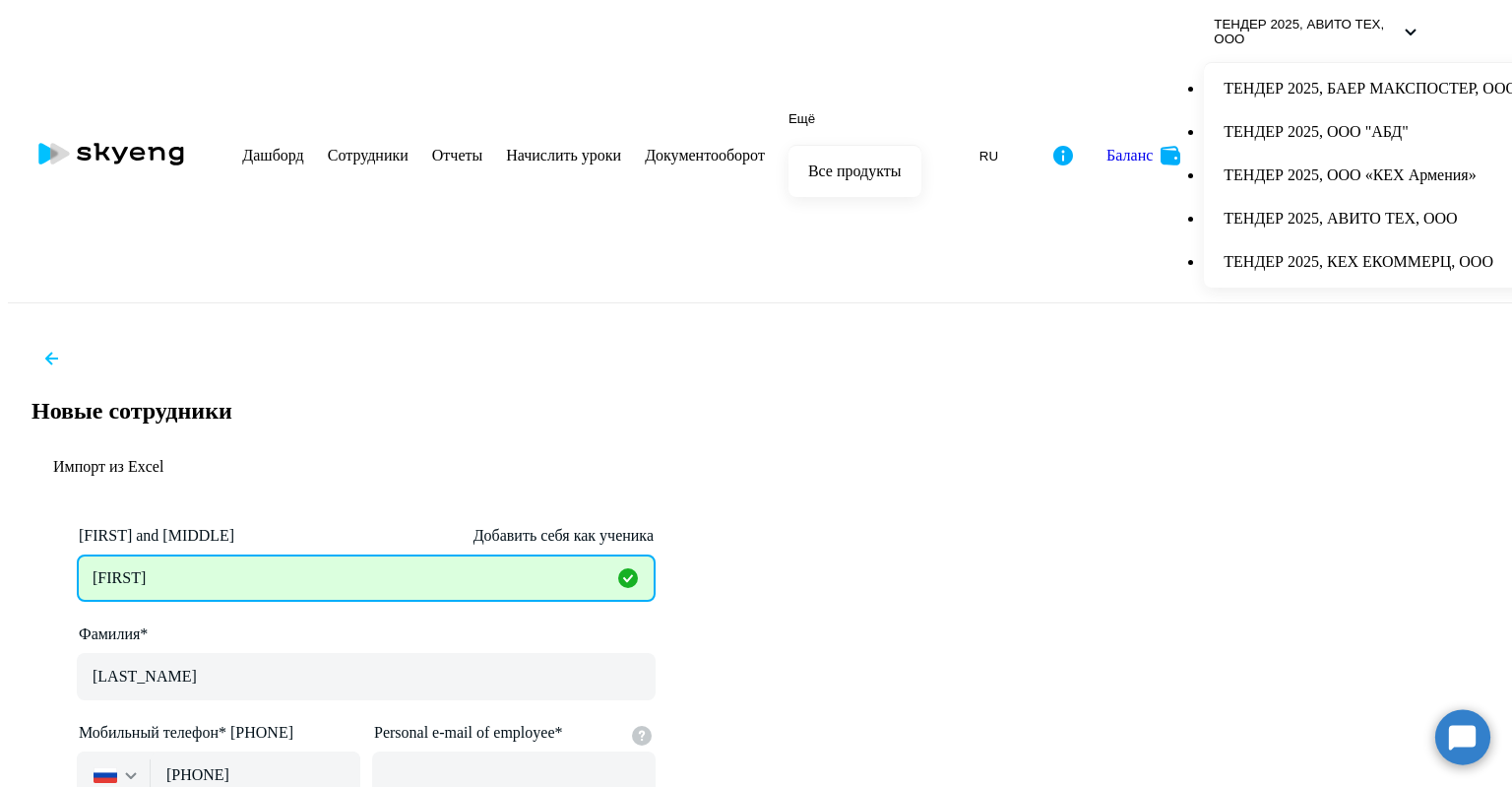 click on "[FIRST]" at bounding box center (366, 578) 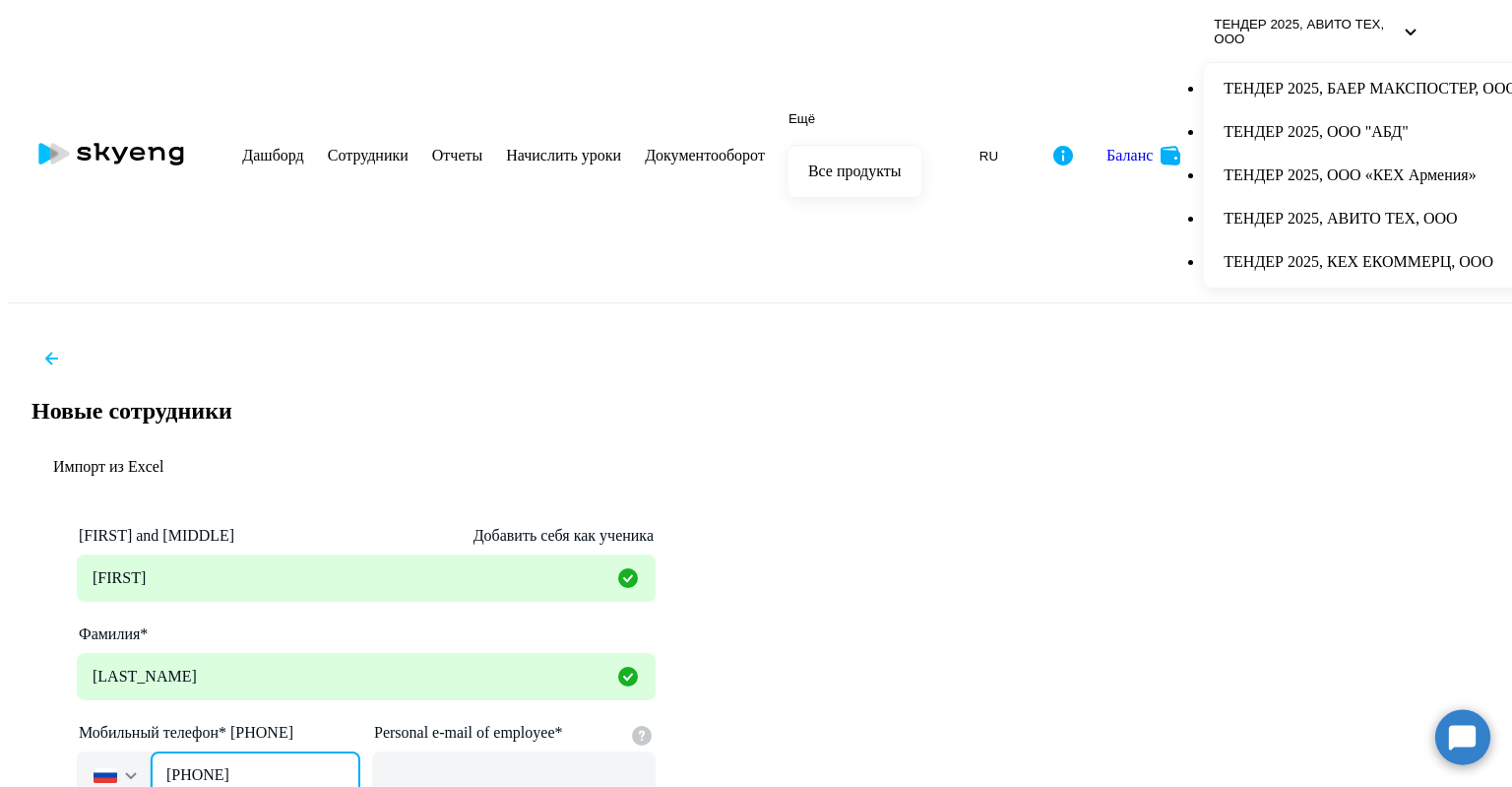 click on "[PHONE]" at bounding box center [255, 775] 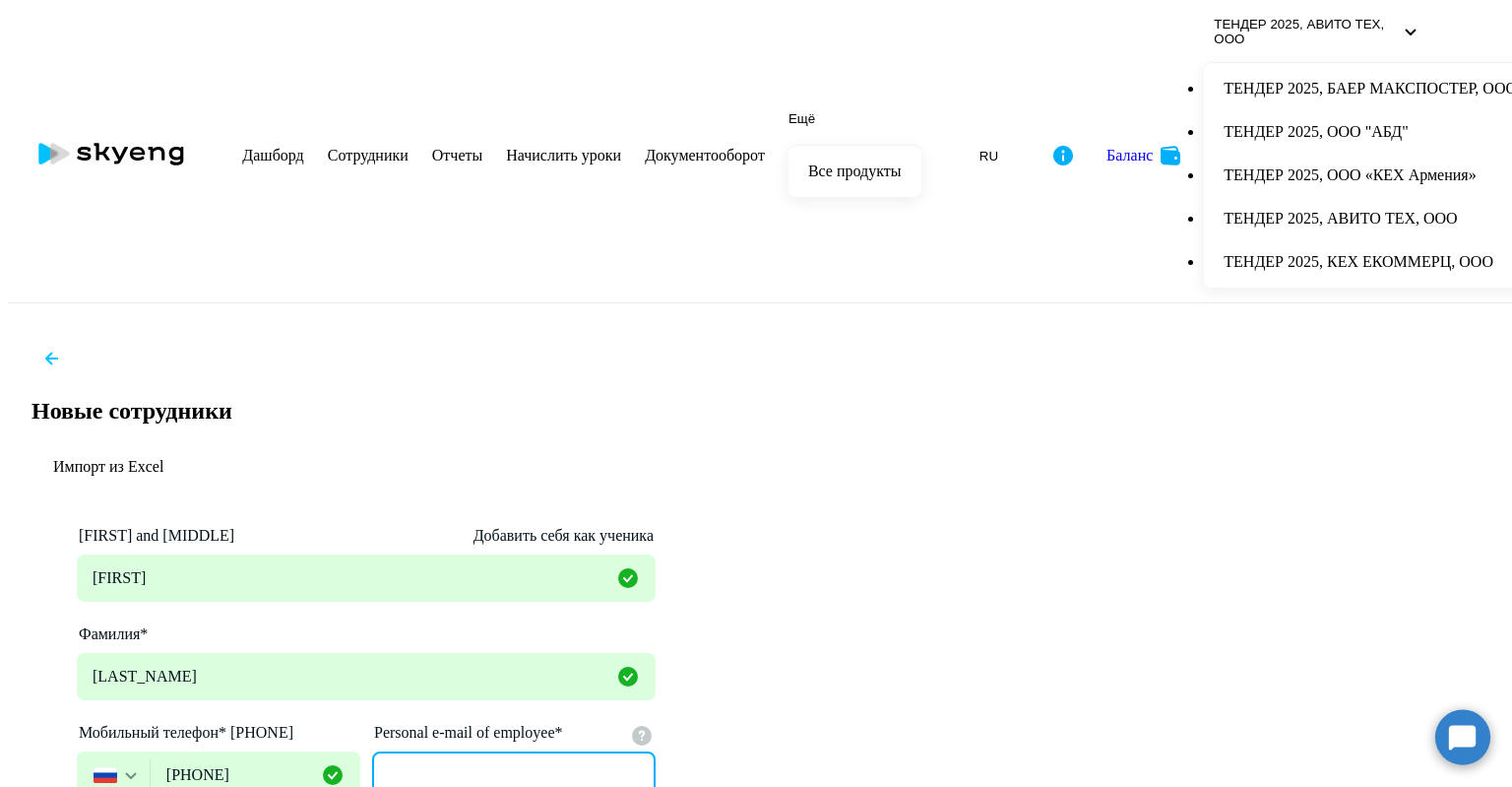 click on "Personal e-mail of employee*" at bounding box center [514, 775] 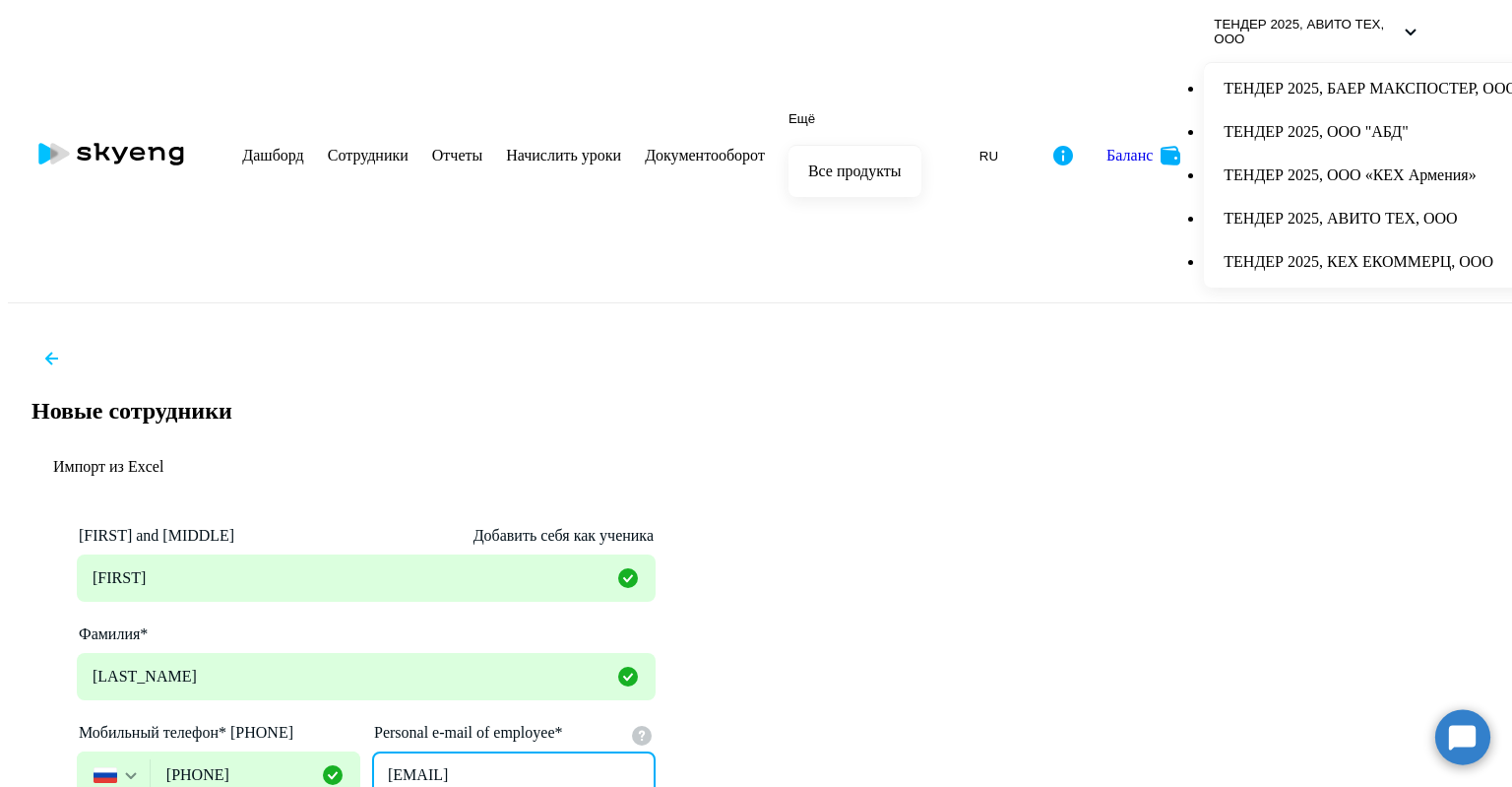 type on "[EMAIL]" 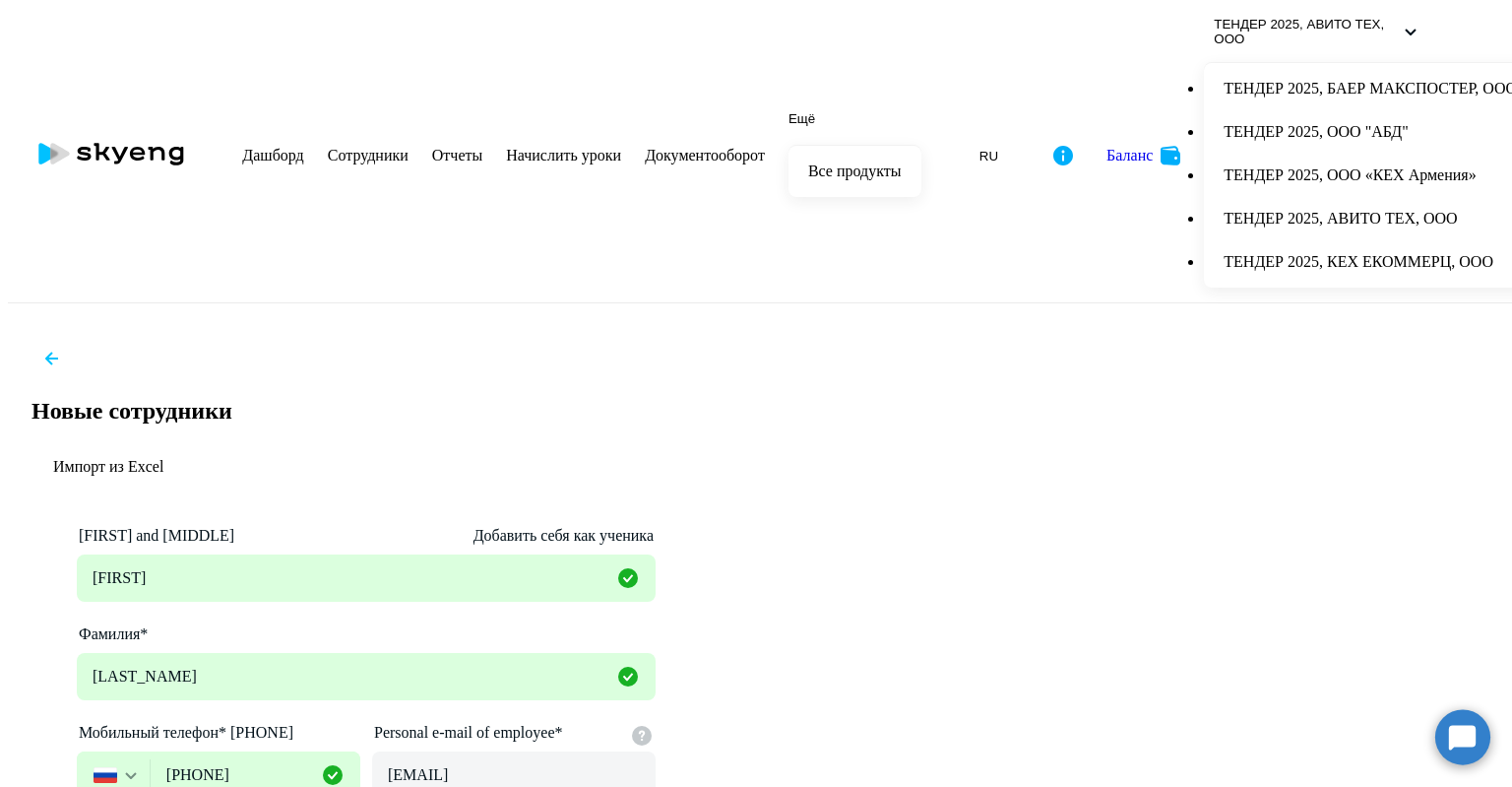 click on "Имя и отчество*  Добавить себя как ученика  [FIRST_NAME] Фамилия* [LAST_NAME]  Мобильный телефон* [PHONE]
Россия +7 Казахстан +7 Украина +380 Беларусь (Белоруссия) +375 Австралия +61 Австрия +43 Азербайджан +994 Албания +355 Алжир +213 Ангилья +1(264) Ангола +244 Андорра +376 Антигуа и Барбуда +1(268) Аргентина +54 Армения +374 Аруба +297 Афганистан +93 Багамские Острова +1(242) Бангладеш +880 Барбадос +1(246) Бахрейн +973 Белиз +501 Бельгия +32 Бенин +229 Бермудские острова +1(441) Бирма (Мьянма) +95 Болгария +359 Боливия +591 Бонайре, Синт-Эстатиус и Саба +599 Босния и Герцеговина +387 Ботсвана +267 Бразилия +55 +1(284) +673 +226 +257 +975" at bounding box center (756, 865) 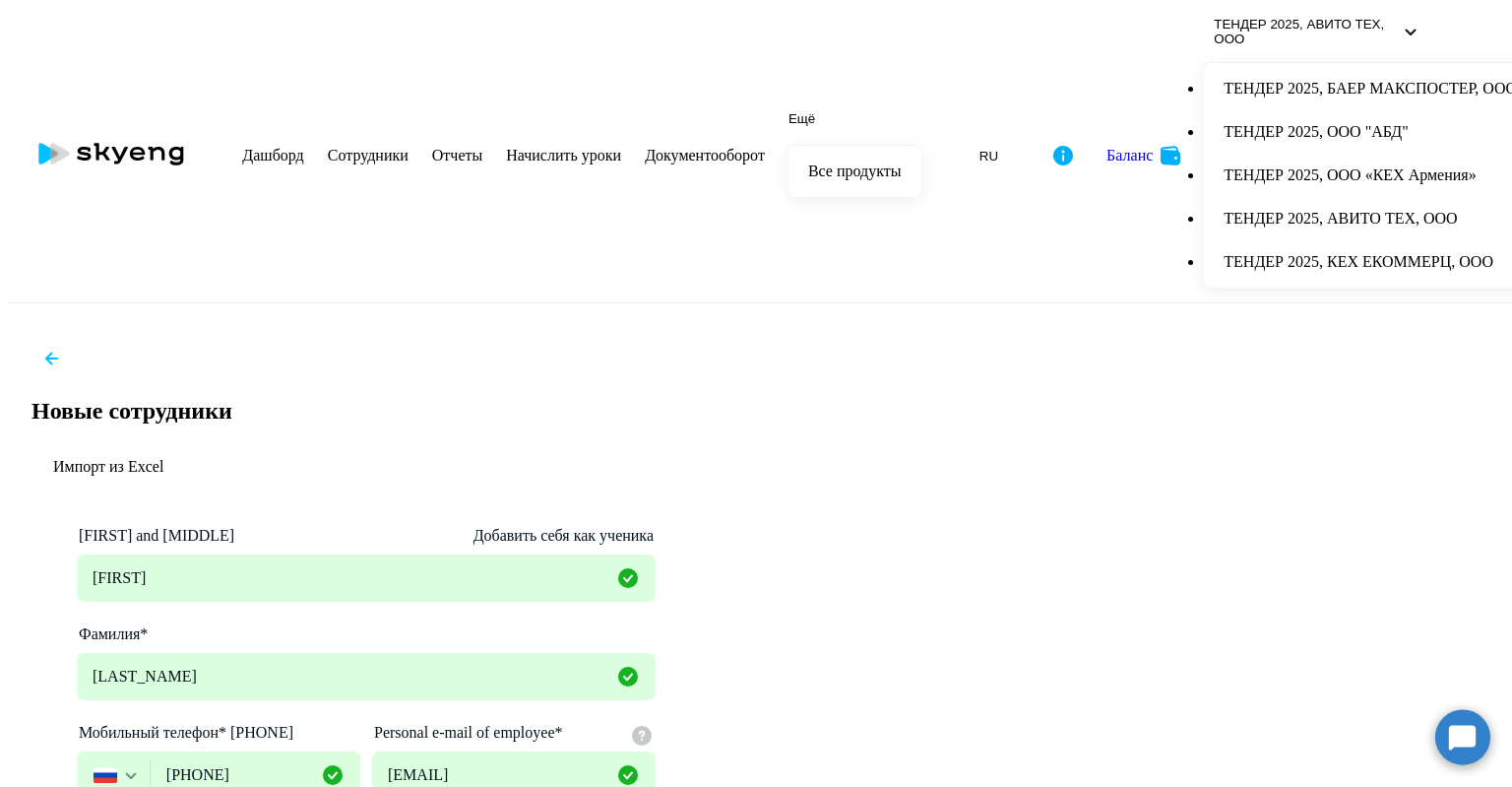 scroll, scrollTop: 244, scrollLeft: 0, axis: vertical 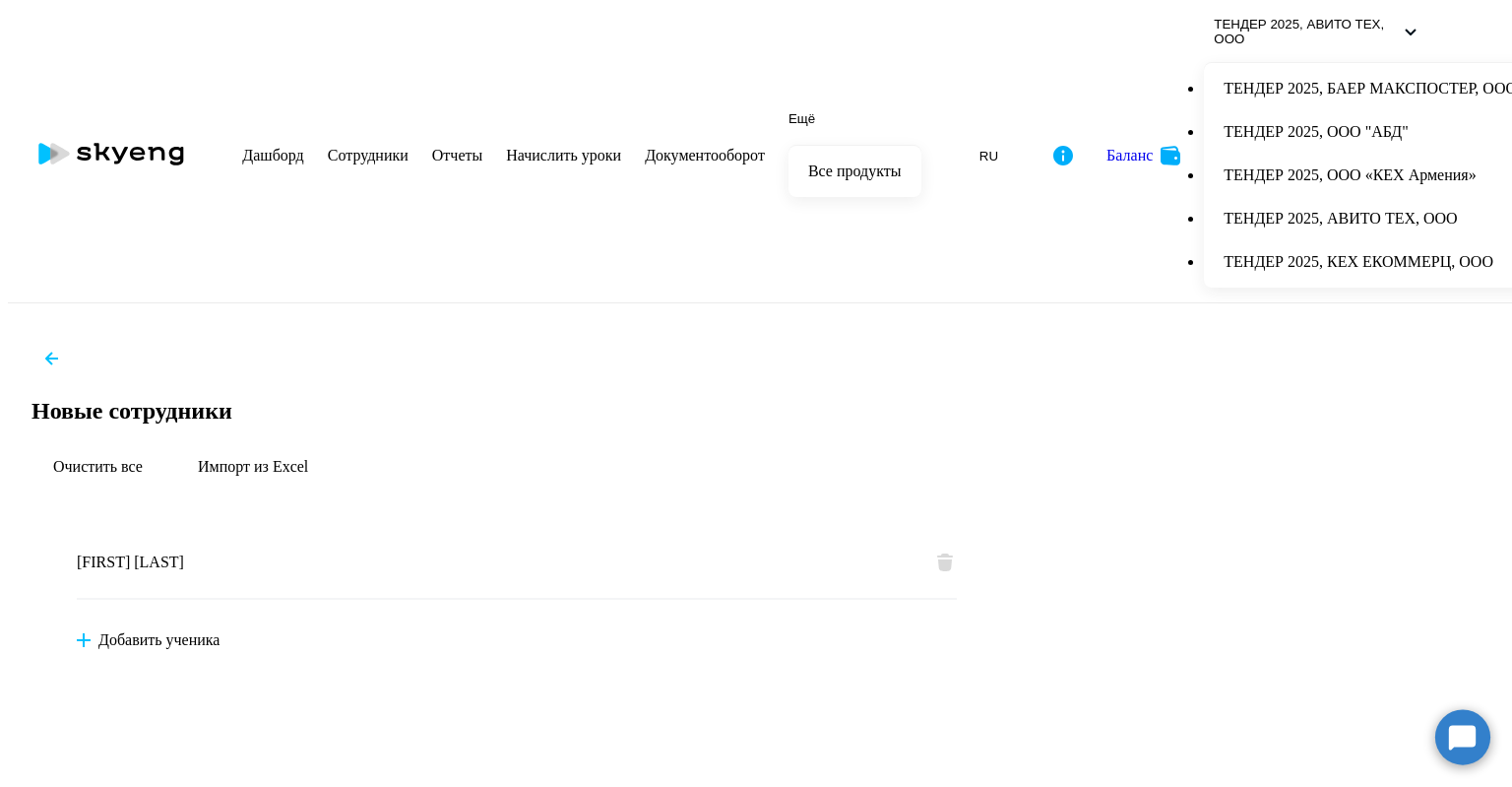 click on "Настоящим подтверждаю, что предоставляю персональные данные третьих лиц, ознакомленных с   политикой обработки персональных данных,   с их согласия" at bounding box center (1100, 984) 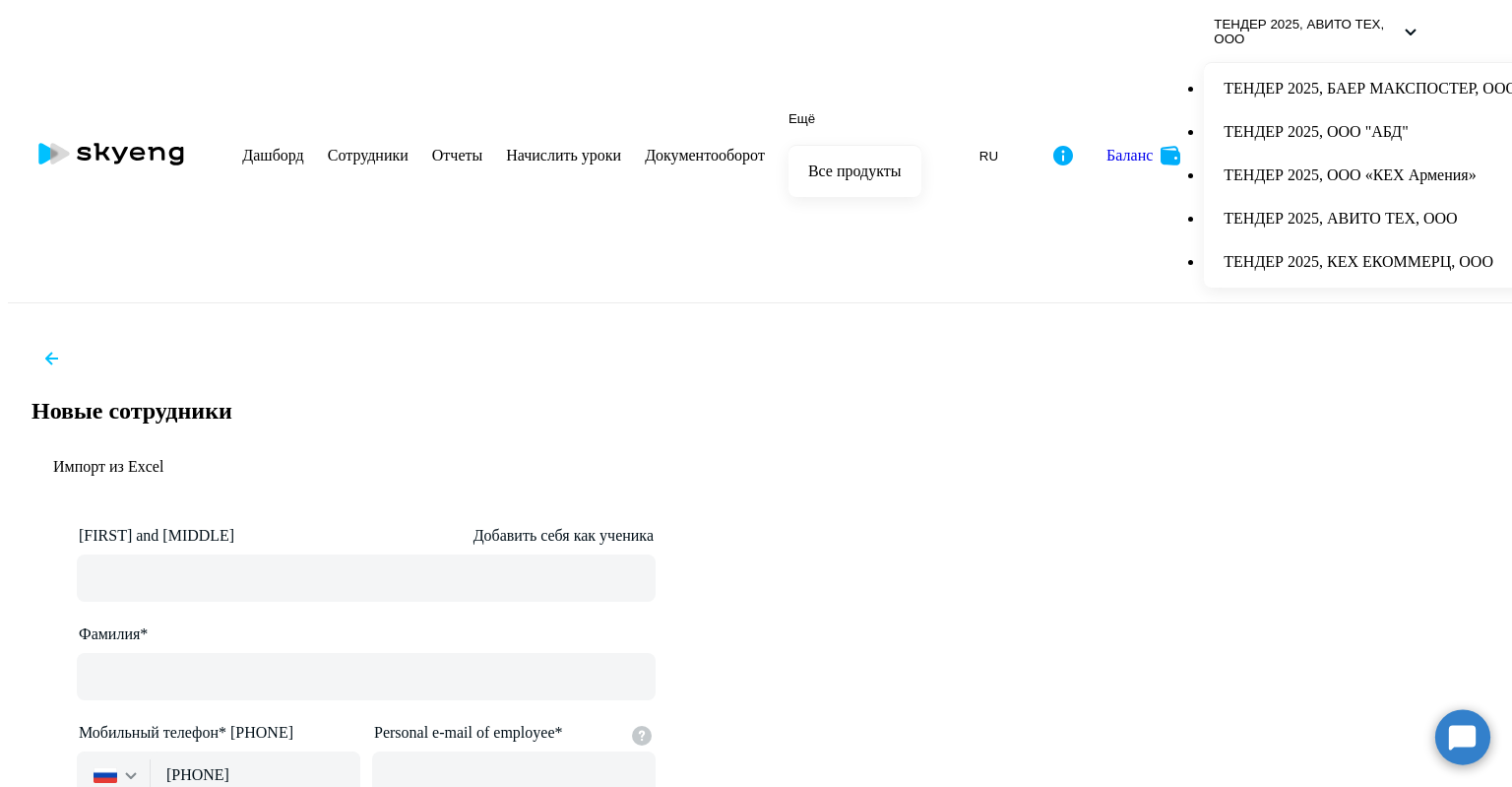 click on "Завершить" at bounding box center (517, 1795) 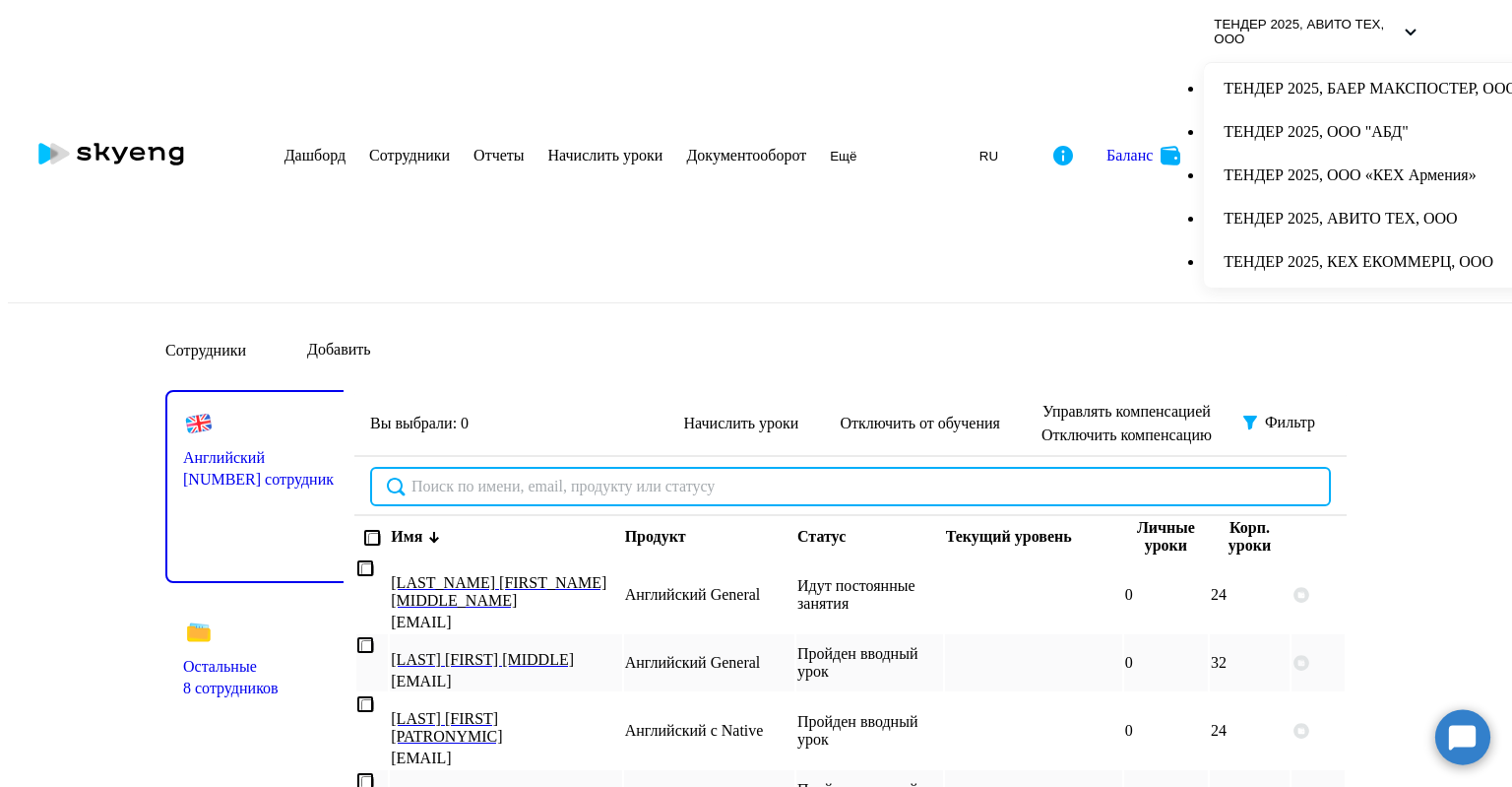 click at bounding box center [850, 487] 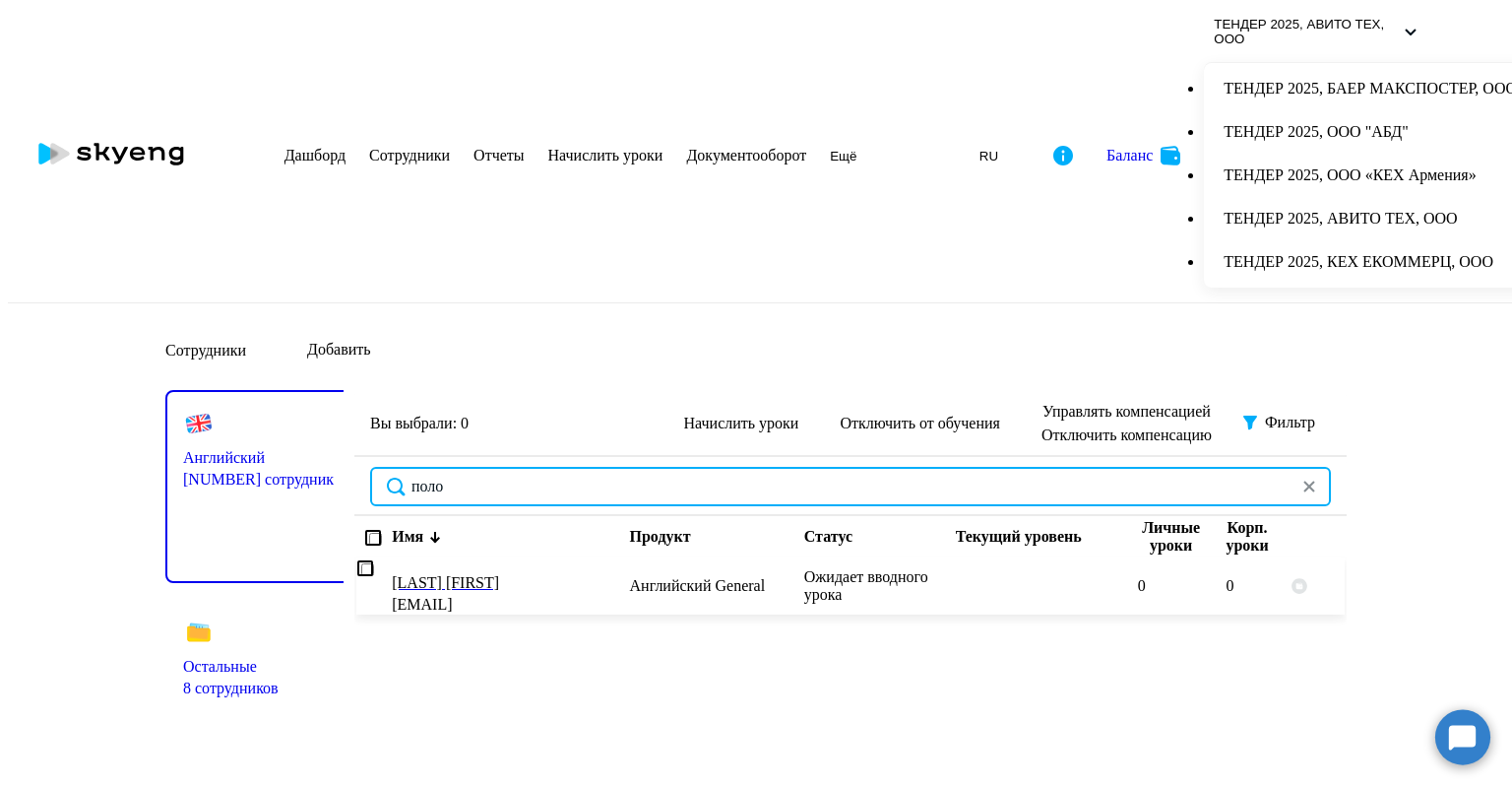 type on "поло" 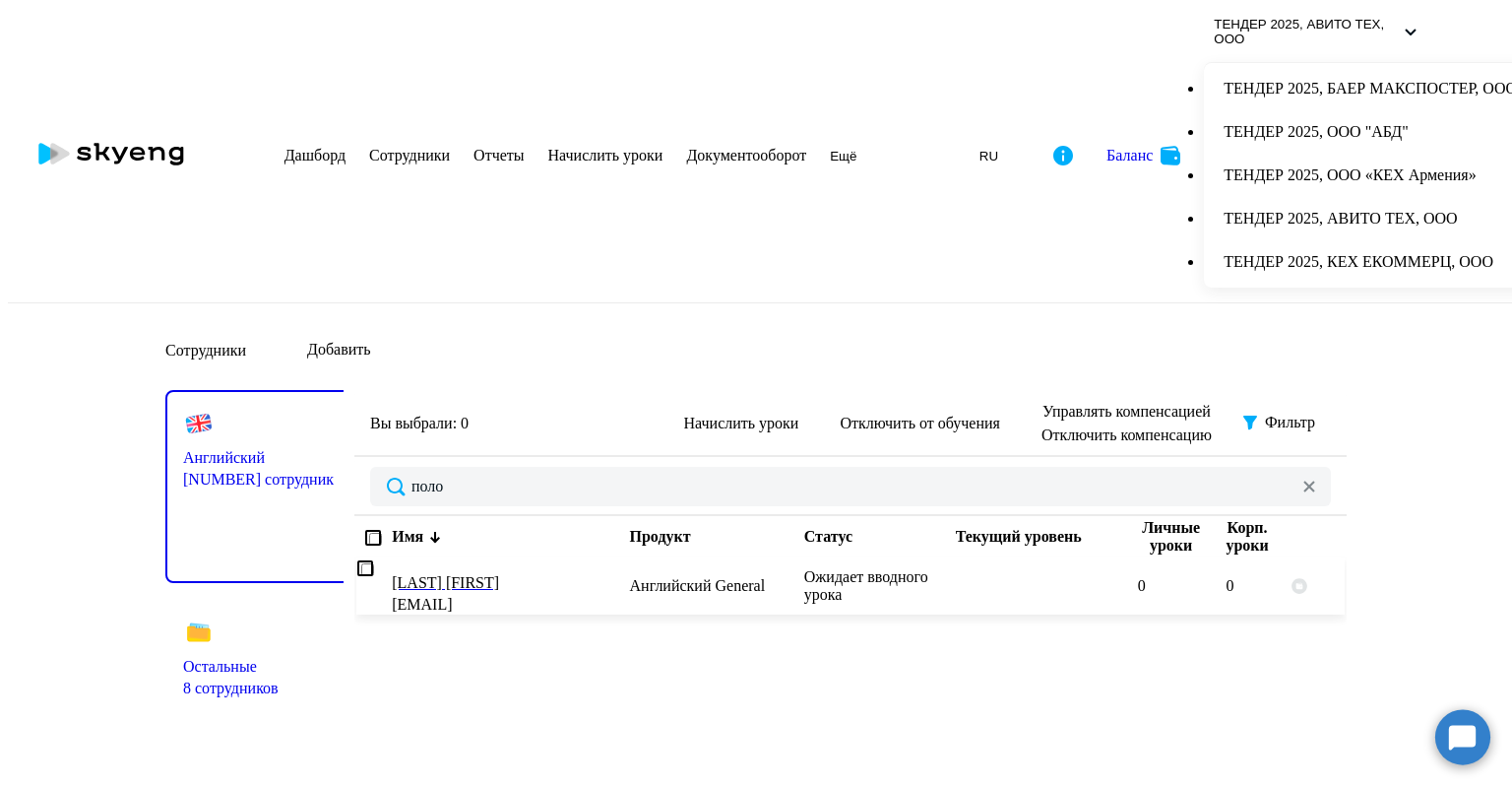 click at bounding box center (365, 568) 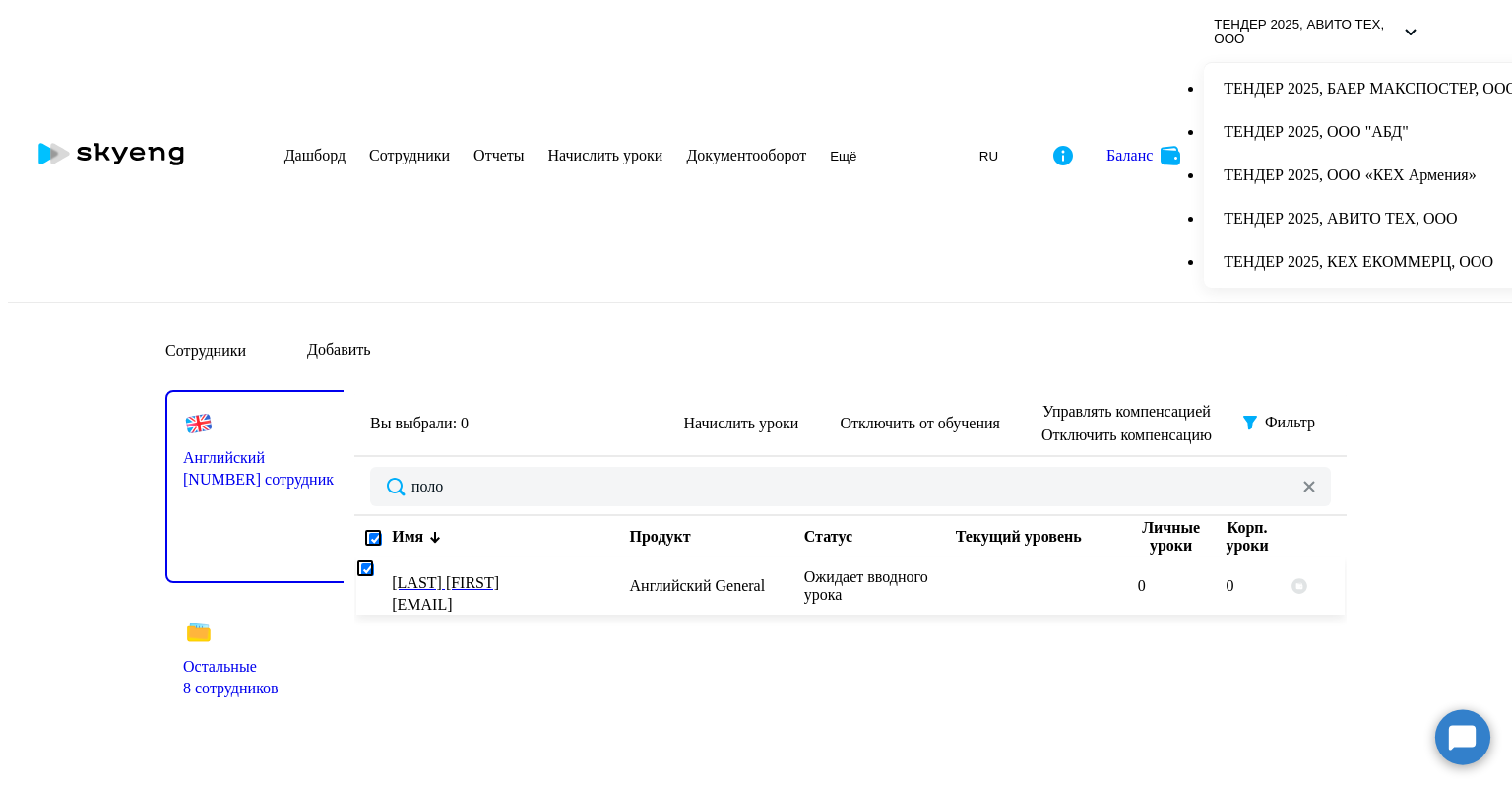 checkbox on "true" 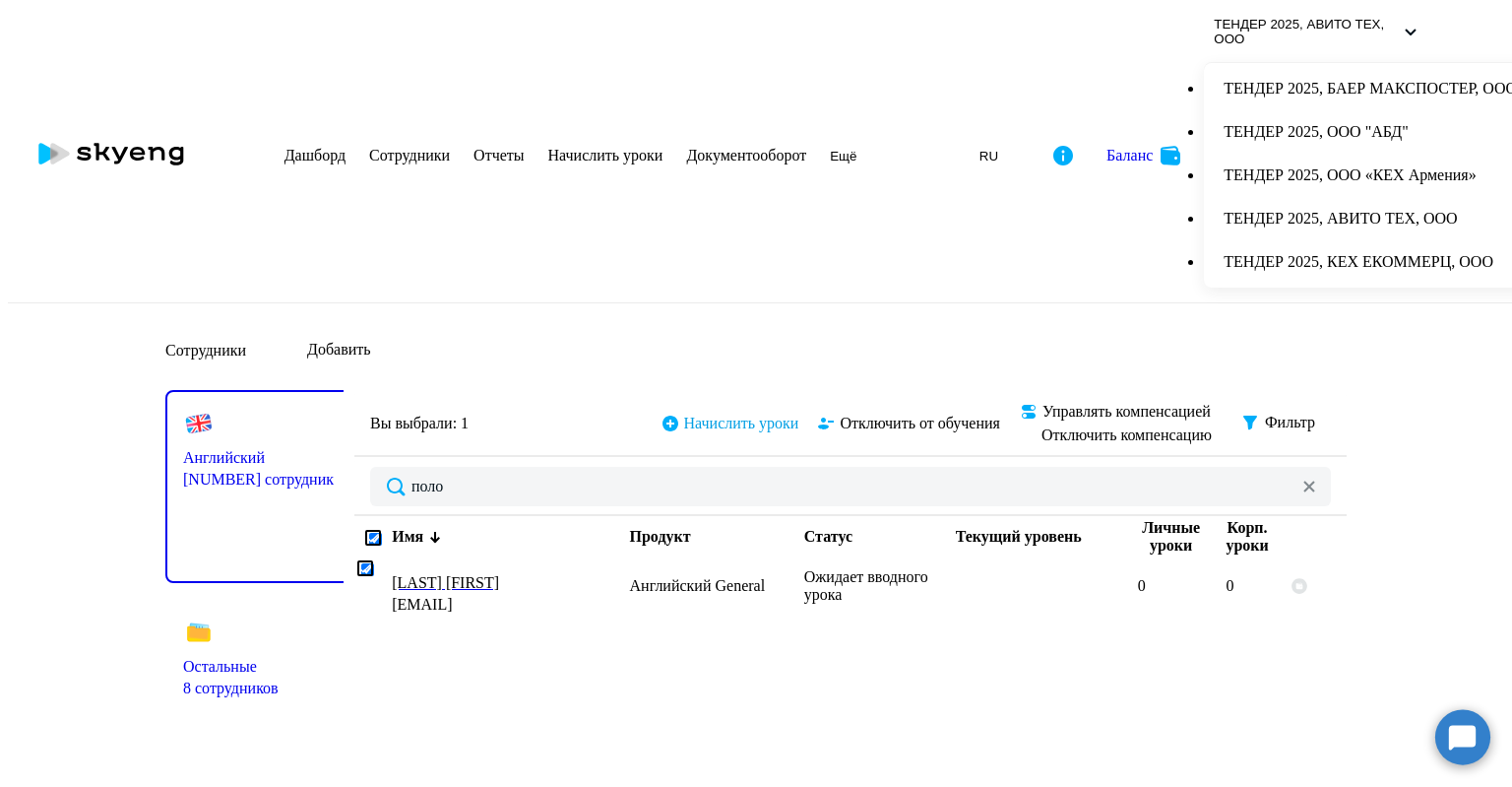 click on "Начислить уроки" at bounding box center (741, 424) 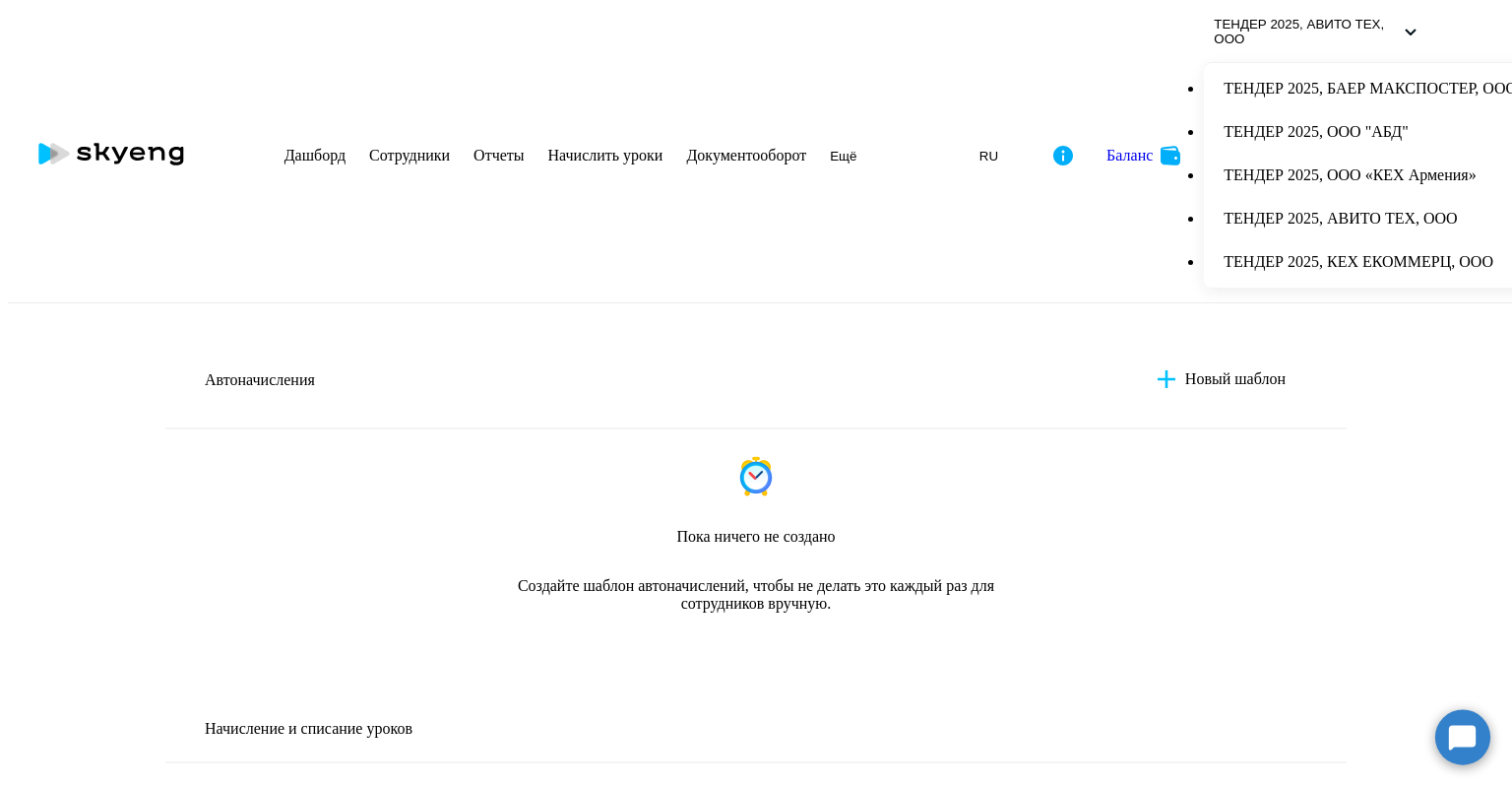 scroll, scrollTop: 492, scrollLeft: 0, axis: vertical 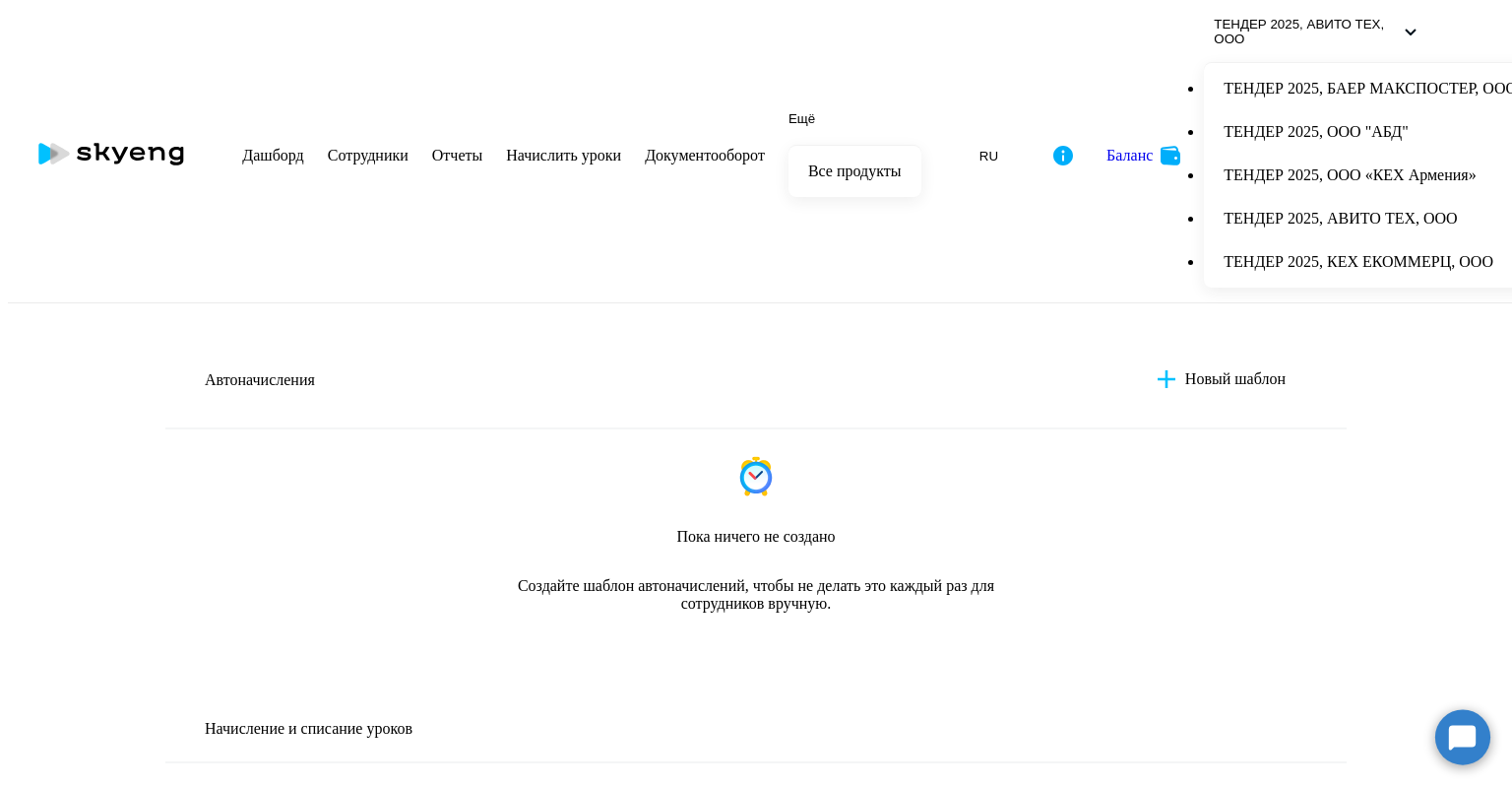 type on "24" 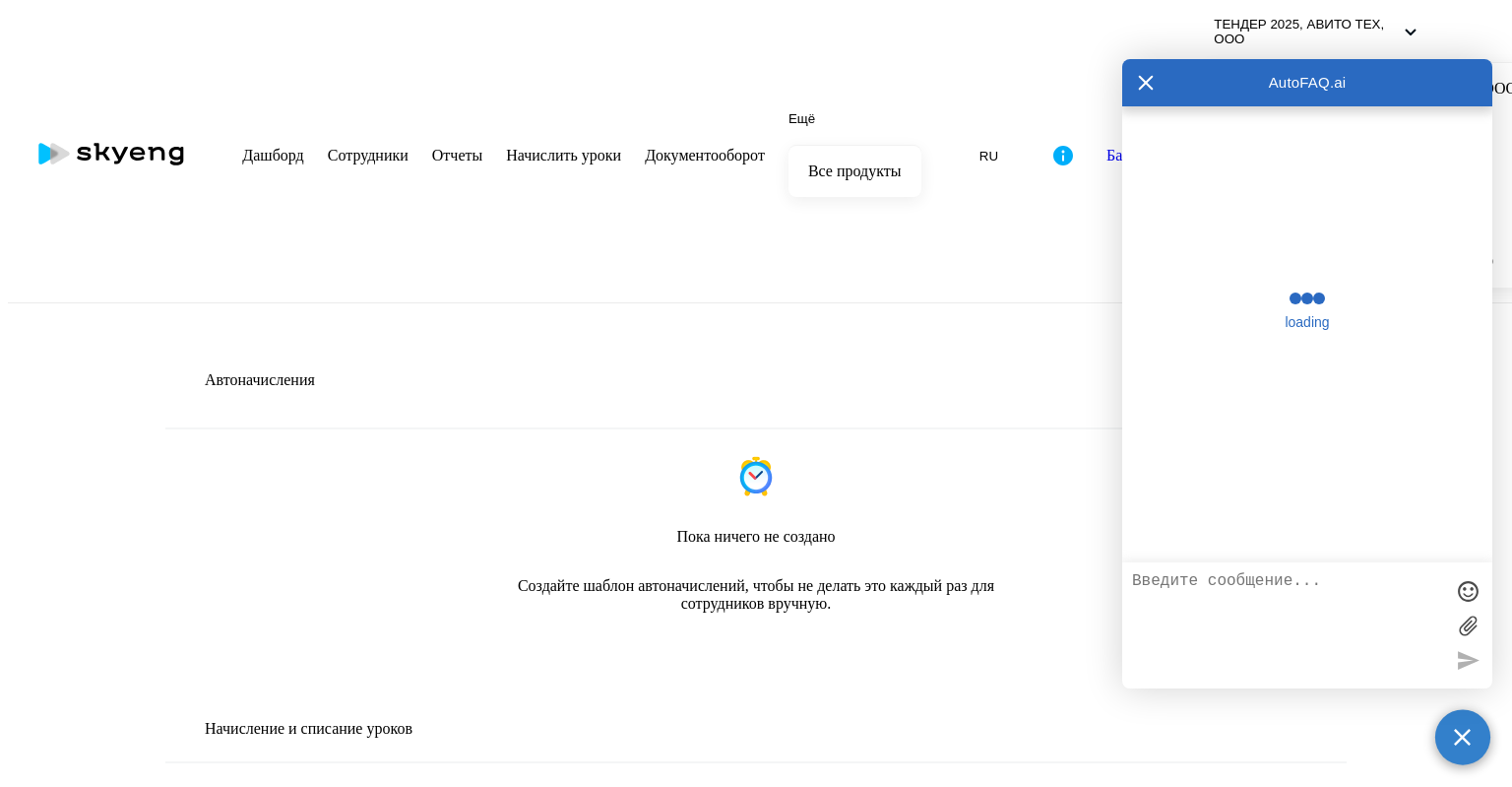 scroll, scrollTop: 0, scrollLeft: 0, axis: both 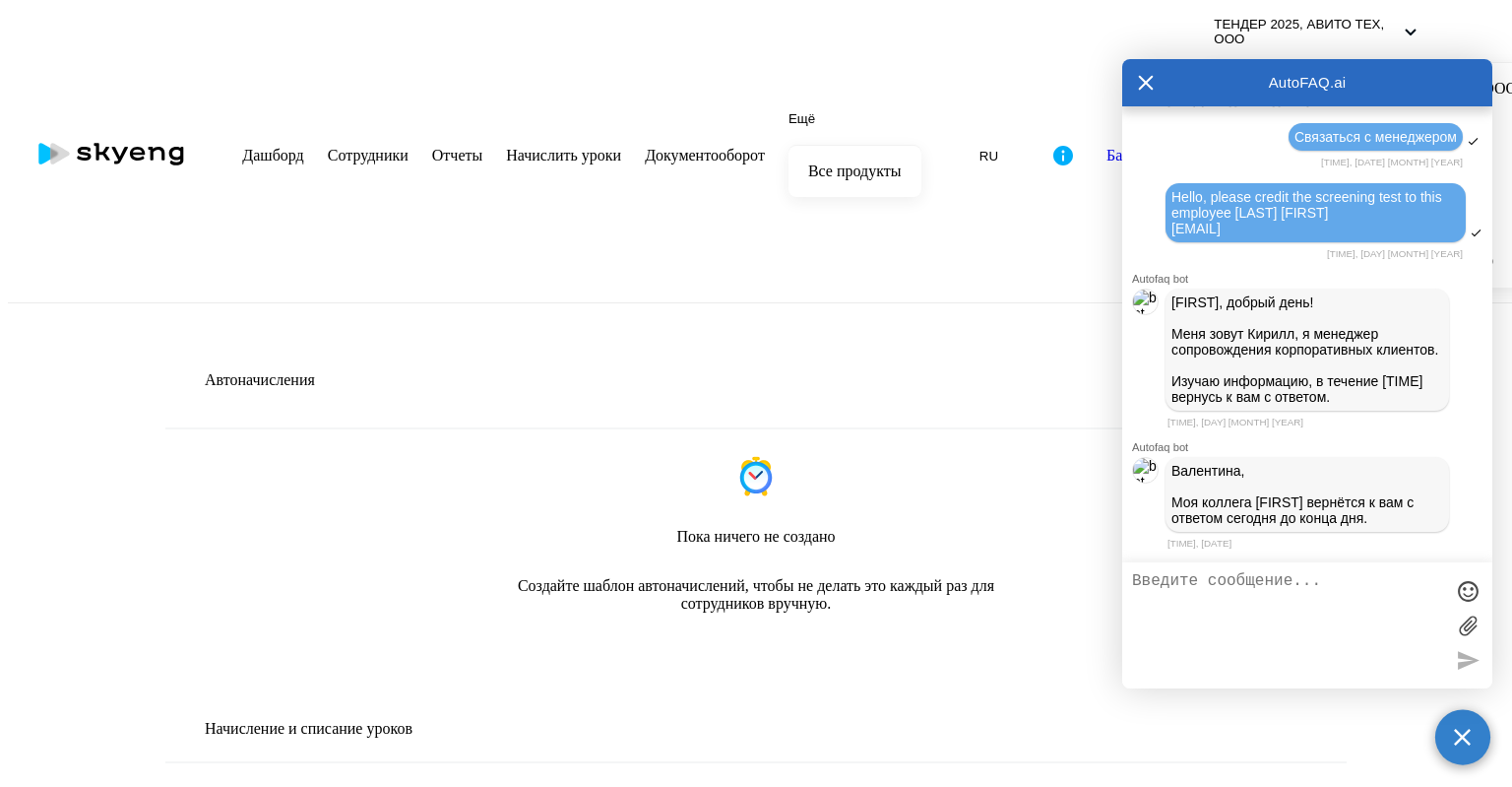 drag, startPoint x: 1321, startPoint y: 591, endPoint x: 1325, endPoint y: 607, distance: 16.492423 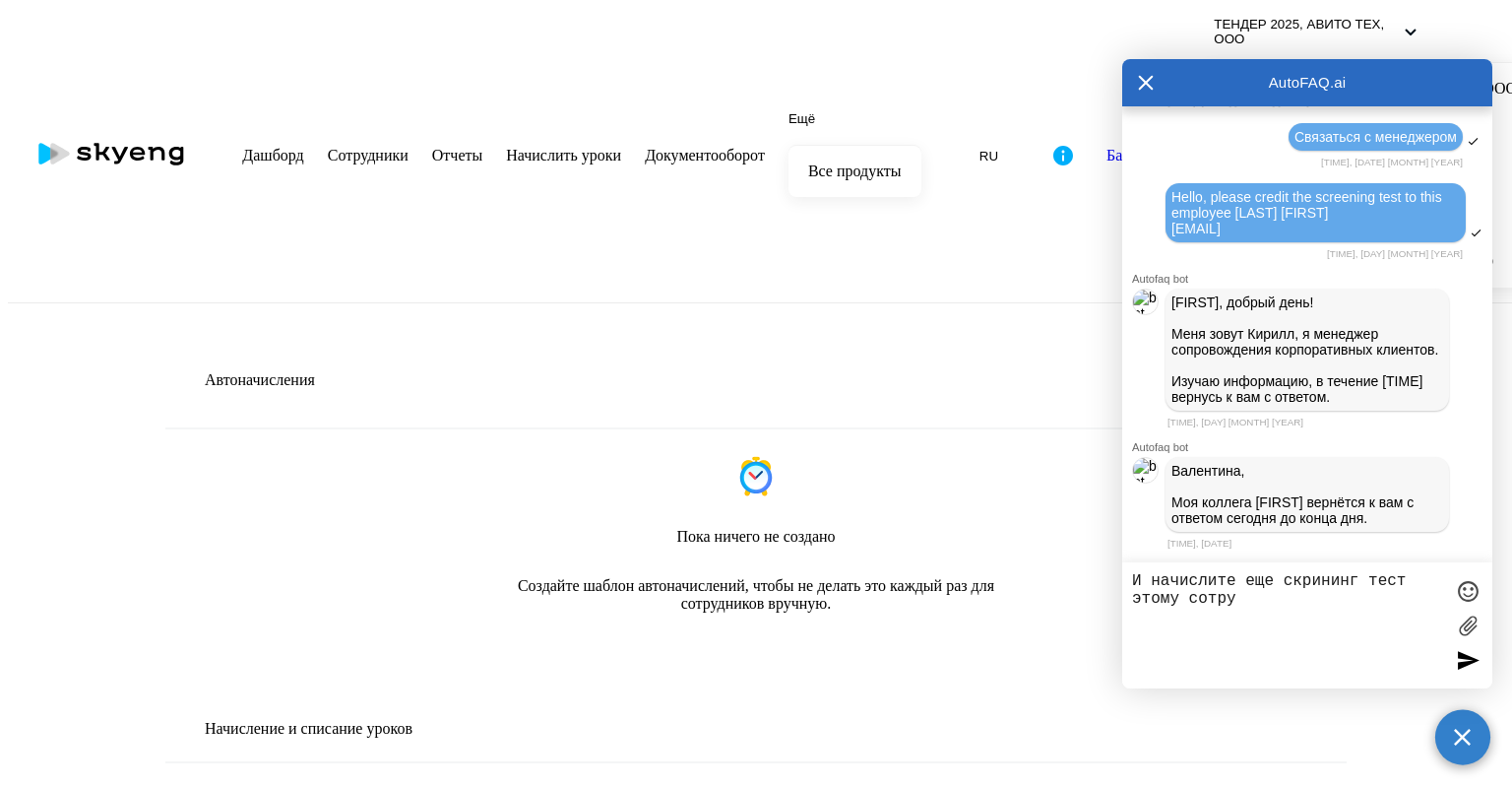 type on "И начислите еще скрининг тест этому сотруд" 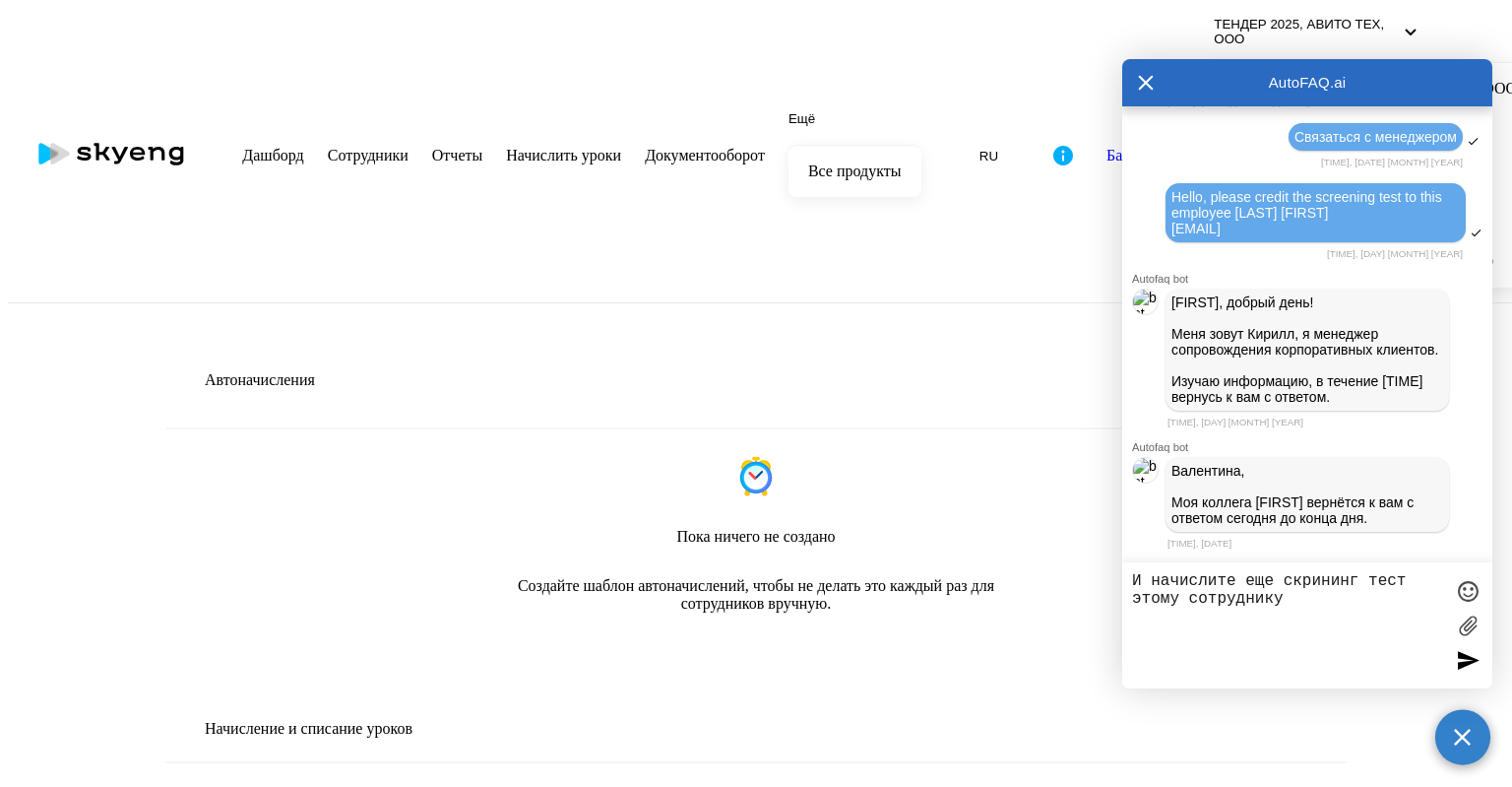 paste on "[LAST] [FIRST]
[EMAIL]" 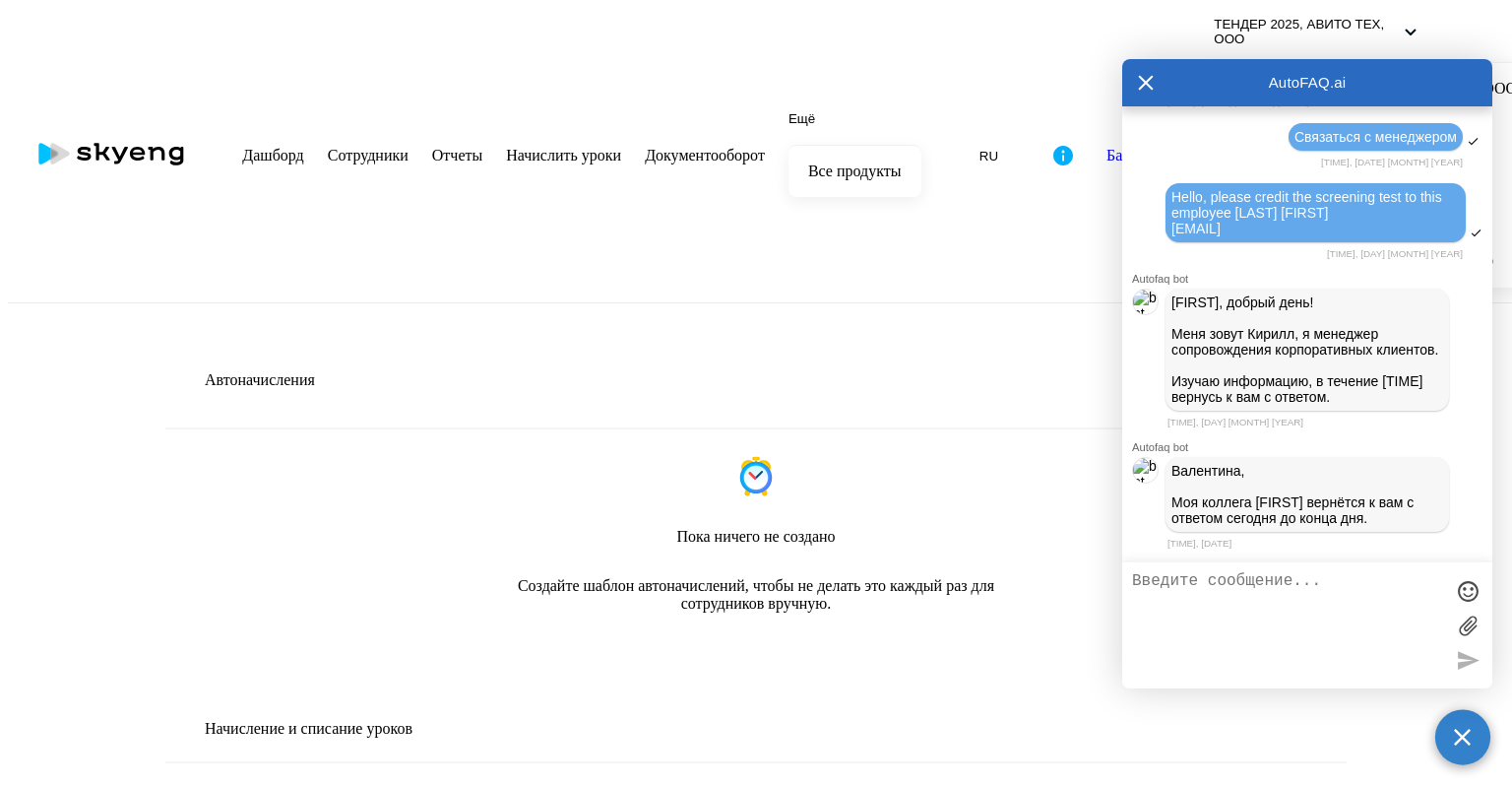 scroll, scrollTop: 10227, scrollLeft: 0, axis: vertical 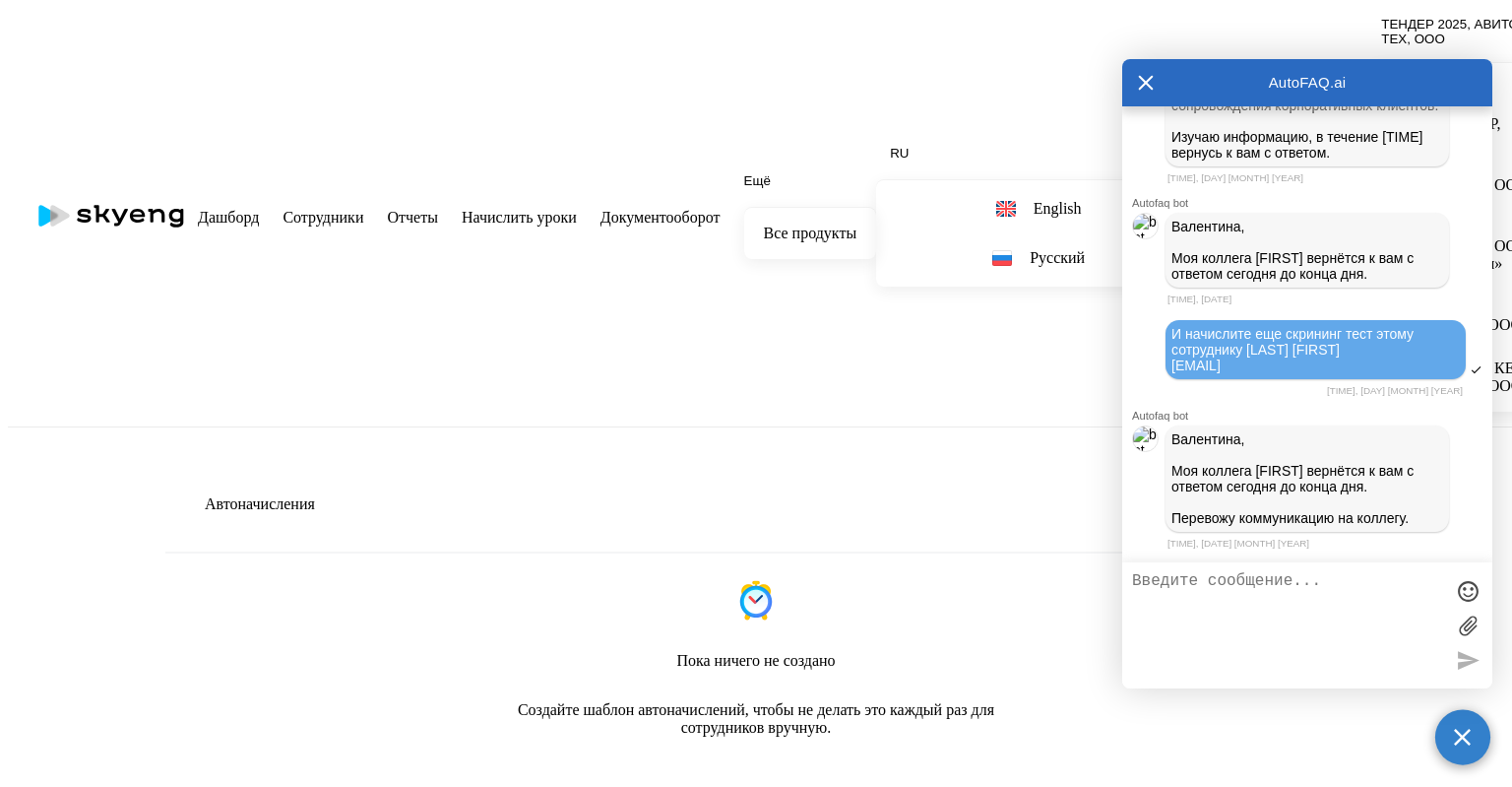 click on "Autofaq bot Привет, я отвечаю на вопросы B2B клиентов Skyeng 🙂
Выберите тематику своего запроса.  Операционное сопровождение Тематики документооборот 12:41:22, 26 июня 2025 Операционное сопровождение 12:41:55, 26 июня 2025 Autofaq bot Выберите раздел: Действия по сотрудникам Действия с балансом 12:41:57, 26 июня 2025 Действия по сотрудникам 12:42:03, 26 июня 2025 Autofaq bot Выберите действие: Подключить к обучению Отключить от обучения Сотруднику нужна помощь ➡️ Назад 🏠 Главное меню 12:42:03, 26 июня 2025 Сотруднику нужна помощь 12:42:11, 26 июня 2025 Autofaq bot В личном кабинете учеников есть  чат поддержки . Чат  Да" at bounding box center (1307, -4477) 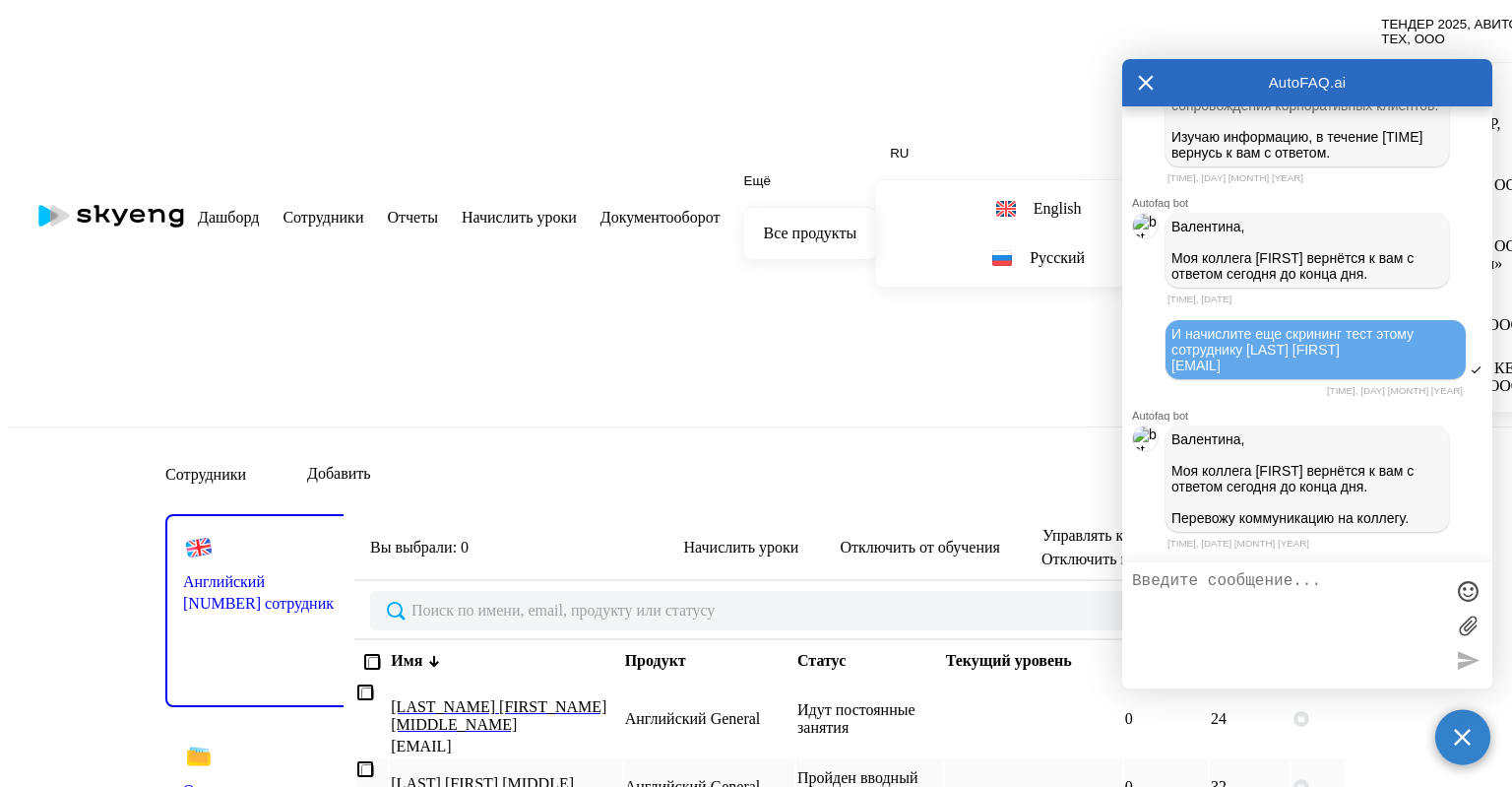 click at bounding box center [1146, 83] 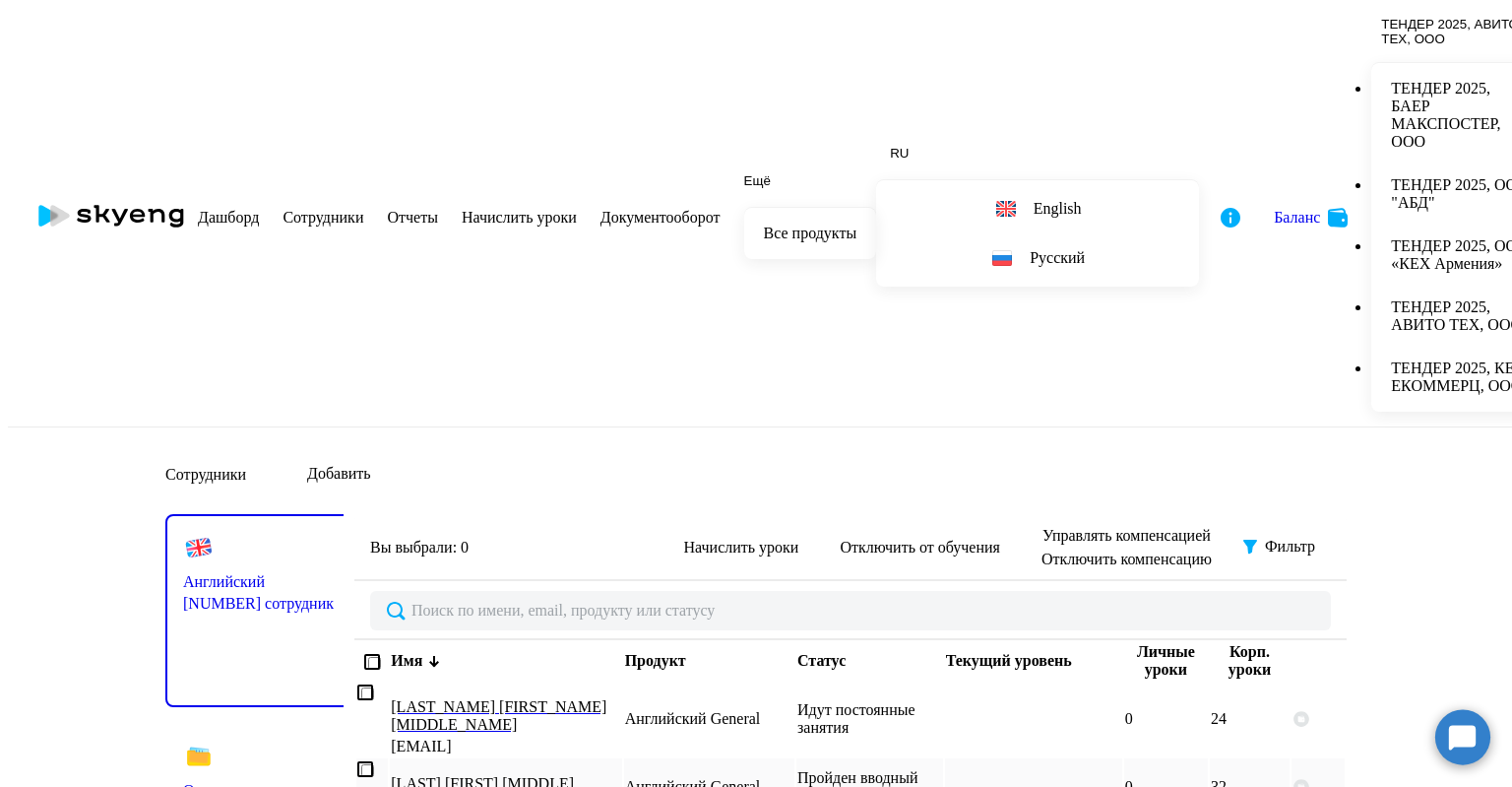 click on "Добавить" at bounding box center (339, 474) 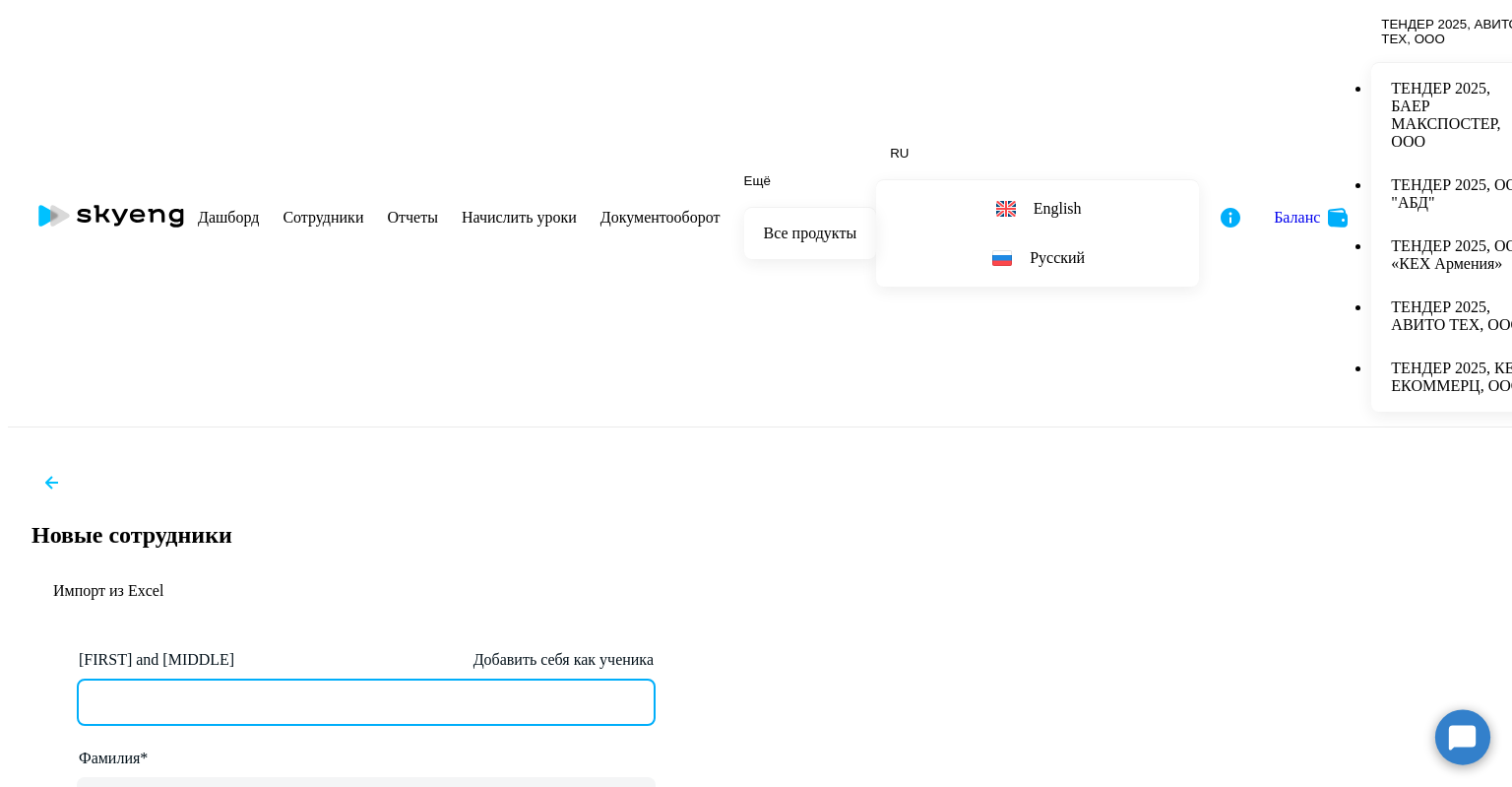 click on "Имя и отчество*  Добавить себя как ученика" at bounding box center (366, 702) 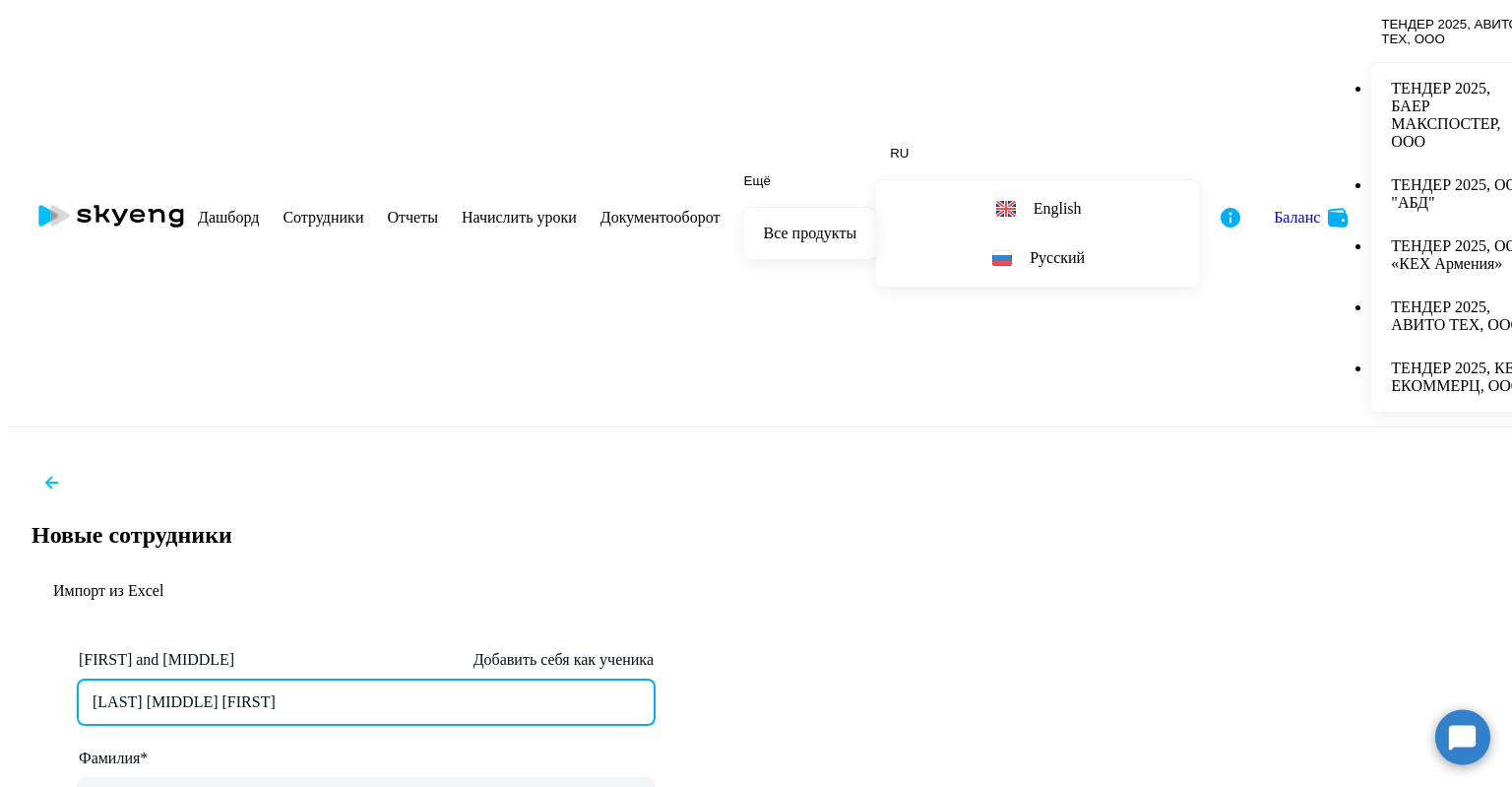 drag, startPoint x: 406, startPoint y: 234, endPoint x: 563, endPoint y: 233, distance: 157.00318 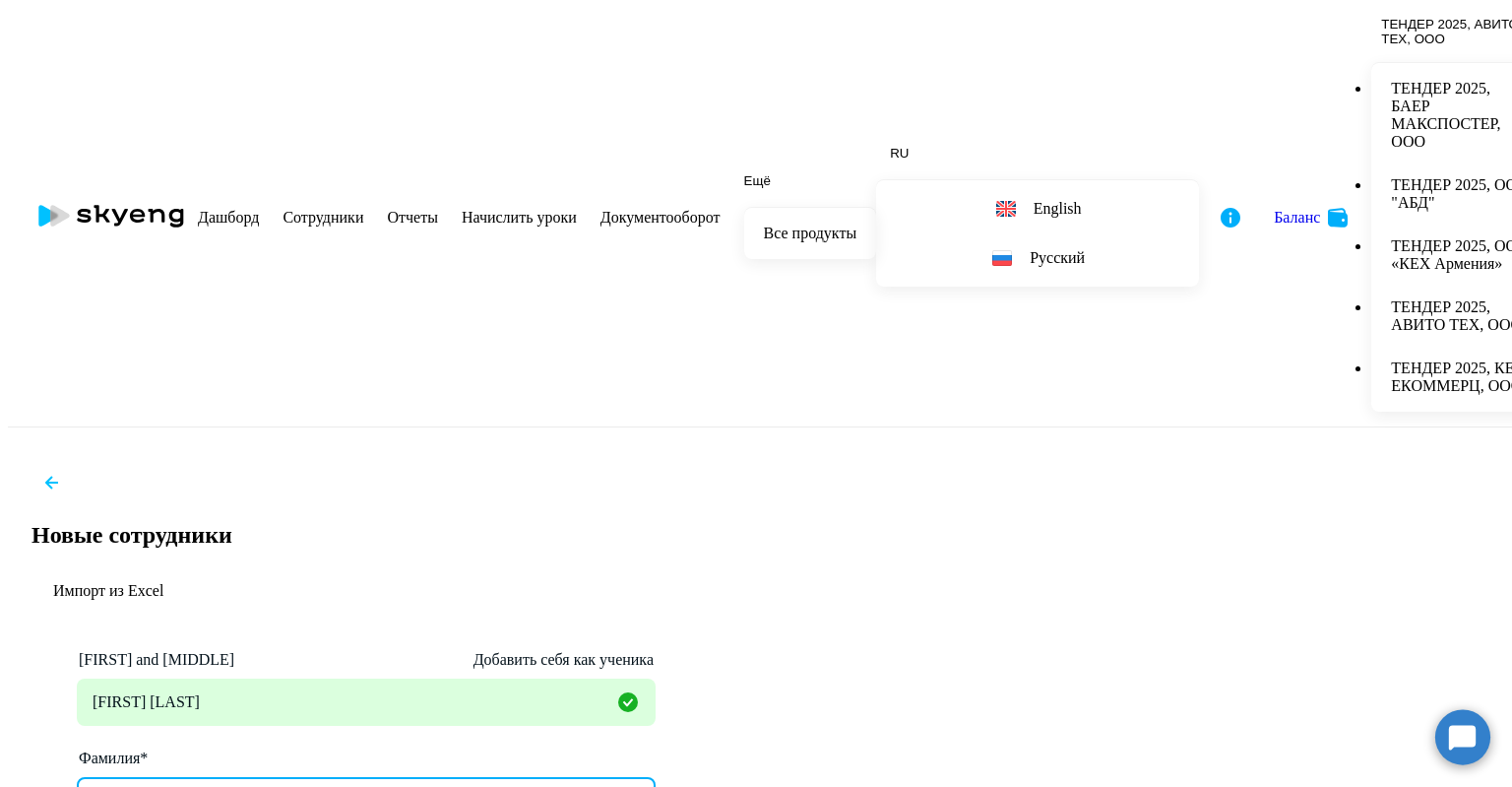 type on "[LAST]" 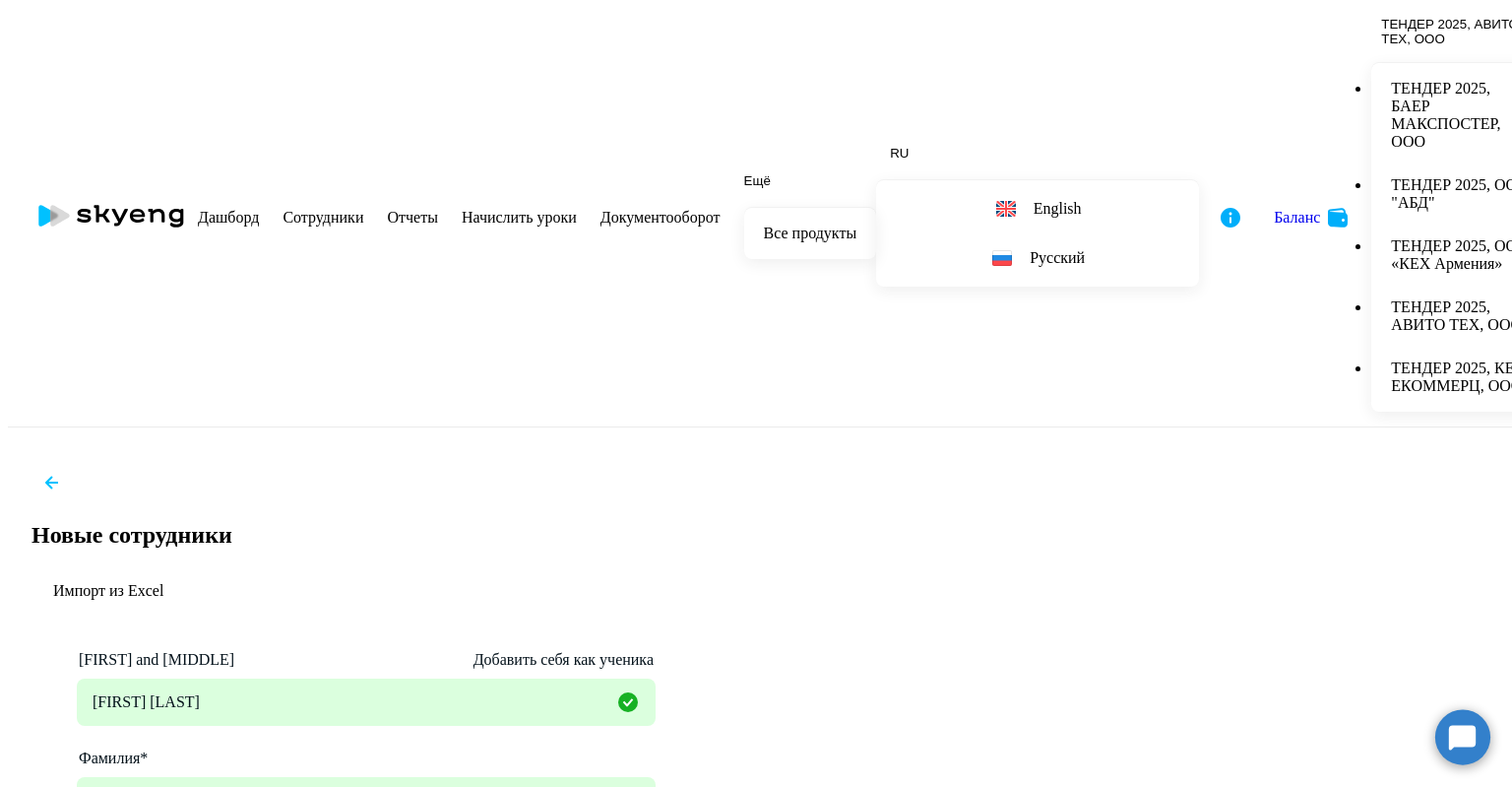 click on "[FIRST] [LAST] Фамилия* [LAST]  Мобильный телефон* [PHONE]
Россия +7 Казахстан +7 Украина +380 Беларусь (Белоруссия) +375 Австралия +61 Австрия +43 Азербайджан +994 Албания +355 Алжир +213 Ангилья +1(264) Ангола +244 Андорра +376 Антигуа и Барбуда +1(268) Аргентина +54 Армения +374 Аруба +297 Афганистан +93 Багамские Острова +1(242) Бангладеш +880 Барбадос +1(246) Бахрейн +973 Белиз +501 Бельгия +32 Бенин +229 Бермудские острова +1(441) Бирма (Мьянма) +95 Болгария +359 Боливия +591 Бонайре, Синт-Эстатиус и Саба +599 Босния и Герцеговина +387 Ботсвана +267 Бразилия +55 +1(284) +673 +226 +257 +975" at bounding box center (366, 989) 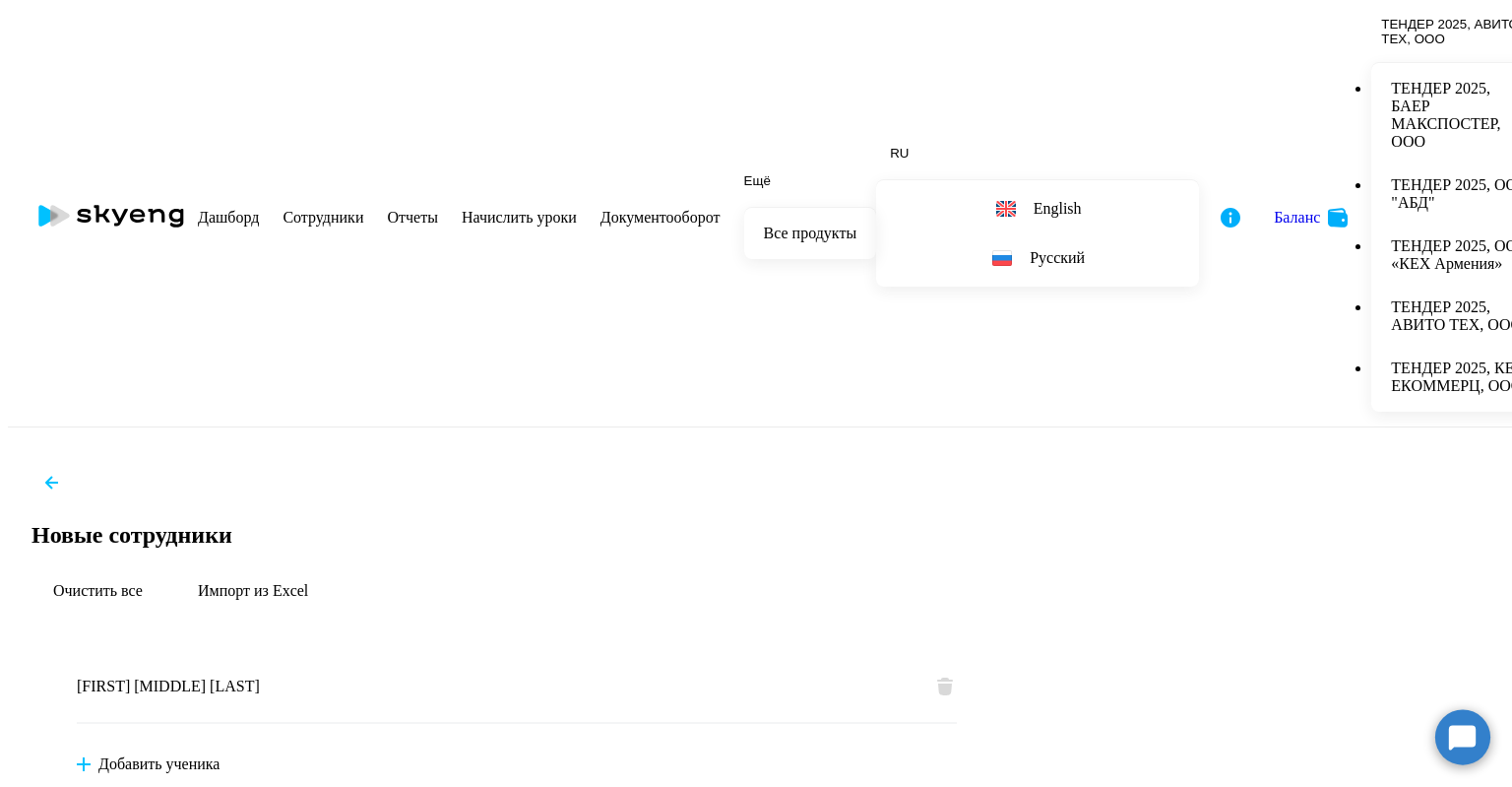 scroll, scrollTop: 0, scrollLeft: 0, axis: both 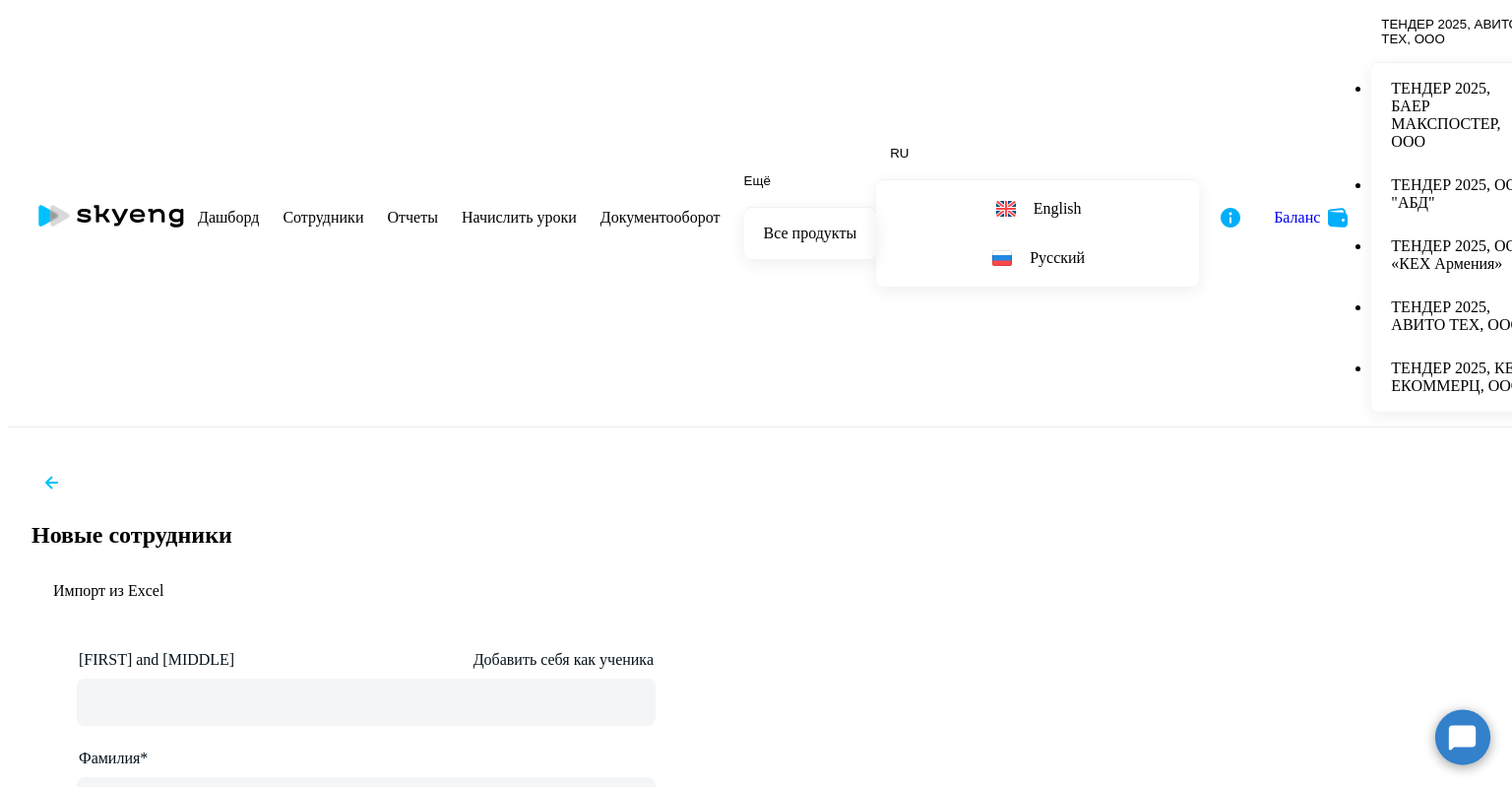 click on "Завершить" at bounding box center [517, 1919] 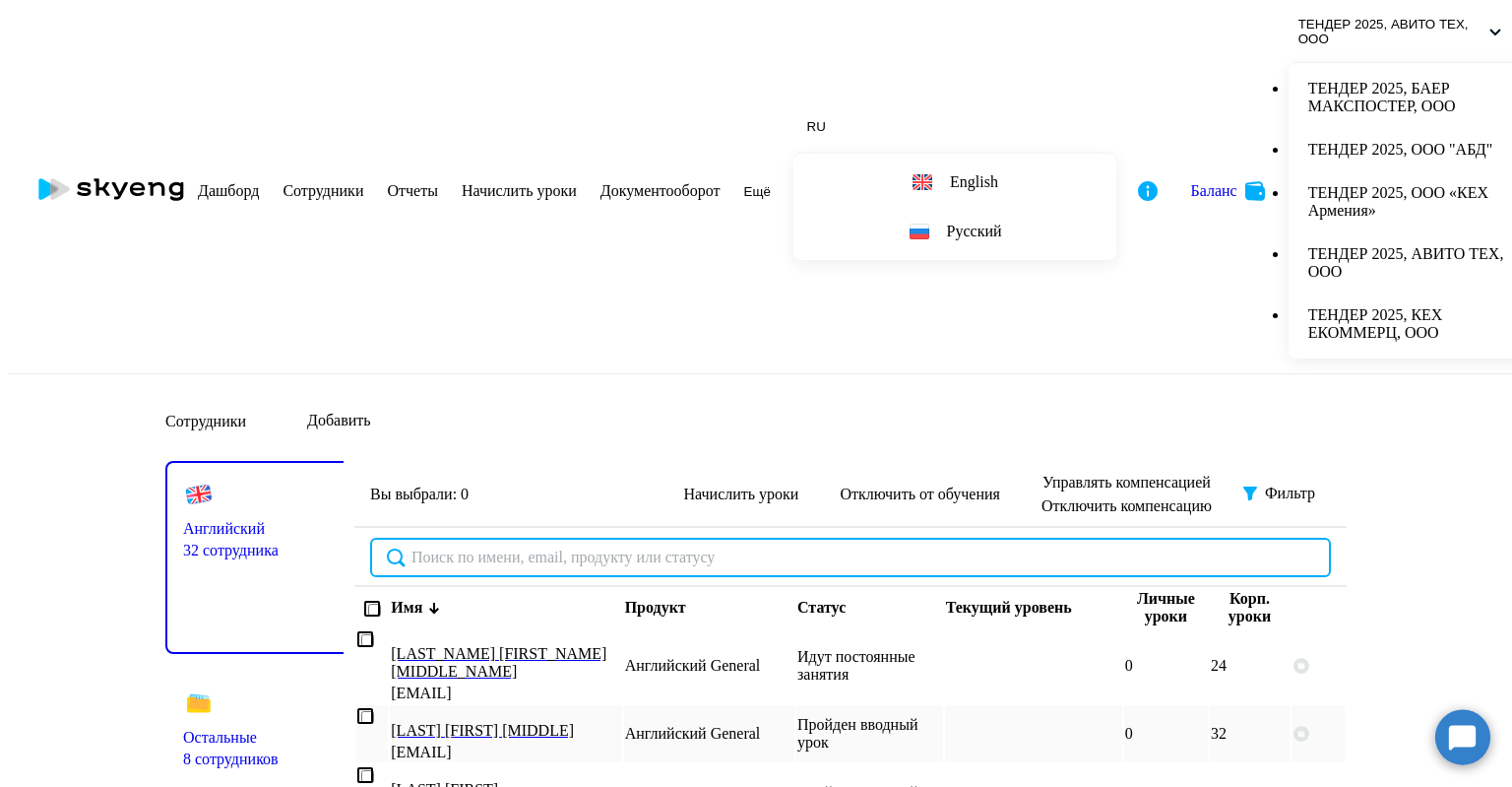 click at bounding box center [850, 557] 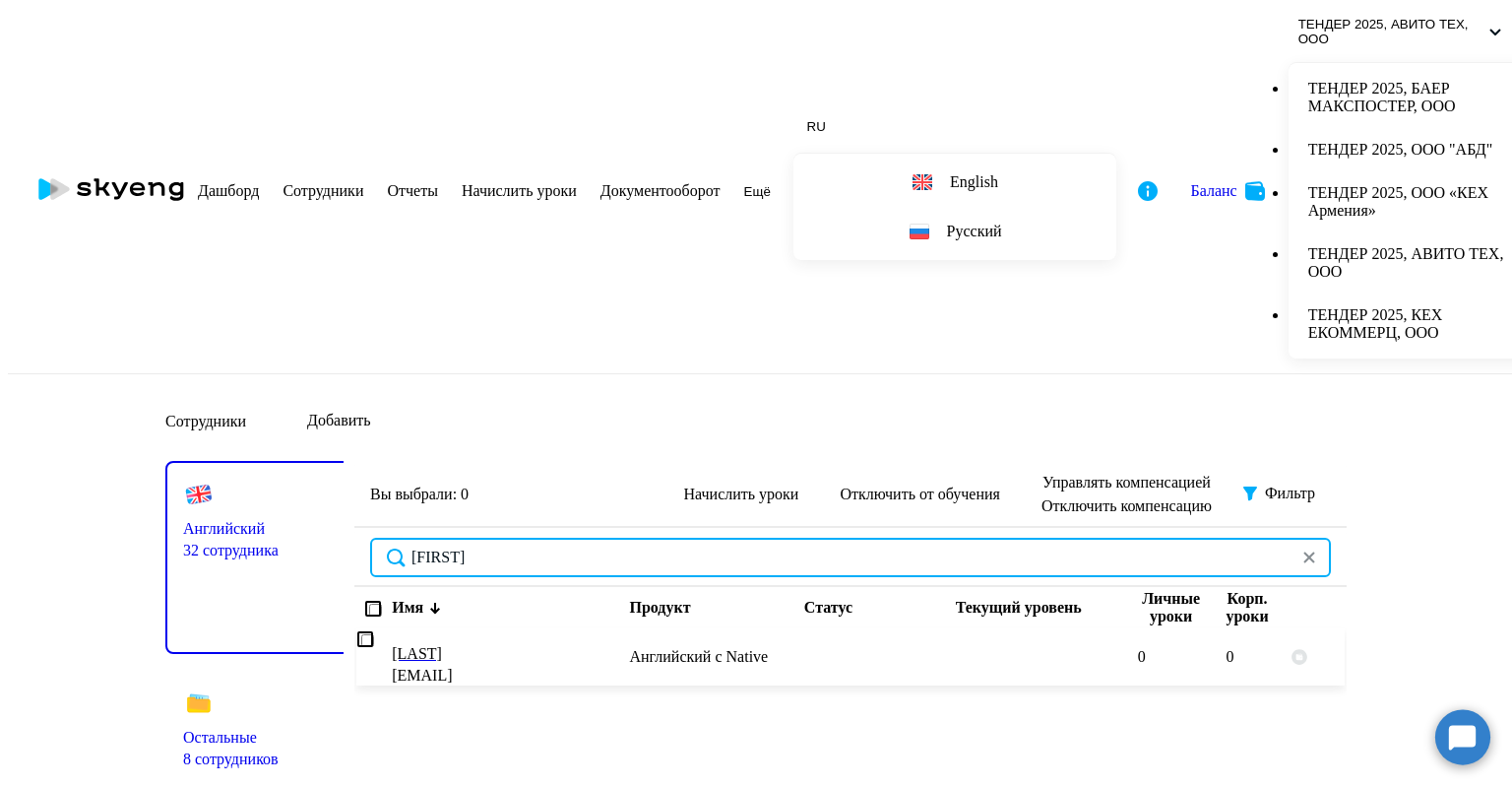 type on "[FIRST]" 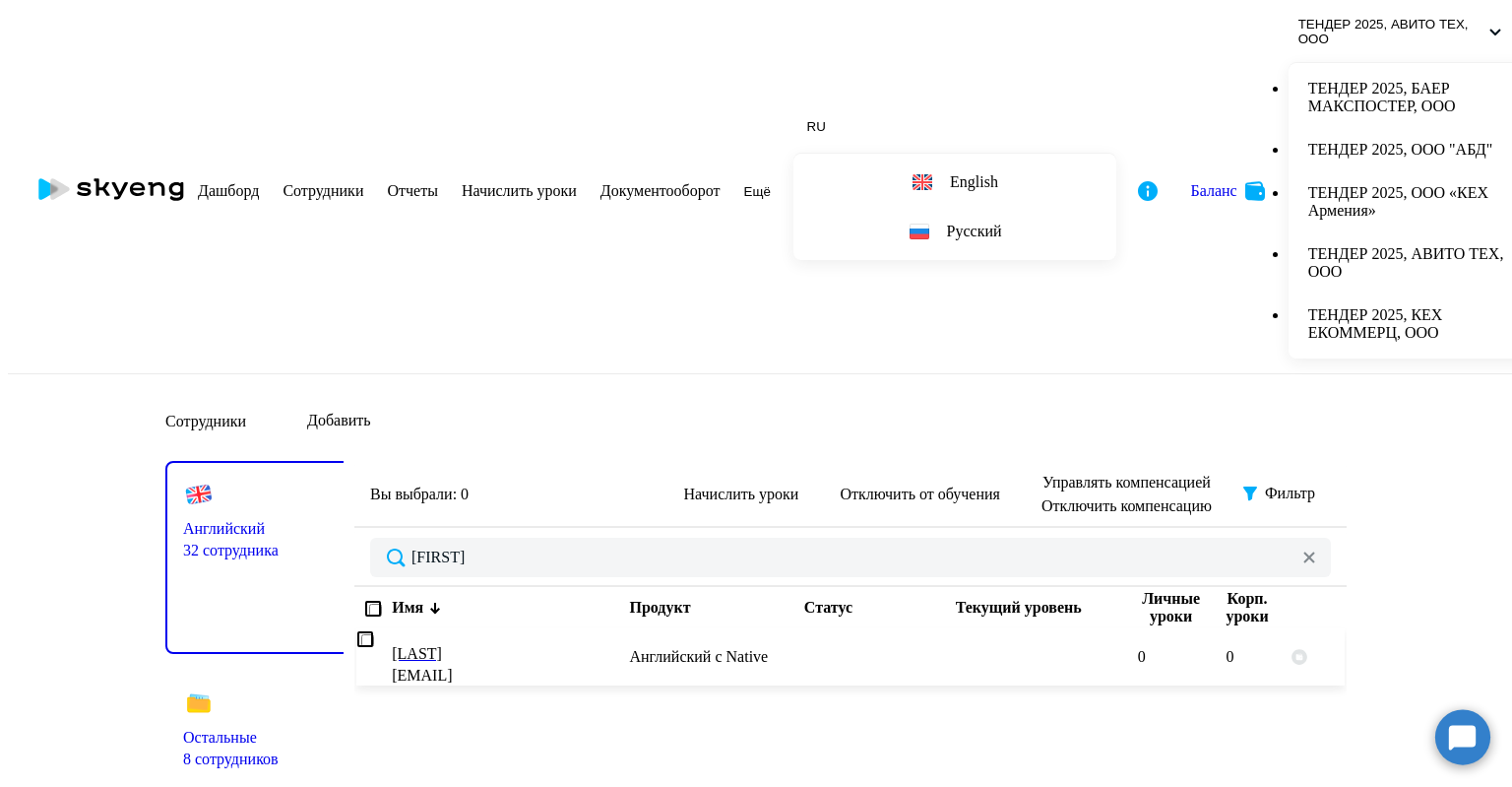 click on "[LAST]" at bounding box center [503, 654] 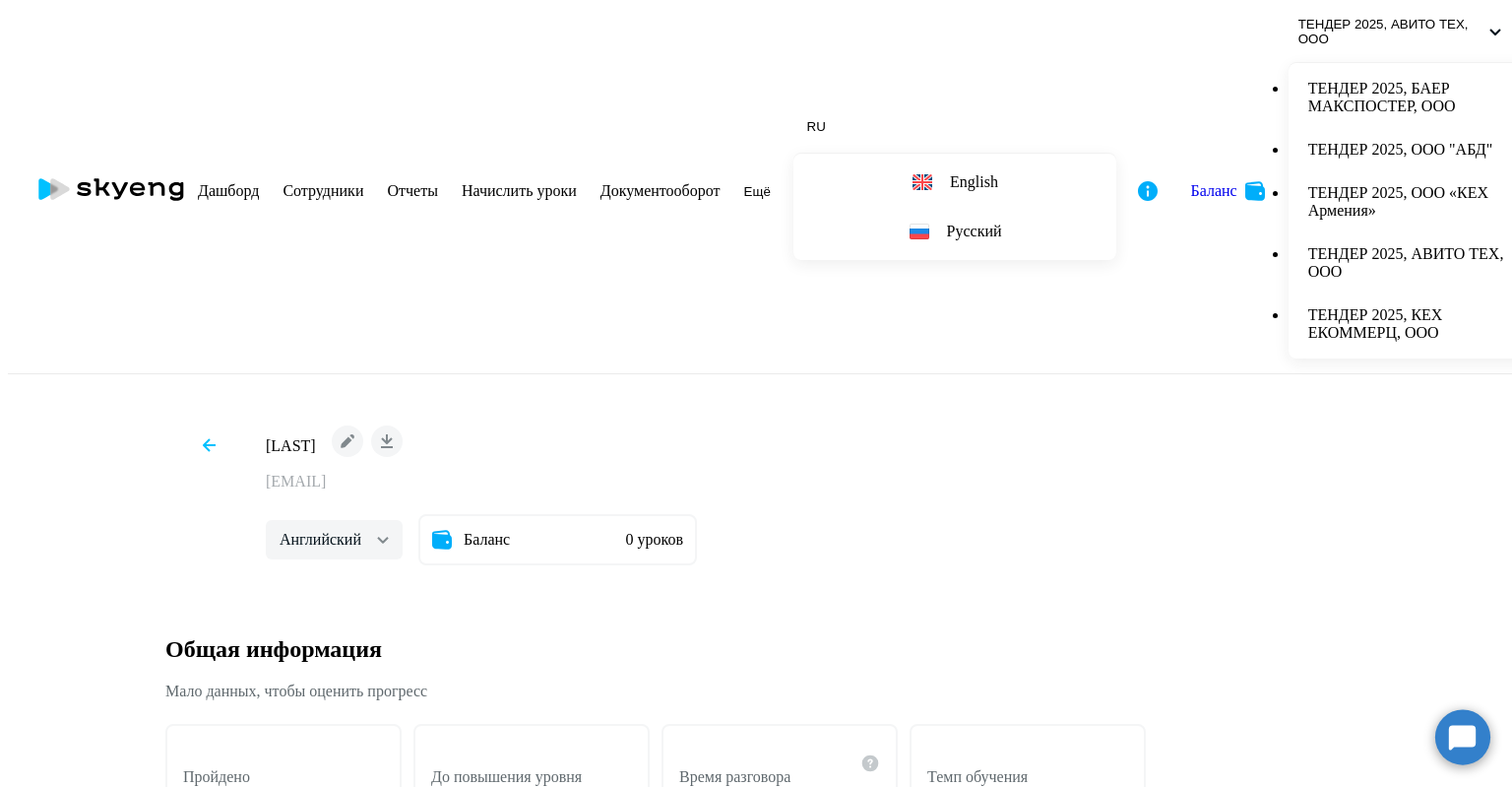 scroll, scrollTop: 0, scrollLeft: 0, axis: both 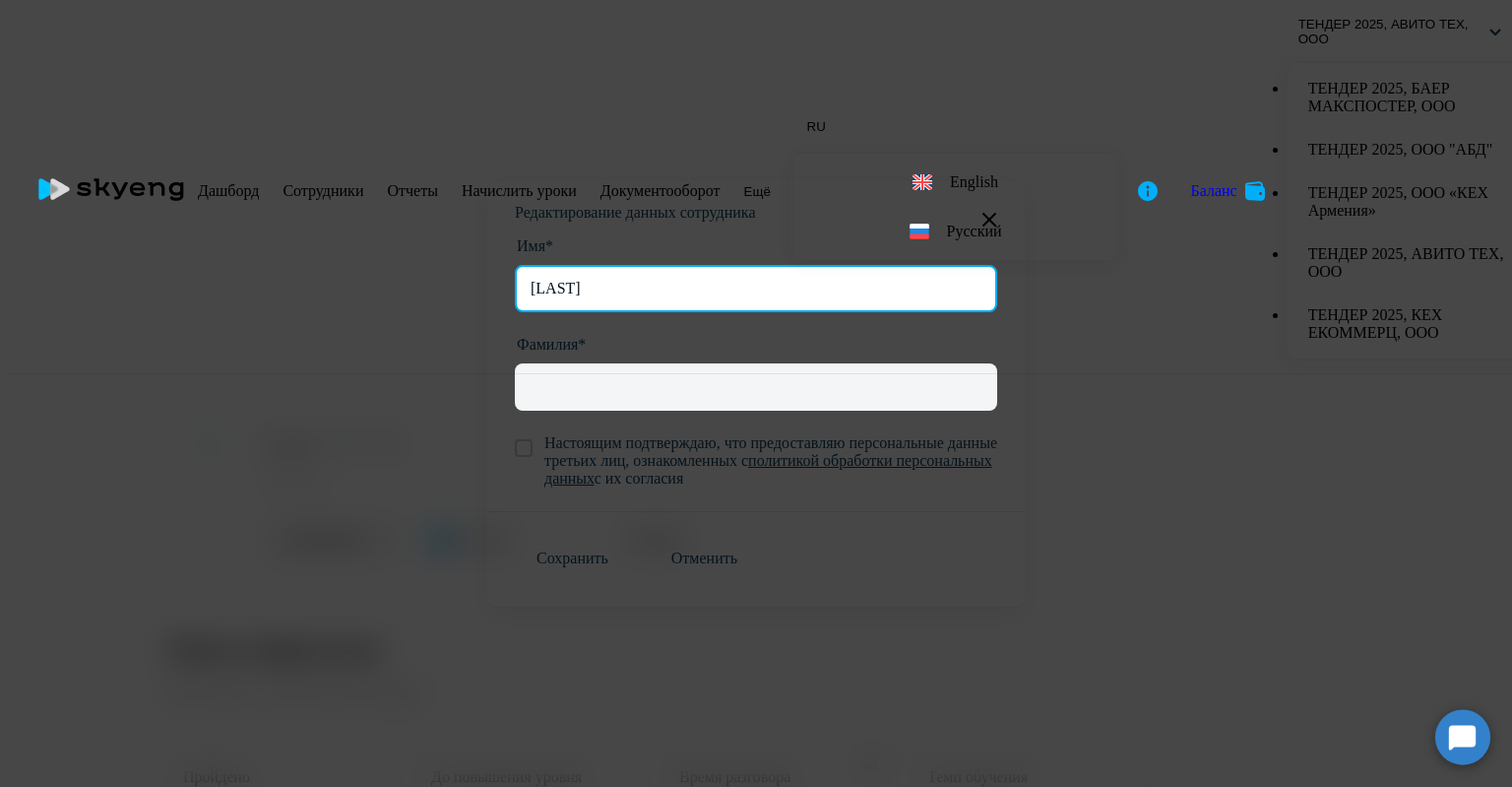 drag, startPoint x: 580, startPoint y: 285, endPoint x: 466, endPoint y: 291, distance: 114.15779 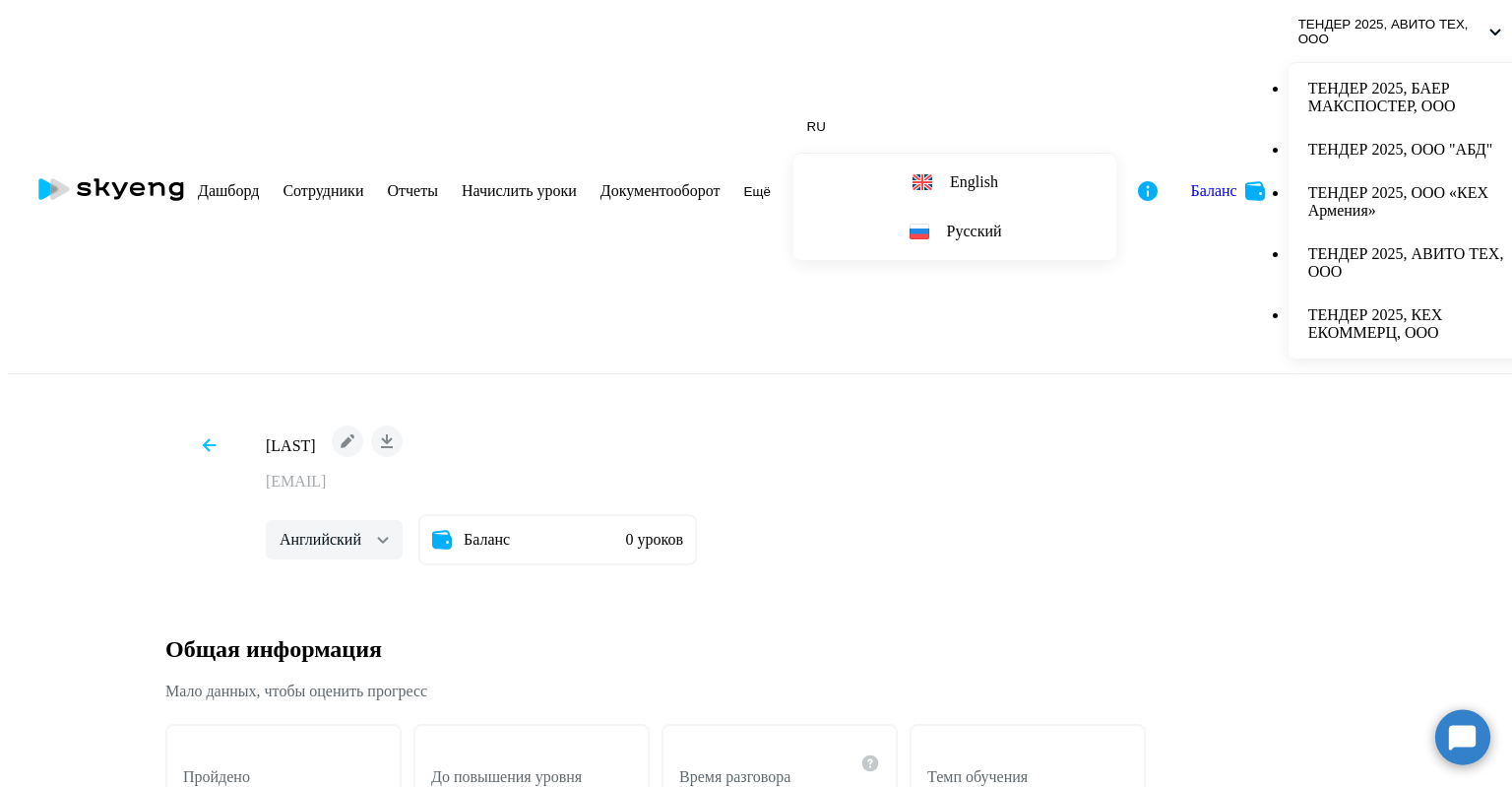 click at bounding box center (347, 441) 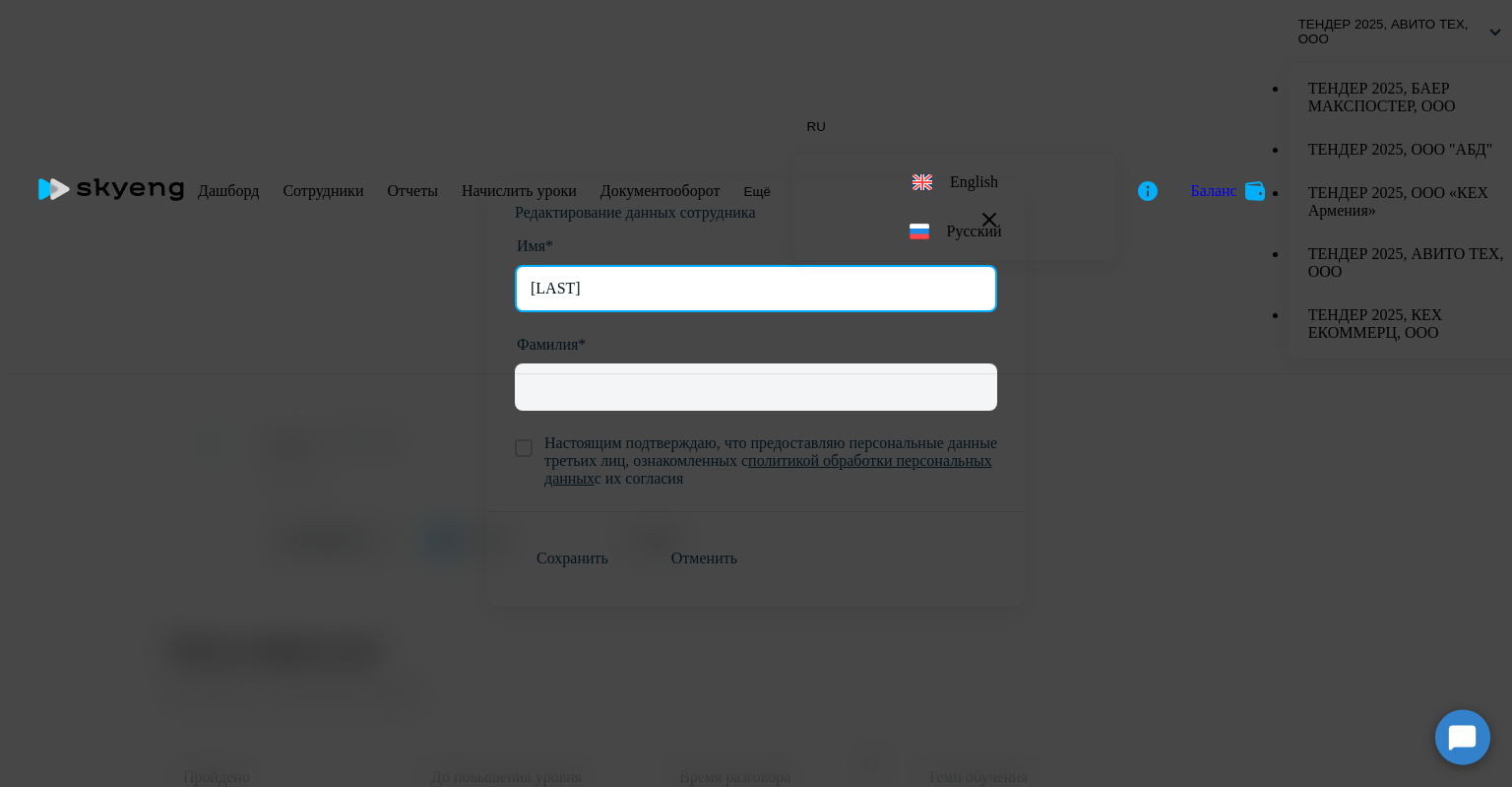 drag, startPoint x: 608, startPoint y: 296, endPoint x: 504, endPoint y: 294, distance: 104.01923 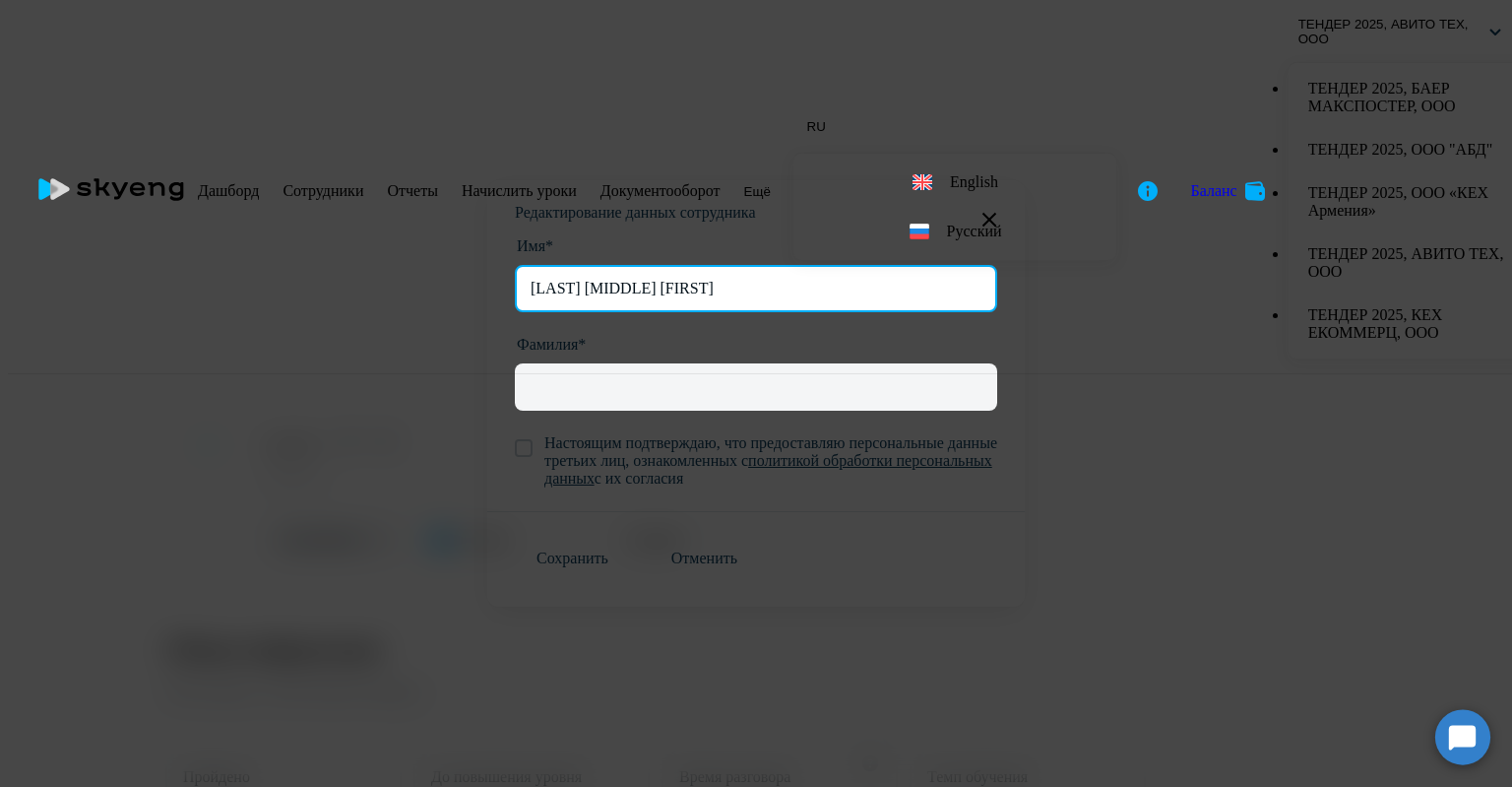 drag, startPoint x: 899, startPoint y: 296, endPoint x: 791, endPoint y: 292, distance: 108.07405 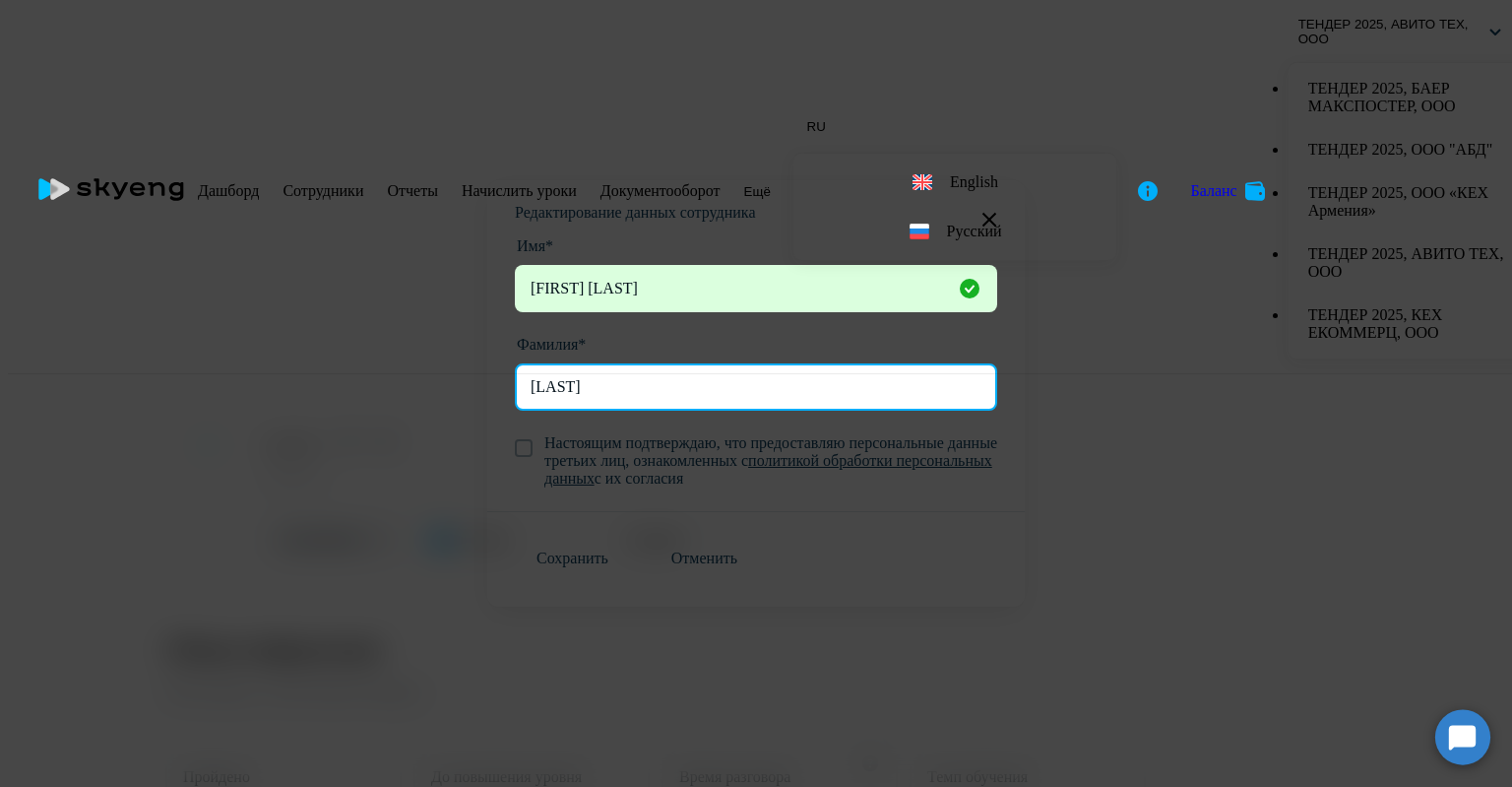 type on "[LAST]" 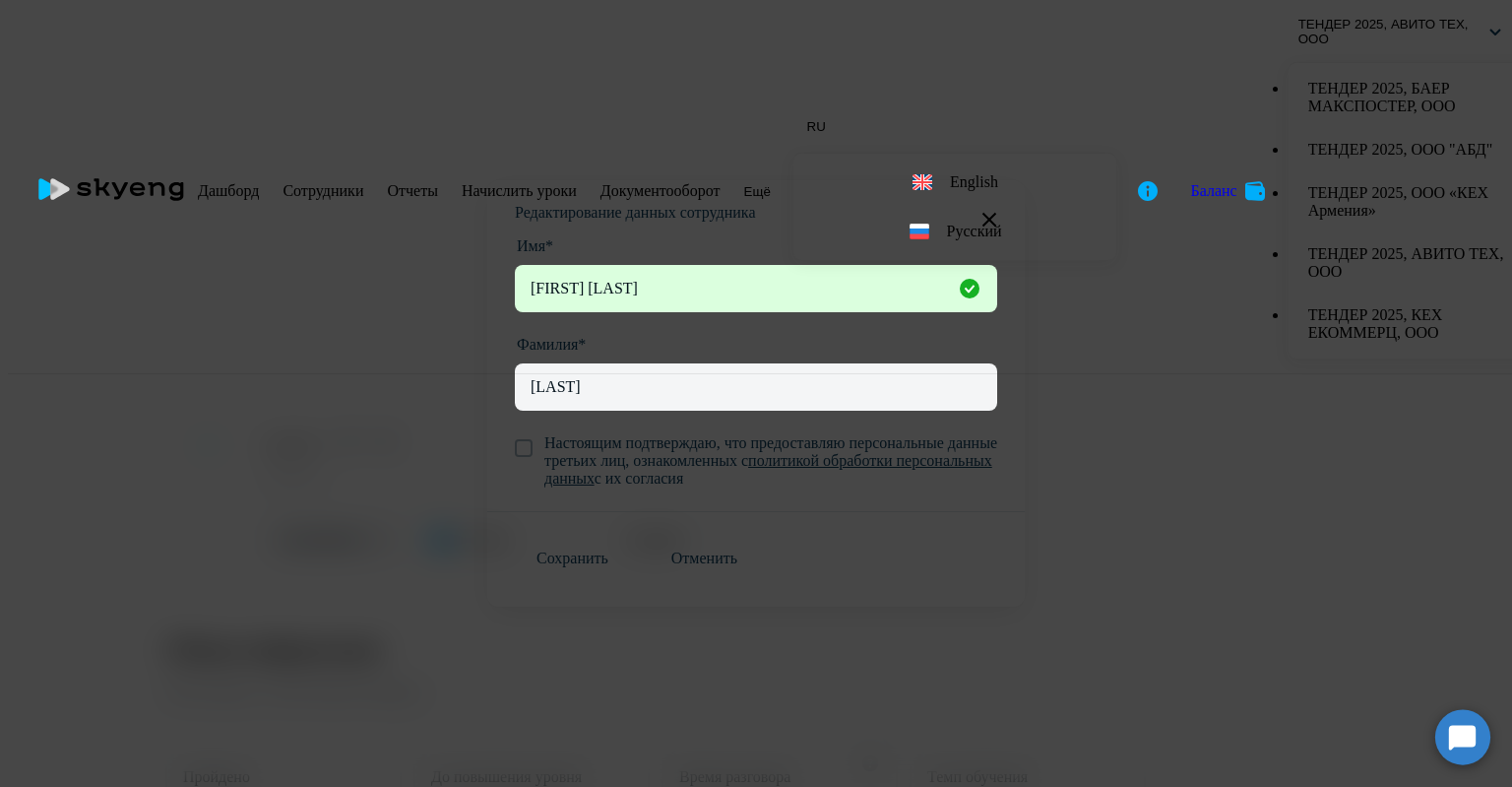 click on "Настоящим подтверждаю, что предоставляю персональные данные третьих лиц, ознакомленных с политикой обработки персональных данных с их согласия" at bounding box center [765, 461] 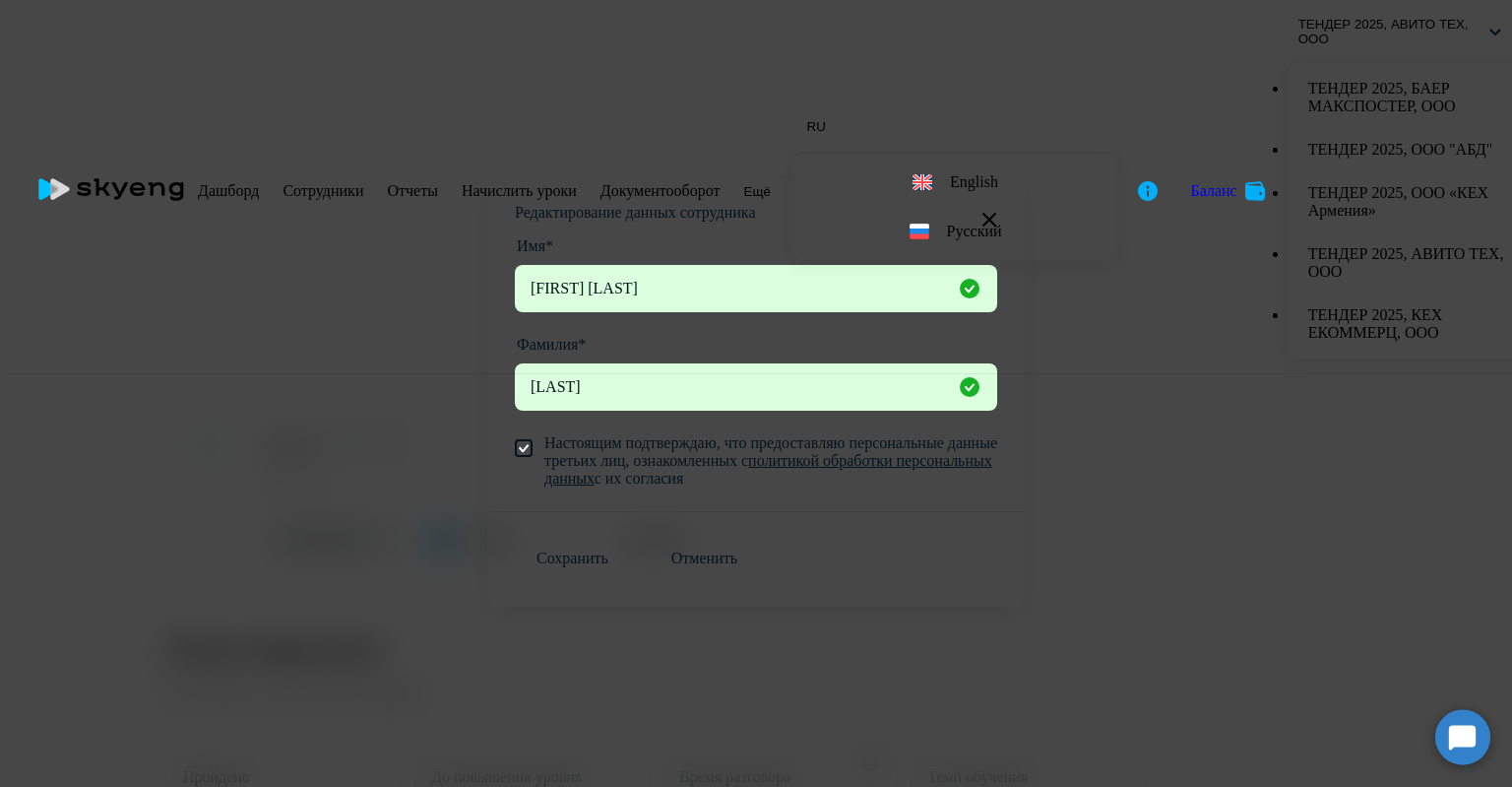 click on "Сохранить" at bounding box center [572, 558] 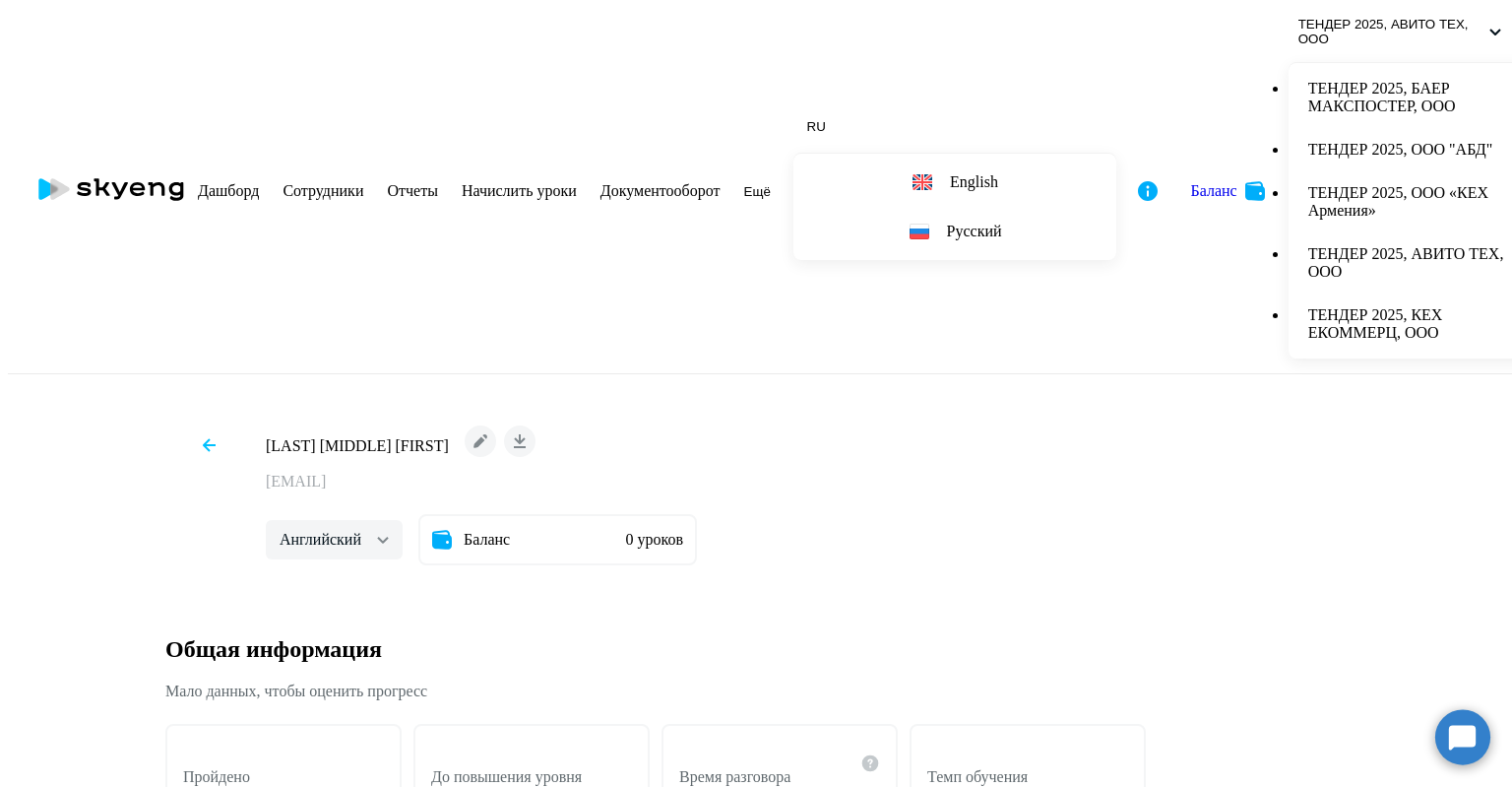 scroll, scrollTop: 0, scrollLeft: 0, axis: both 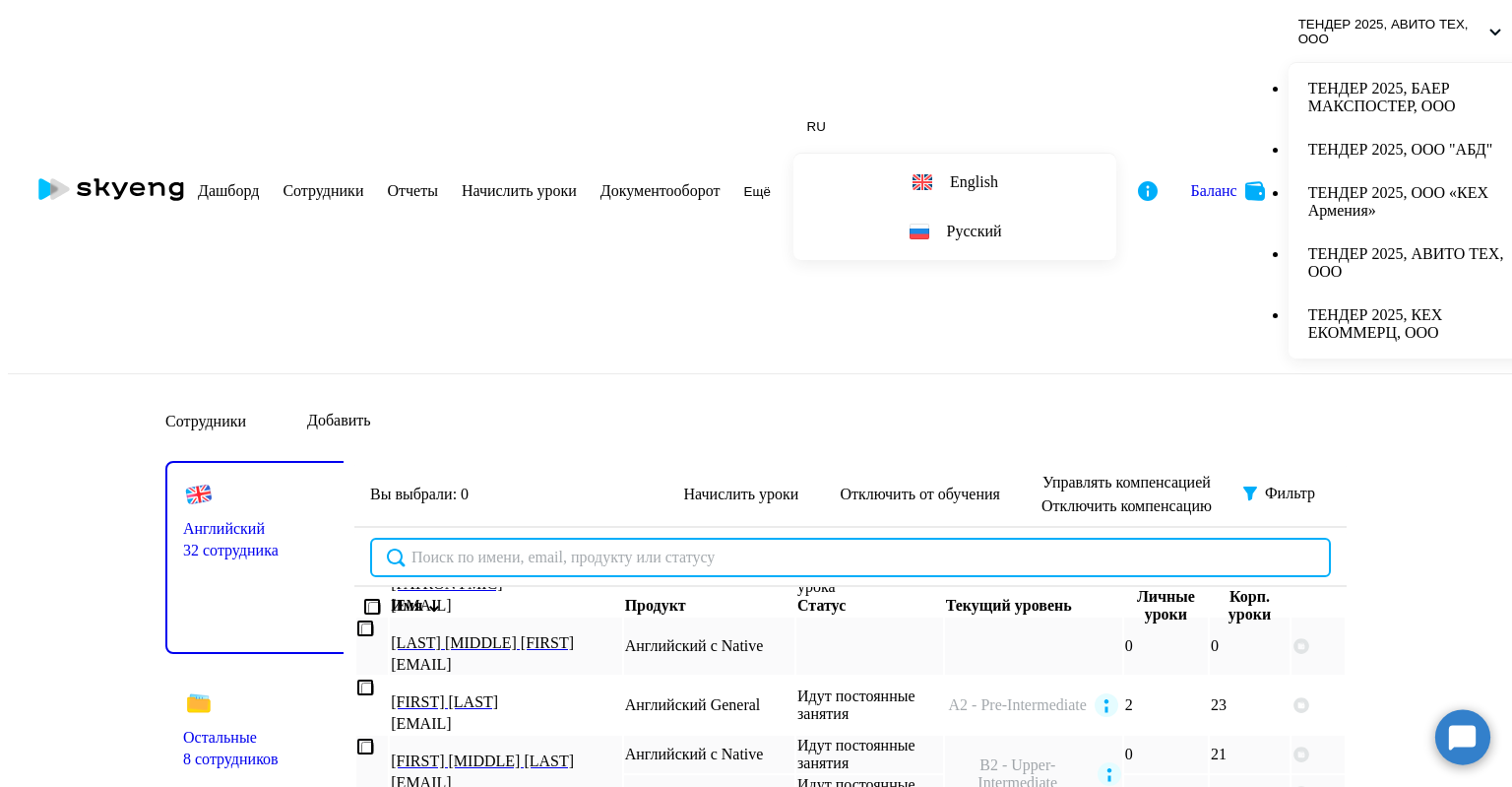 click at bounding box center (850, 557) 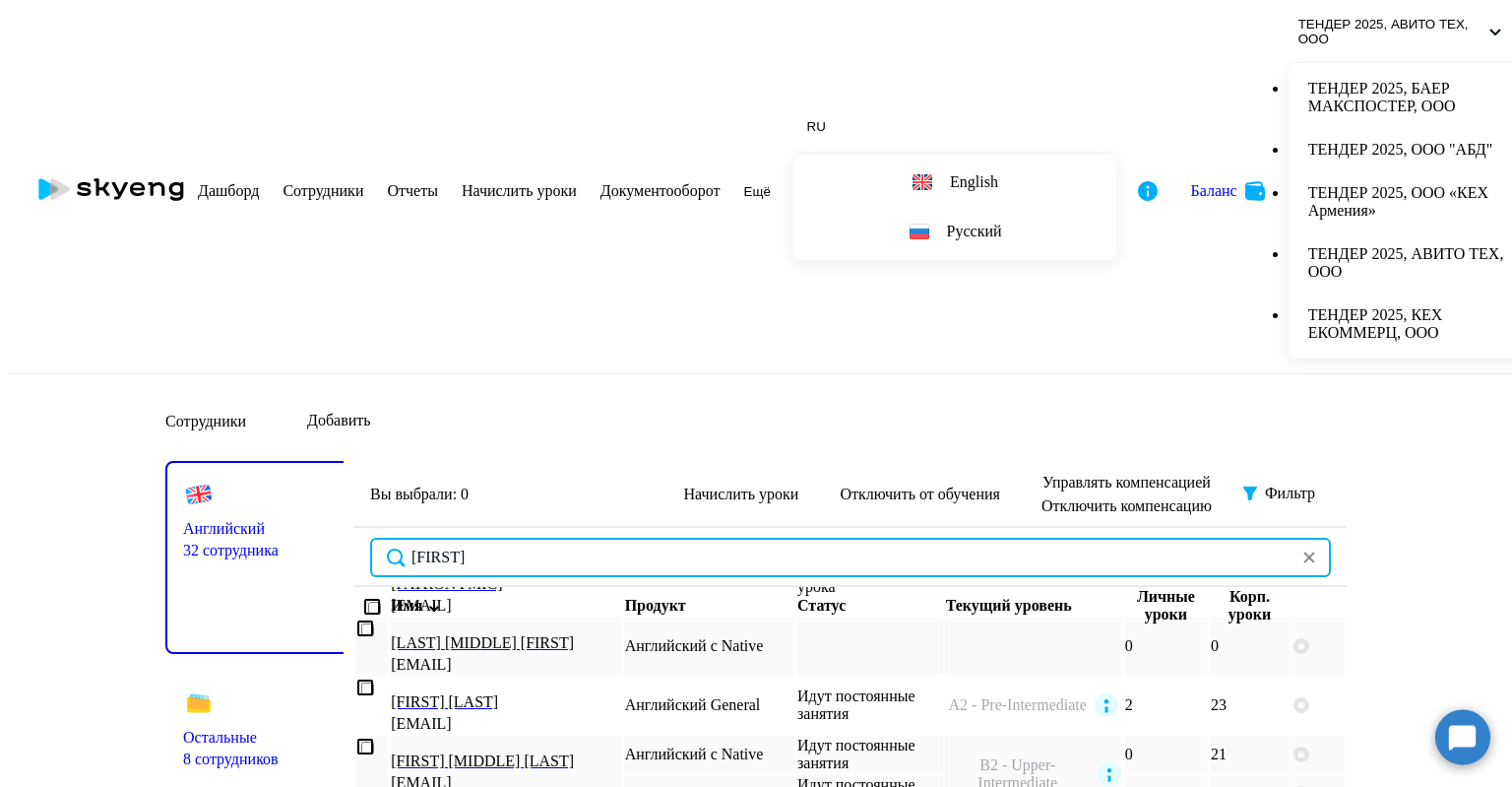 scroll, scrollTop: 0, scrollLeft: 0, axis: both 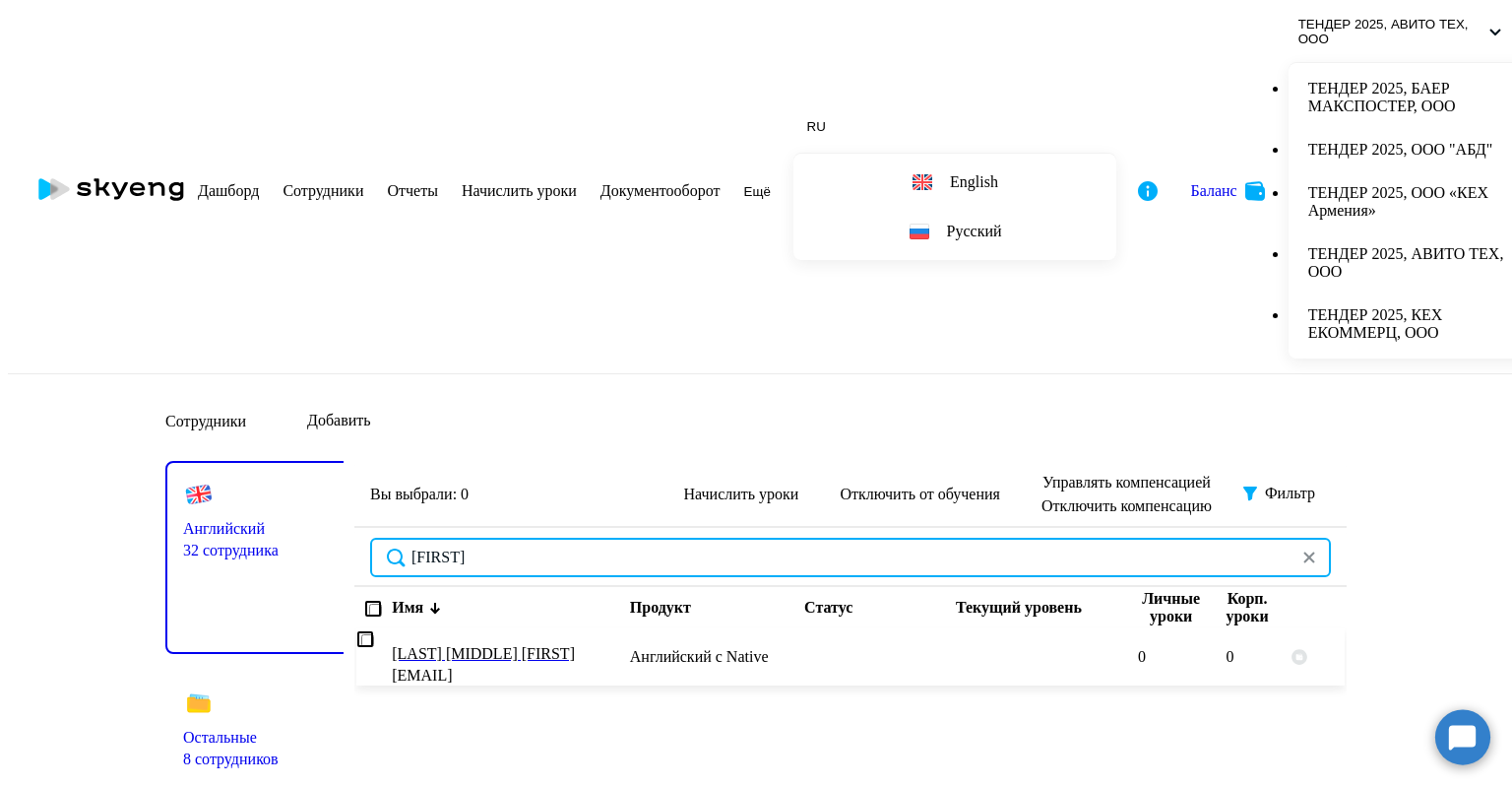 type on "[FIRST]" 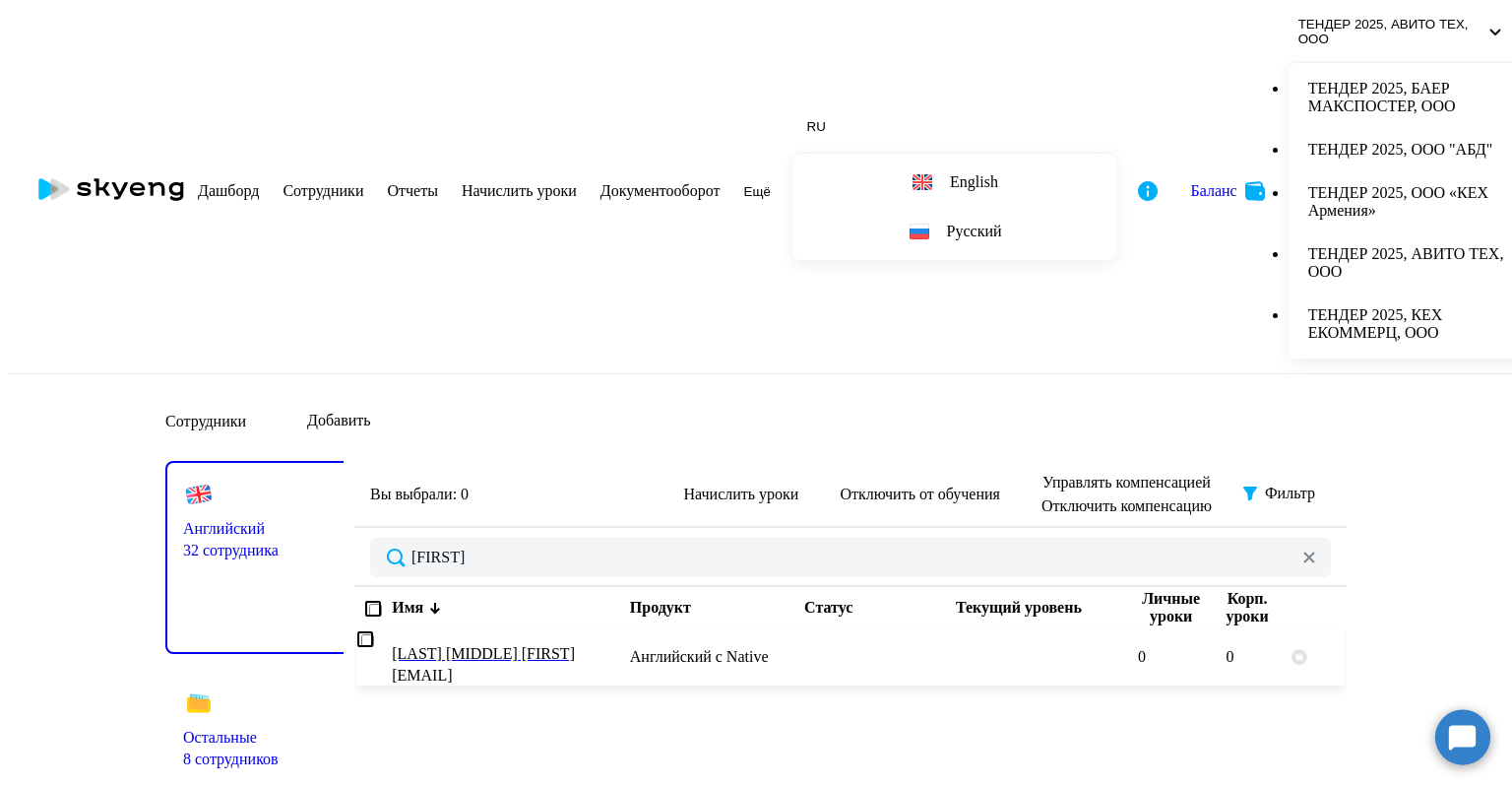 click at bounding box center (365, 639) 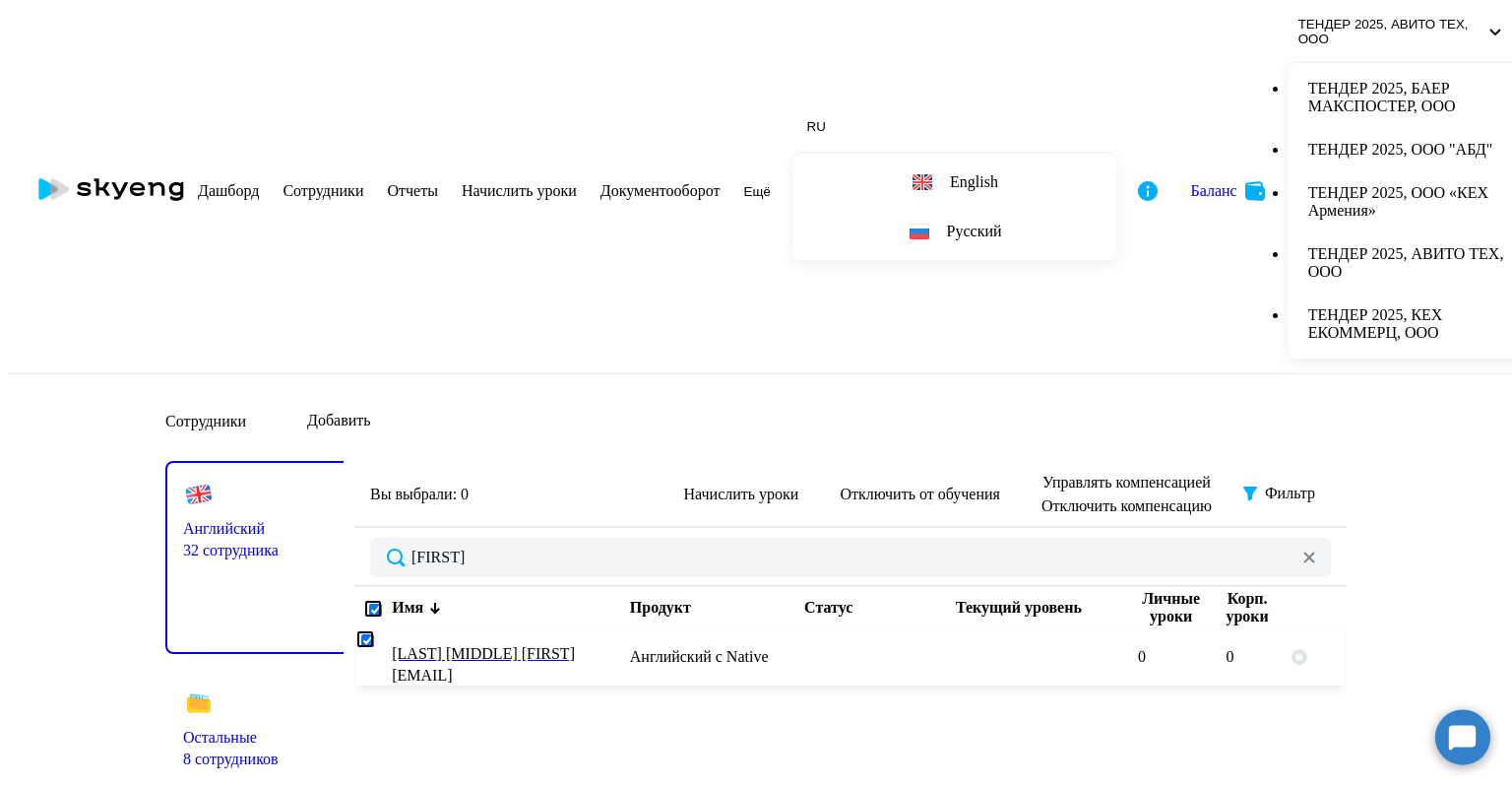 checkbox on "true" 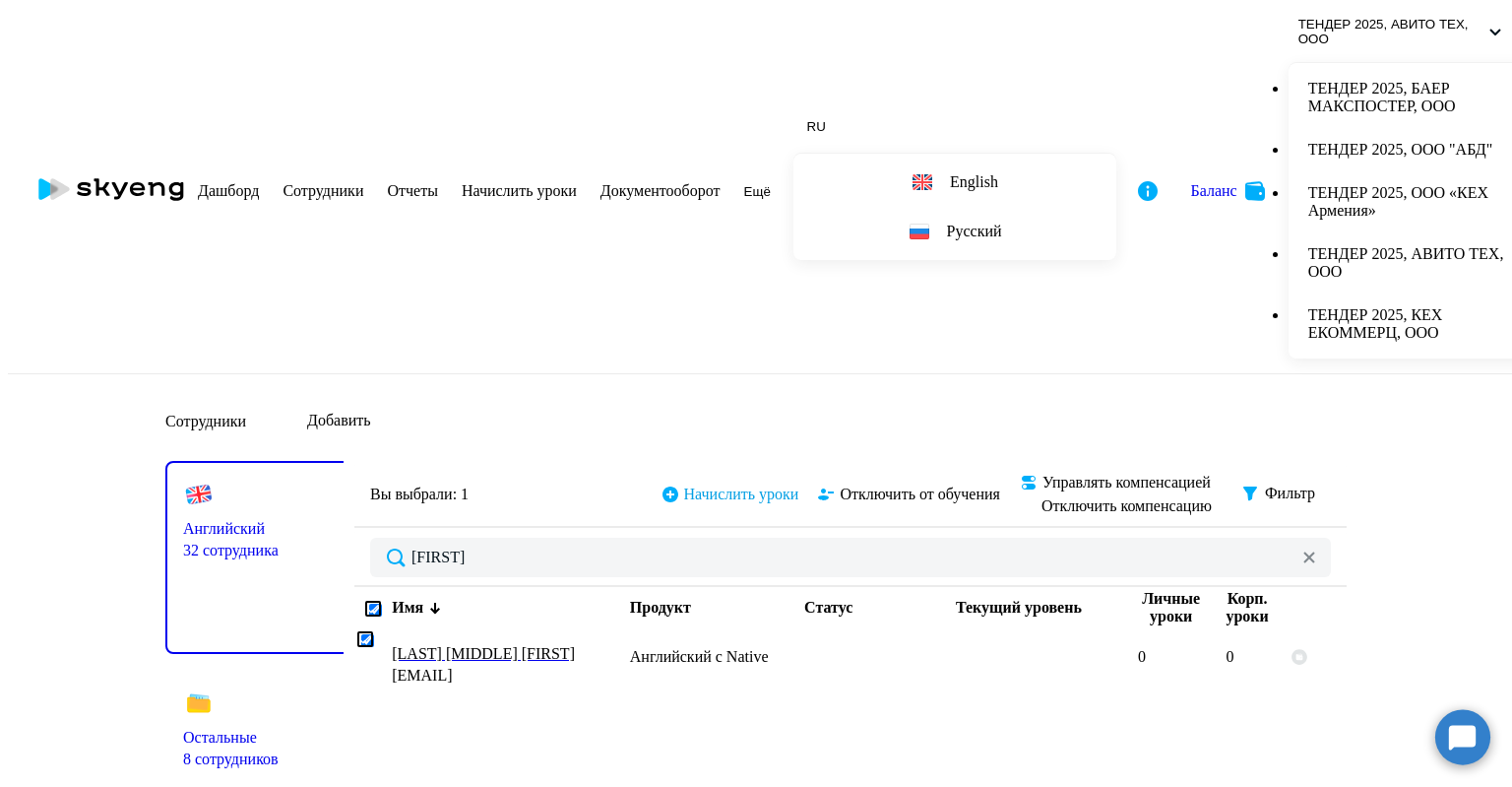 click on "Начислить уроки" at bounding box center (741, 494) 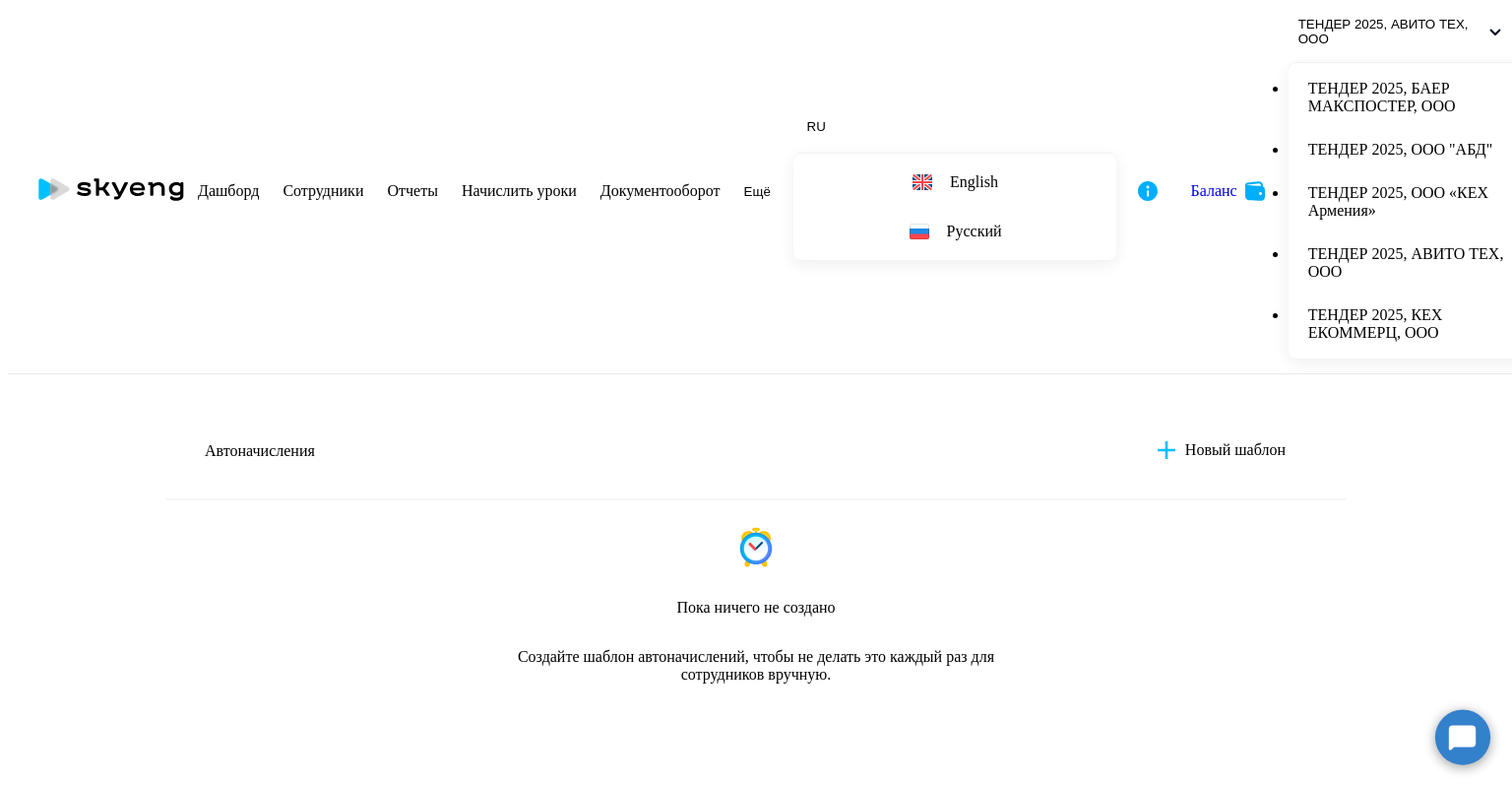 scroll, scrollTop: 494, scrollLeft: 0, axis: vertical 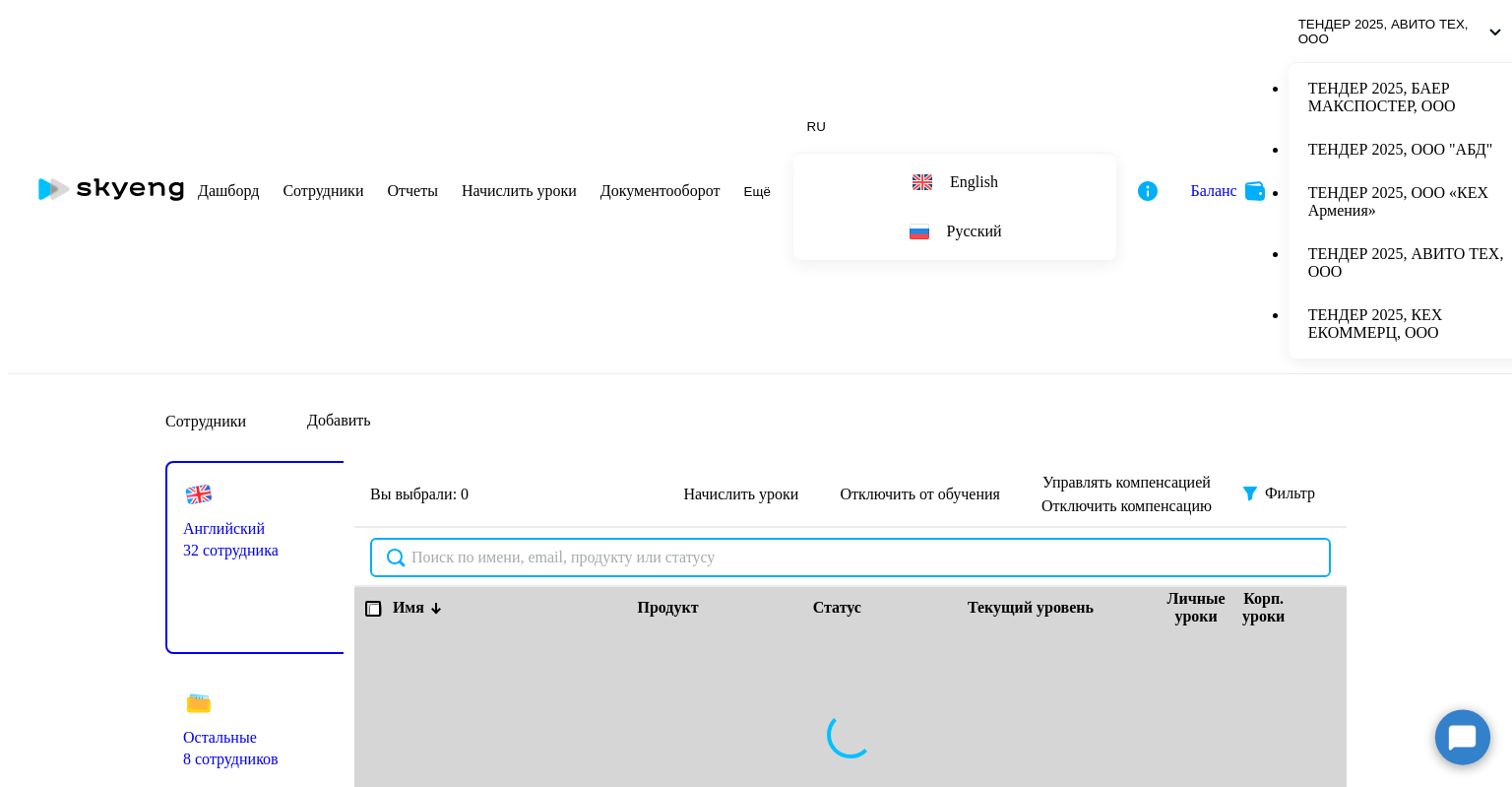 click at bounding box center [850, 557] 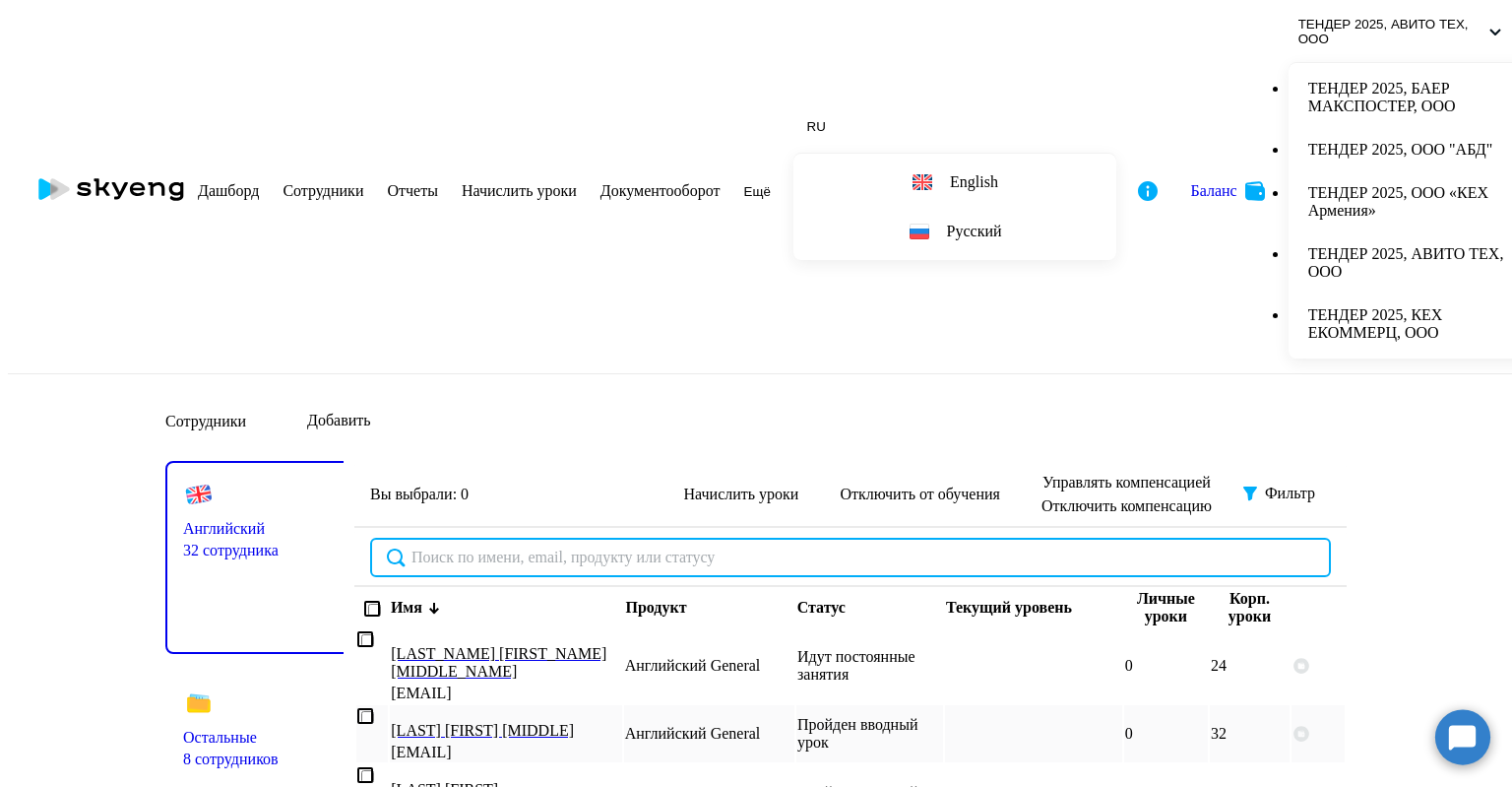 paste on "[LAST] [FIRST]" 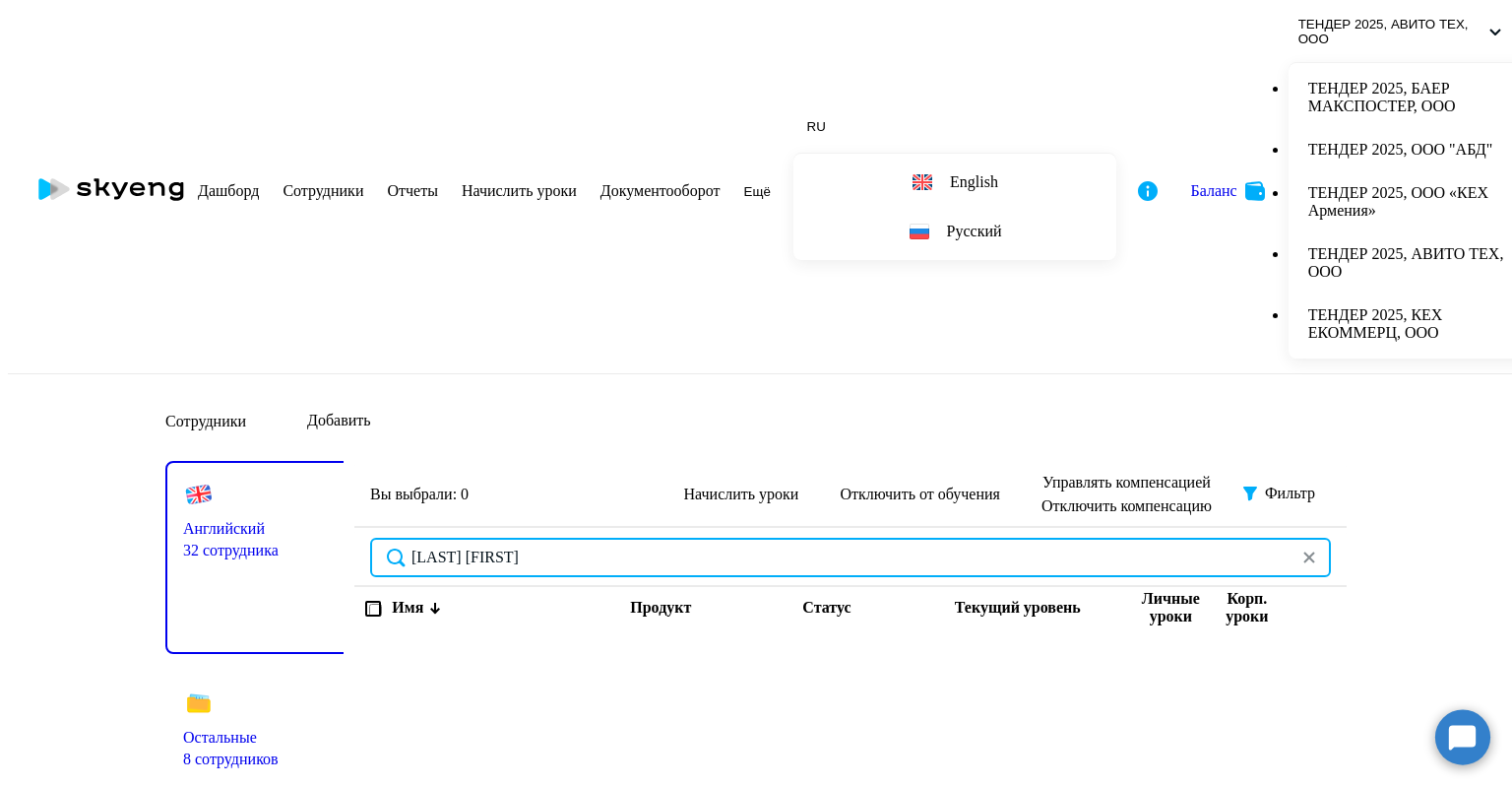 drag, startPoint x: 586, startPoint y: 254, endPoint x: 526, endPoint y: 250, distance: 60.13319 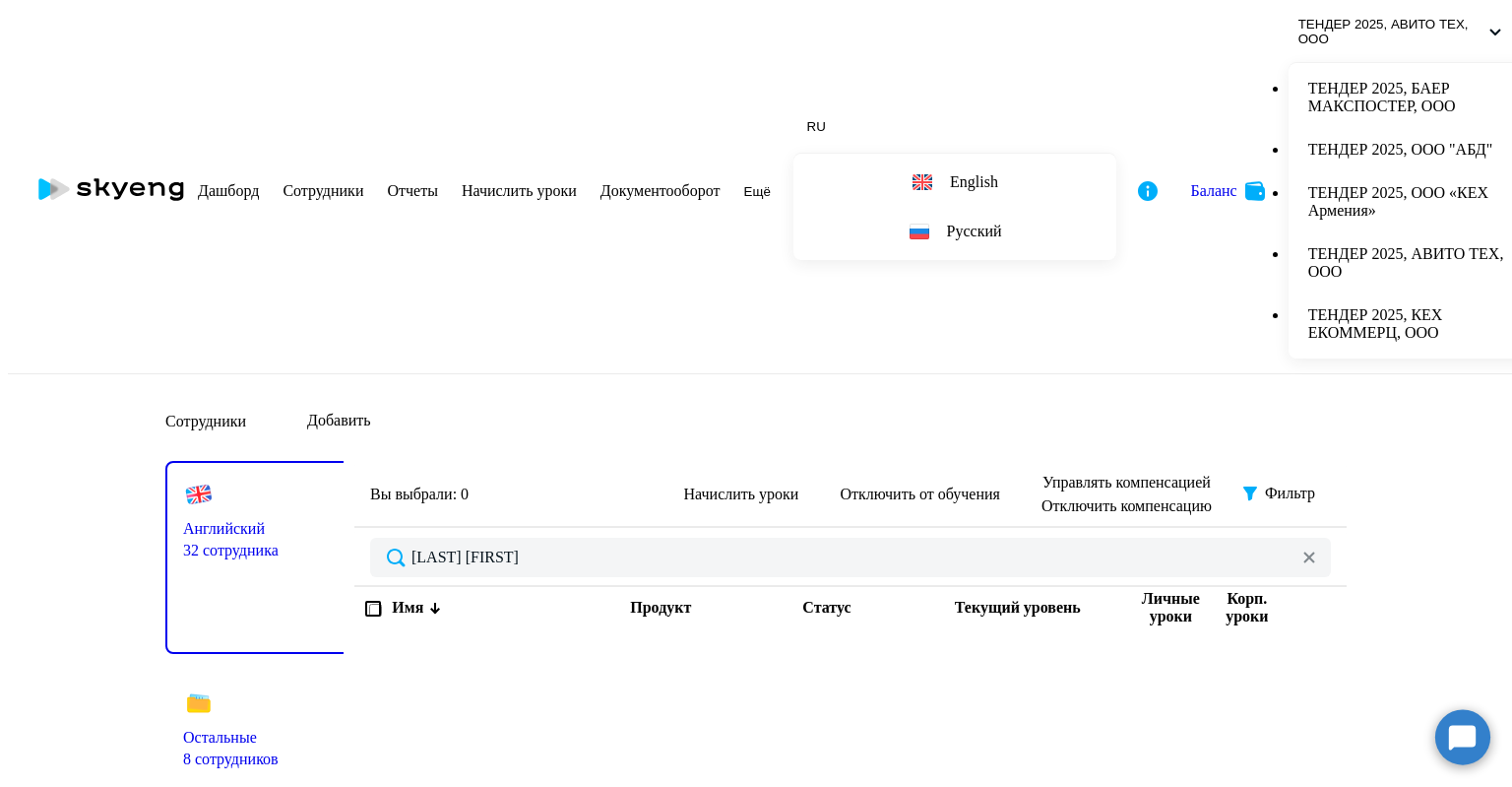 click on "[LAST] [FIRST]" at bounding box center [850, 557] 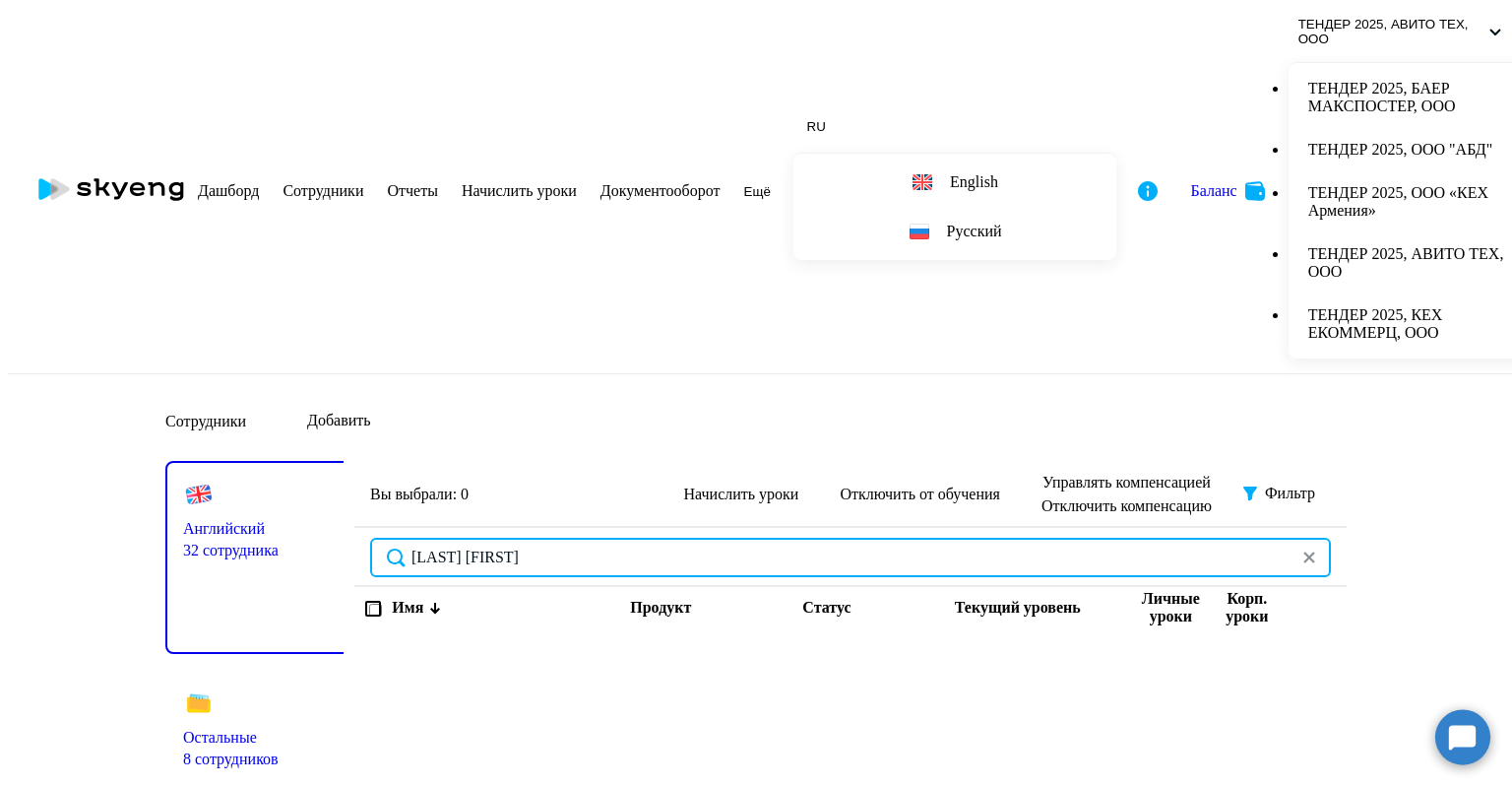 click on "[LAST] [FIRST]" at bounding box center (850, 557) 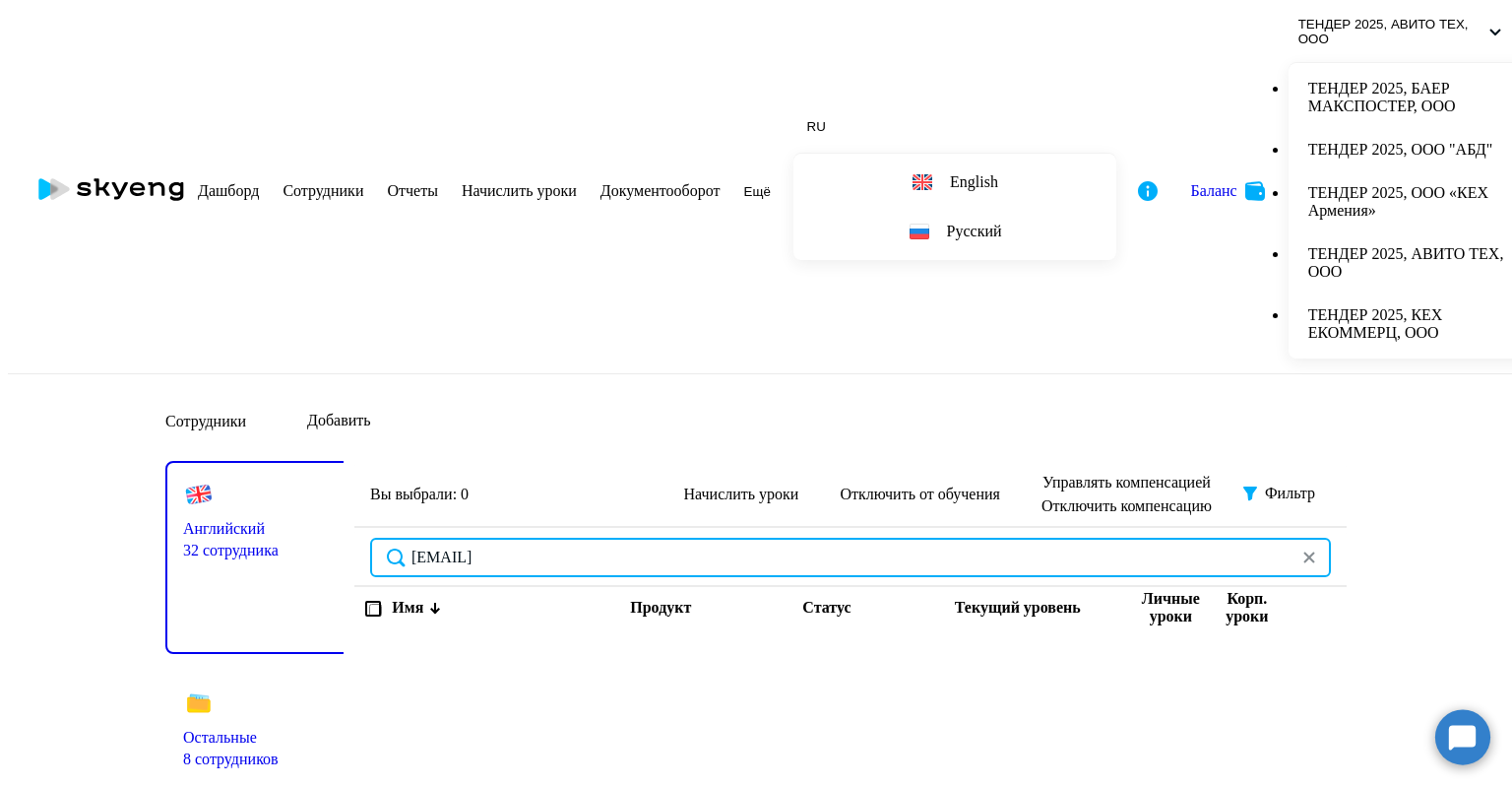 drag, startPoint x: 645, startPoint y: 255, endPoint x: 404, endPoint y: 242, distance: 241.35037 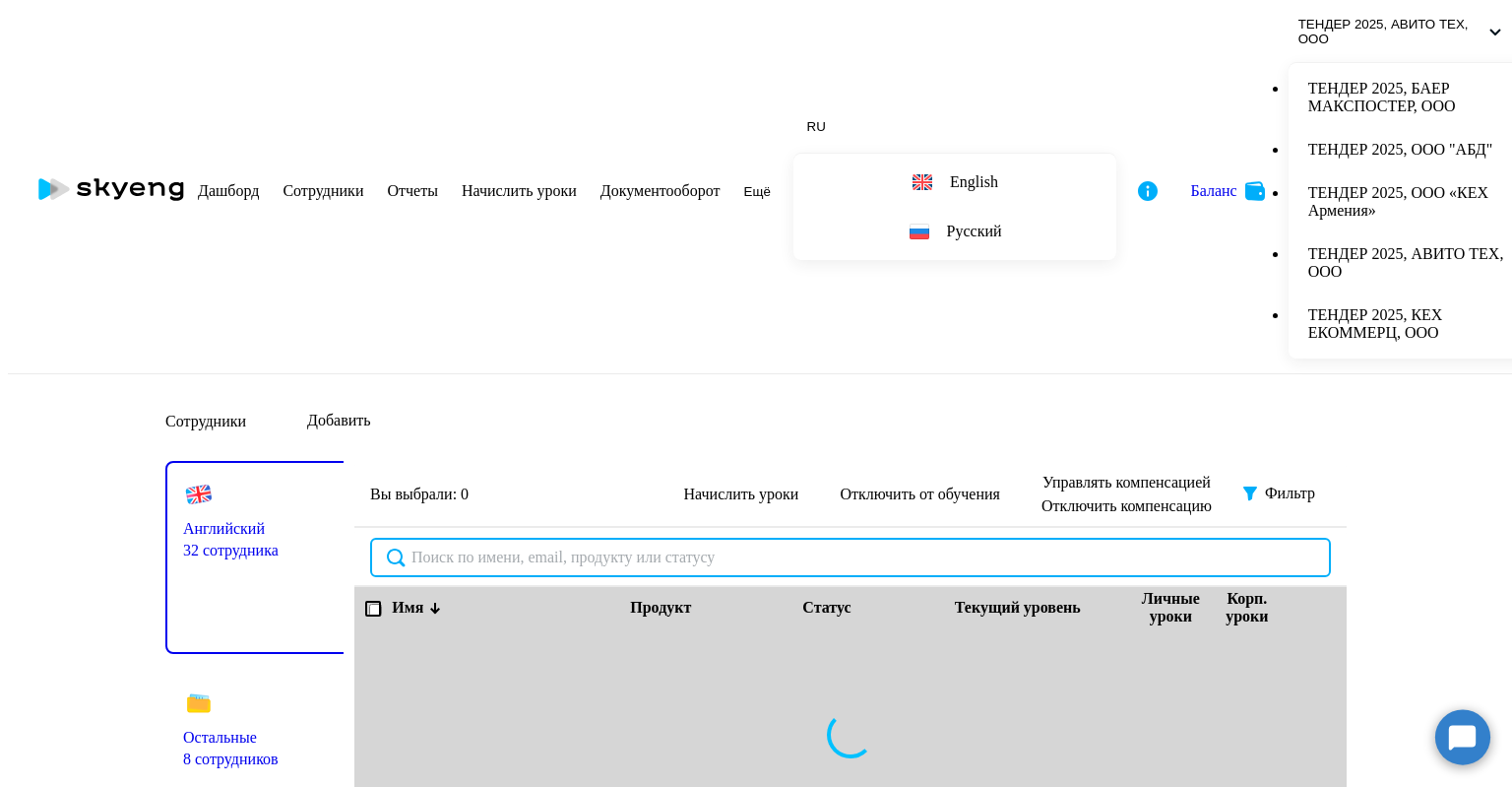 type 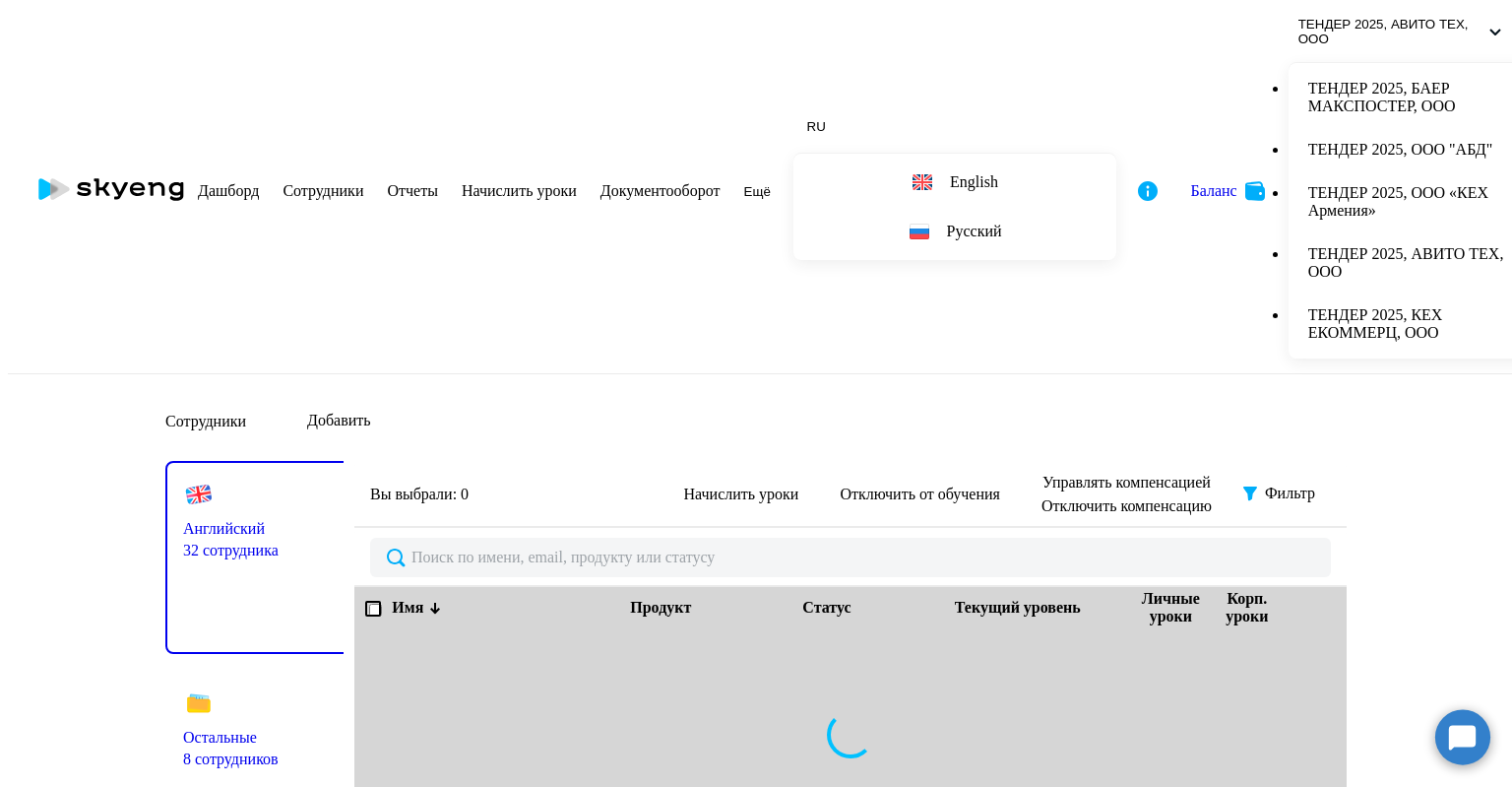 click on "1 отключен" at bounding box center [264, 949] 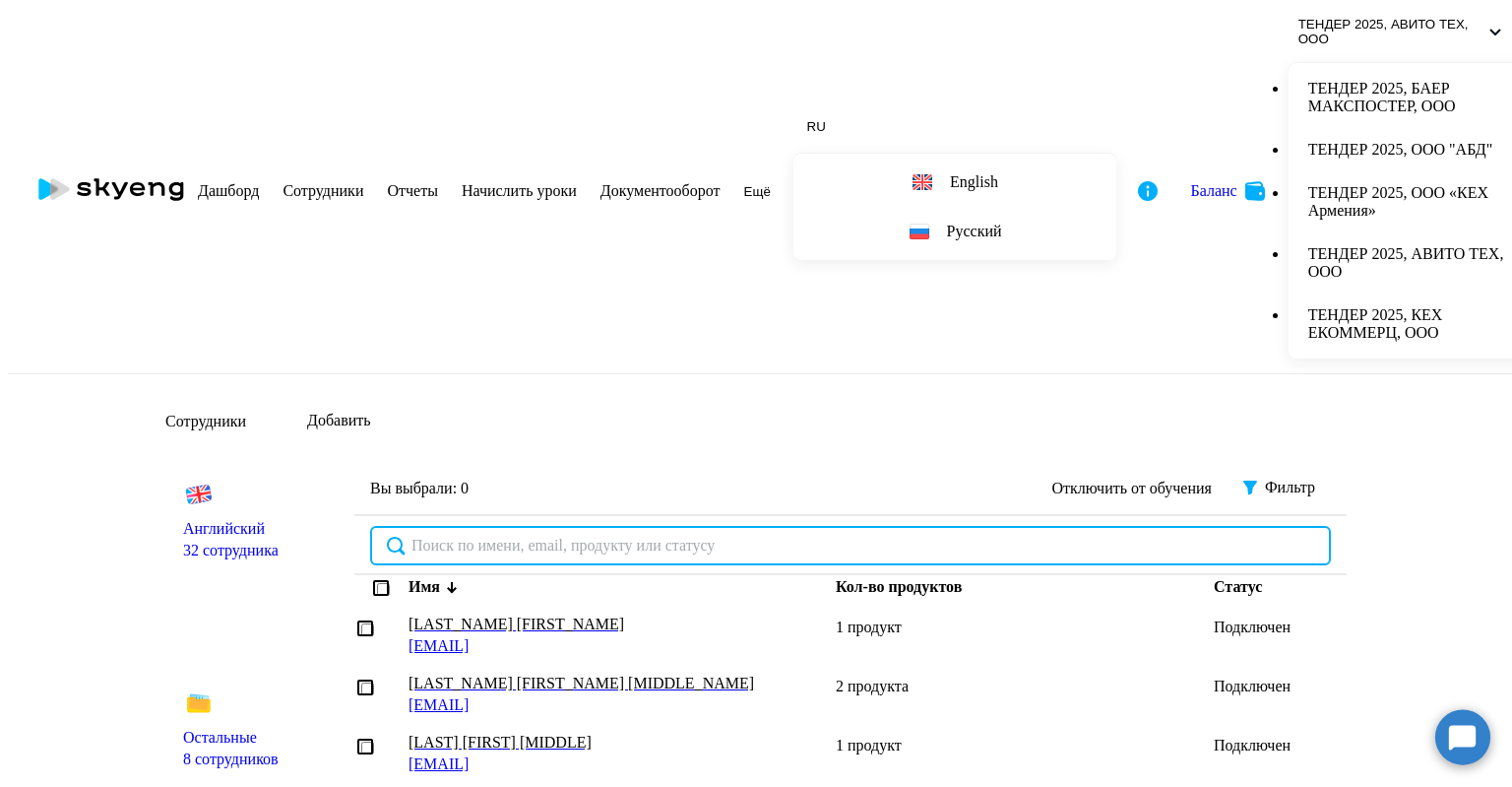 click at bounding box center [850, 546] 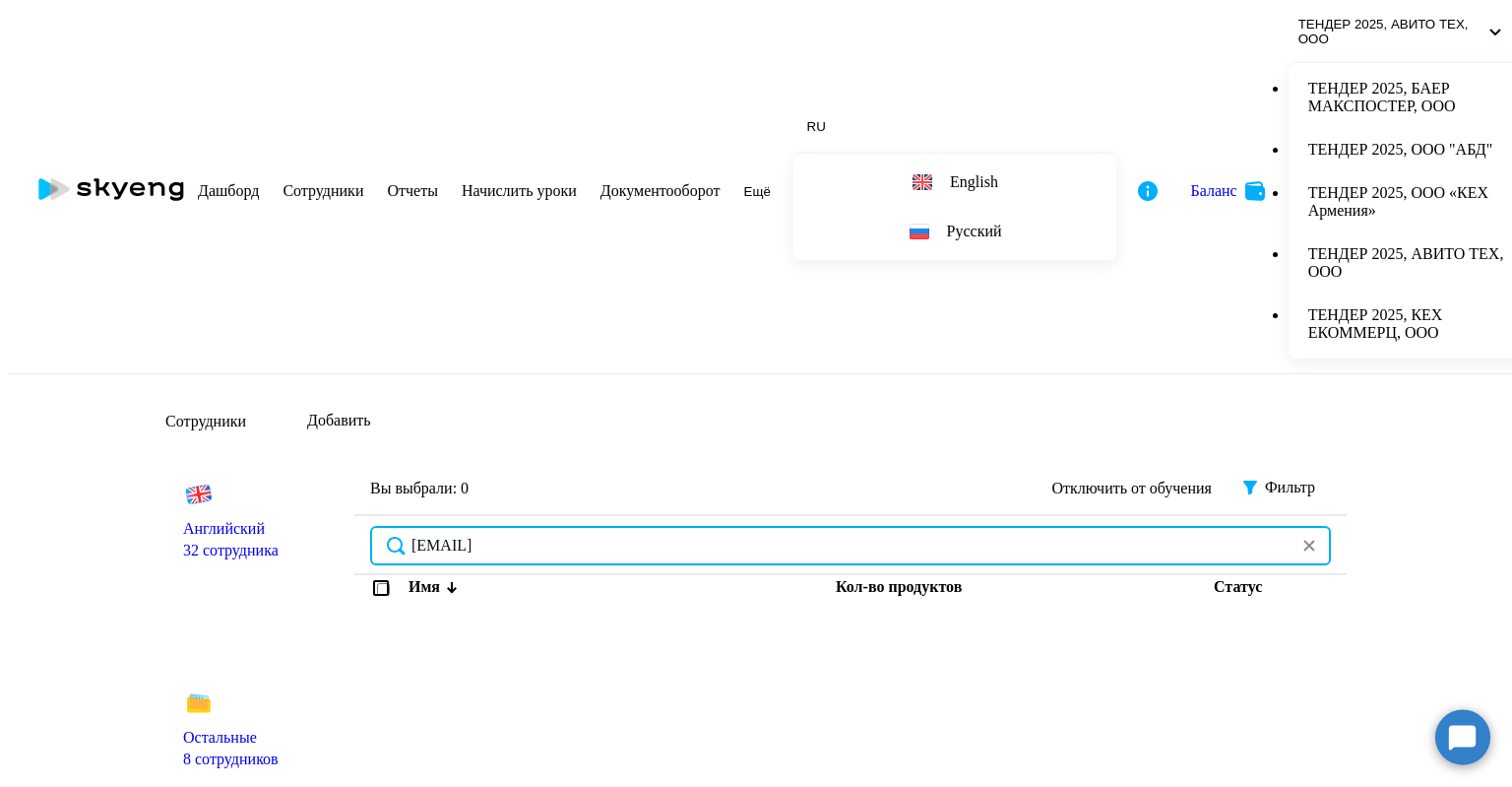 drag, startPoint x: 614, startPoint y: 230, endPoint x: 218, endPoint y: 204, distance: 396.85262 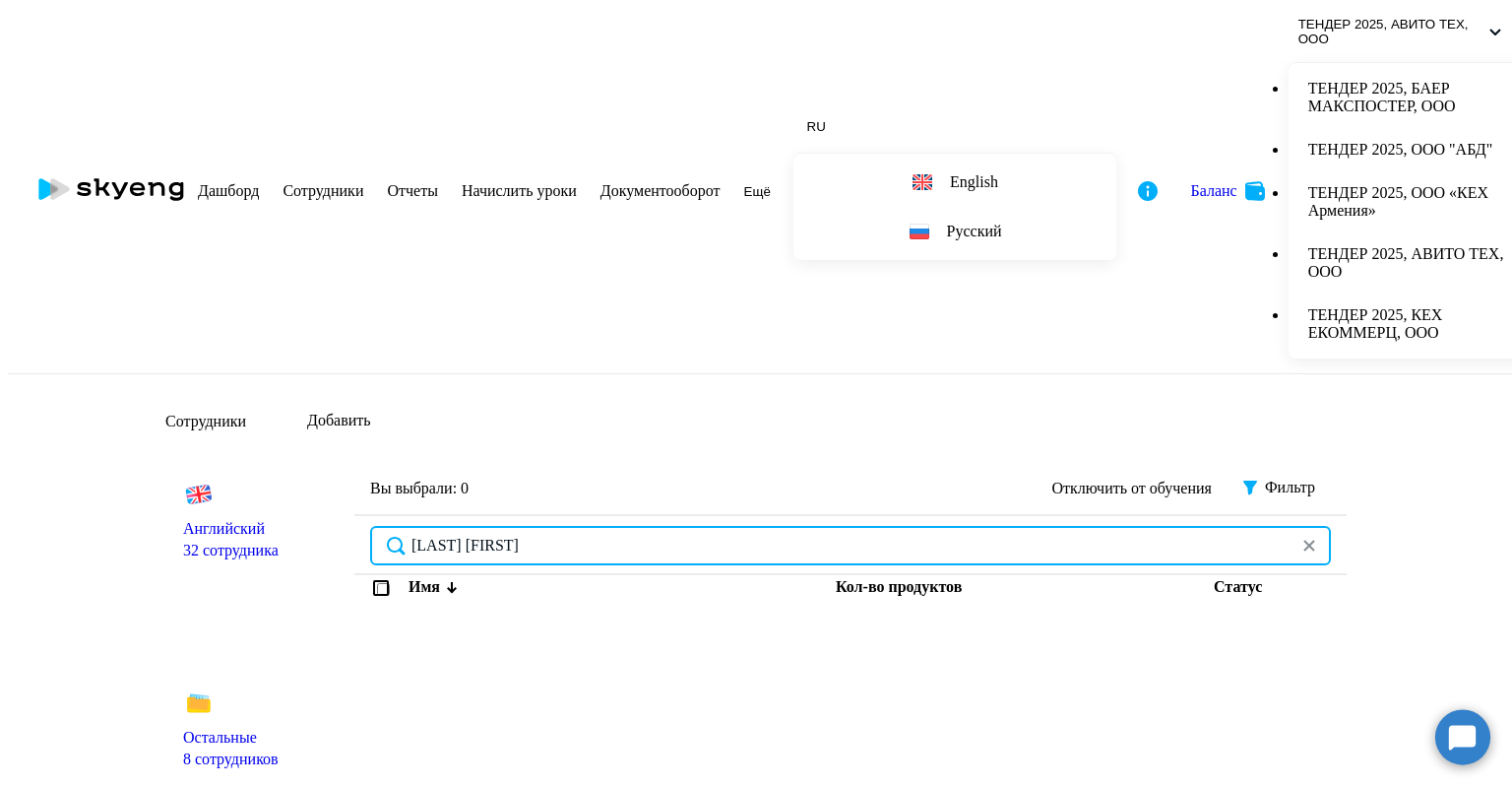 type on "[LAST] [FIRST]" 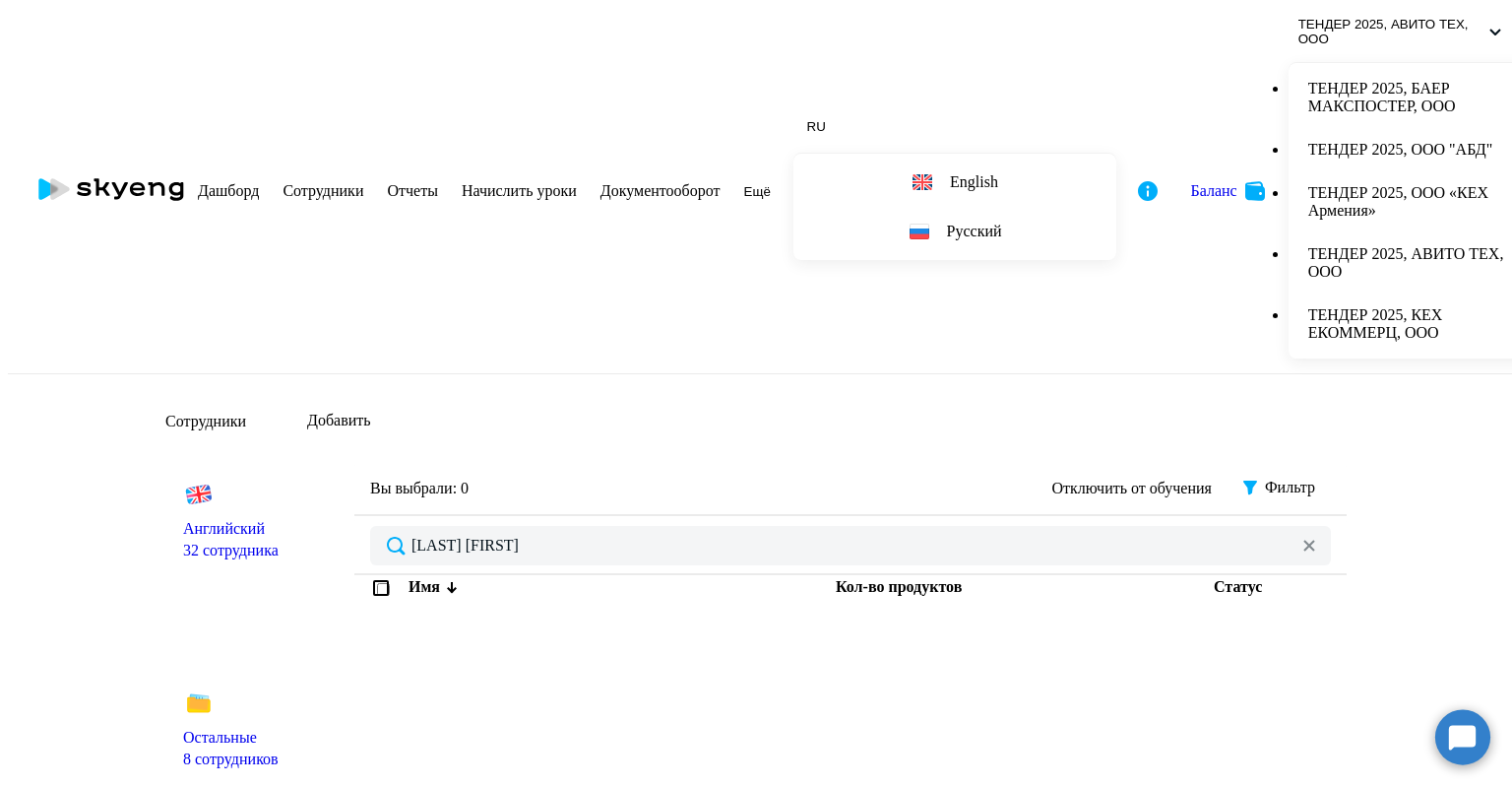 click on "Добавить" at bounding box center [339, 421] 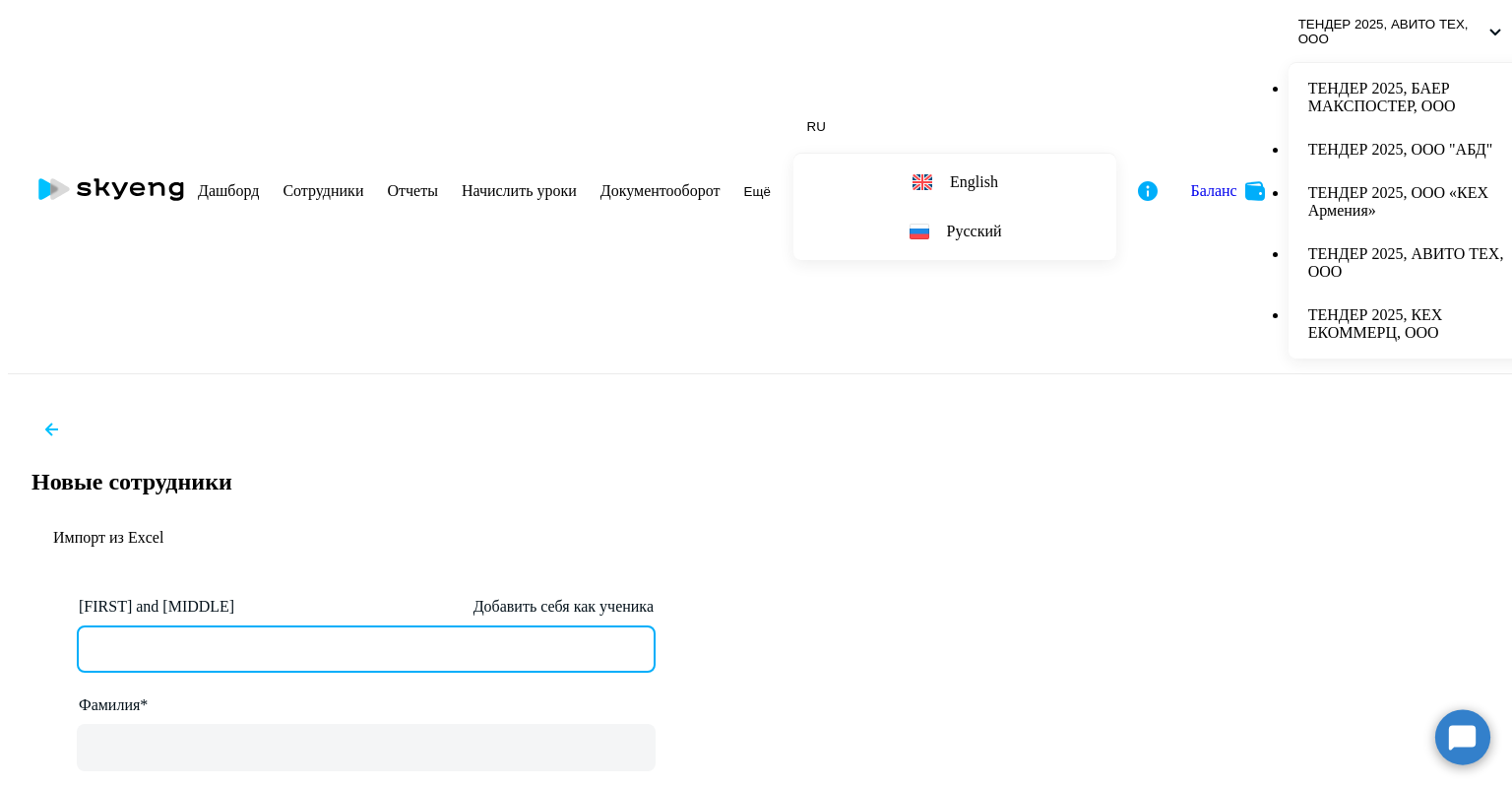 click on "Имя и отчество*  Добавить себя как ученика" at bounding box center (366, 649) 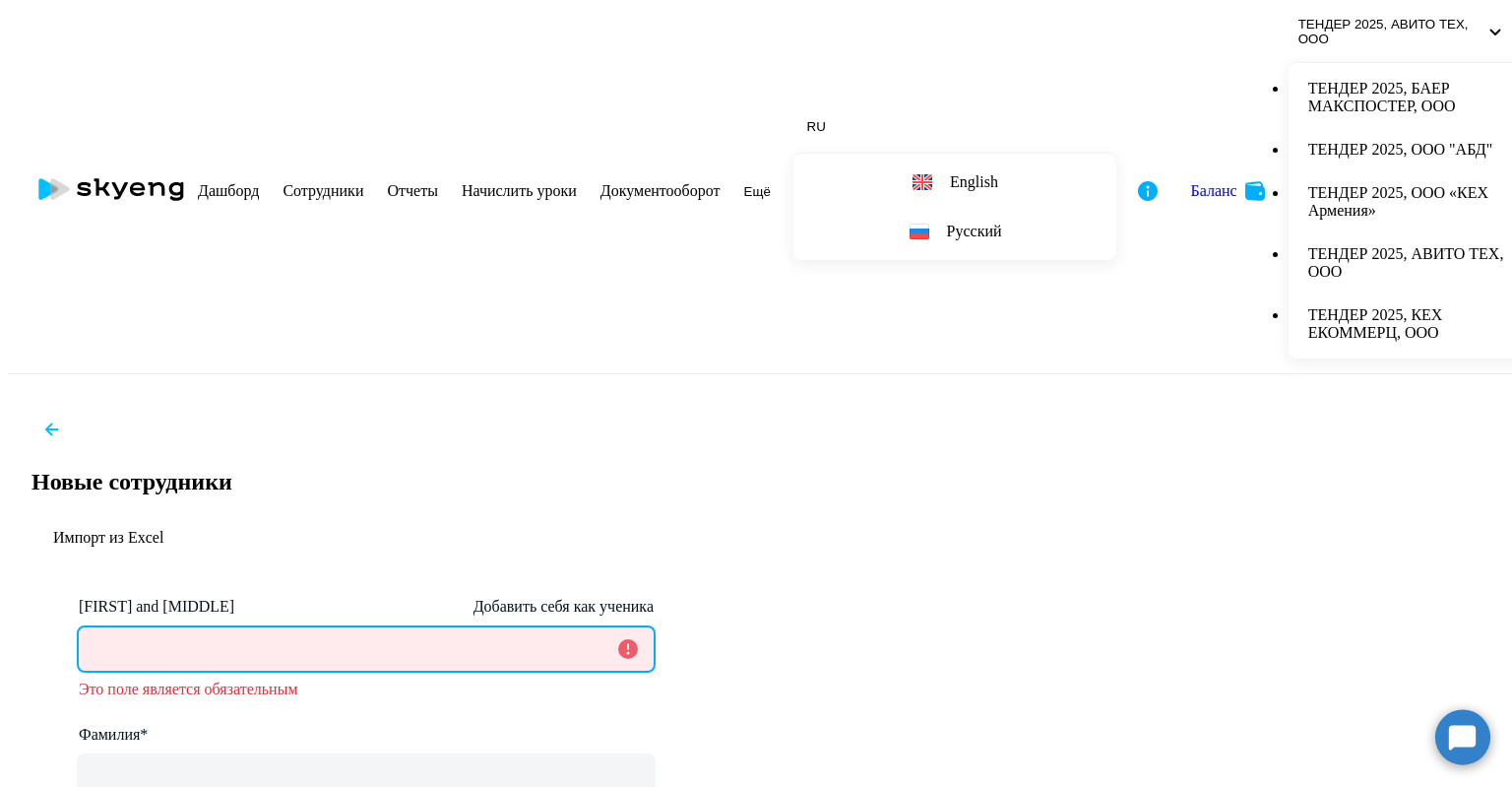 paste on "[LAST] [FIRST]" 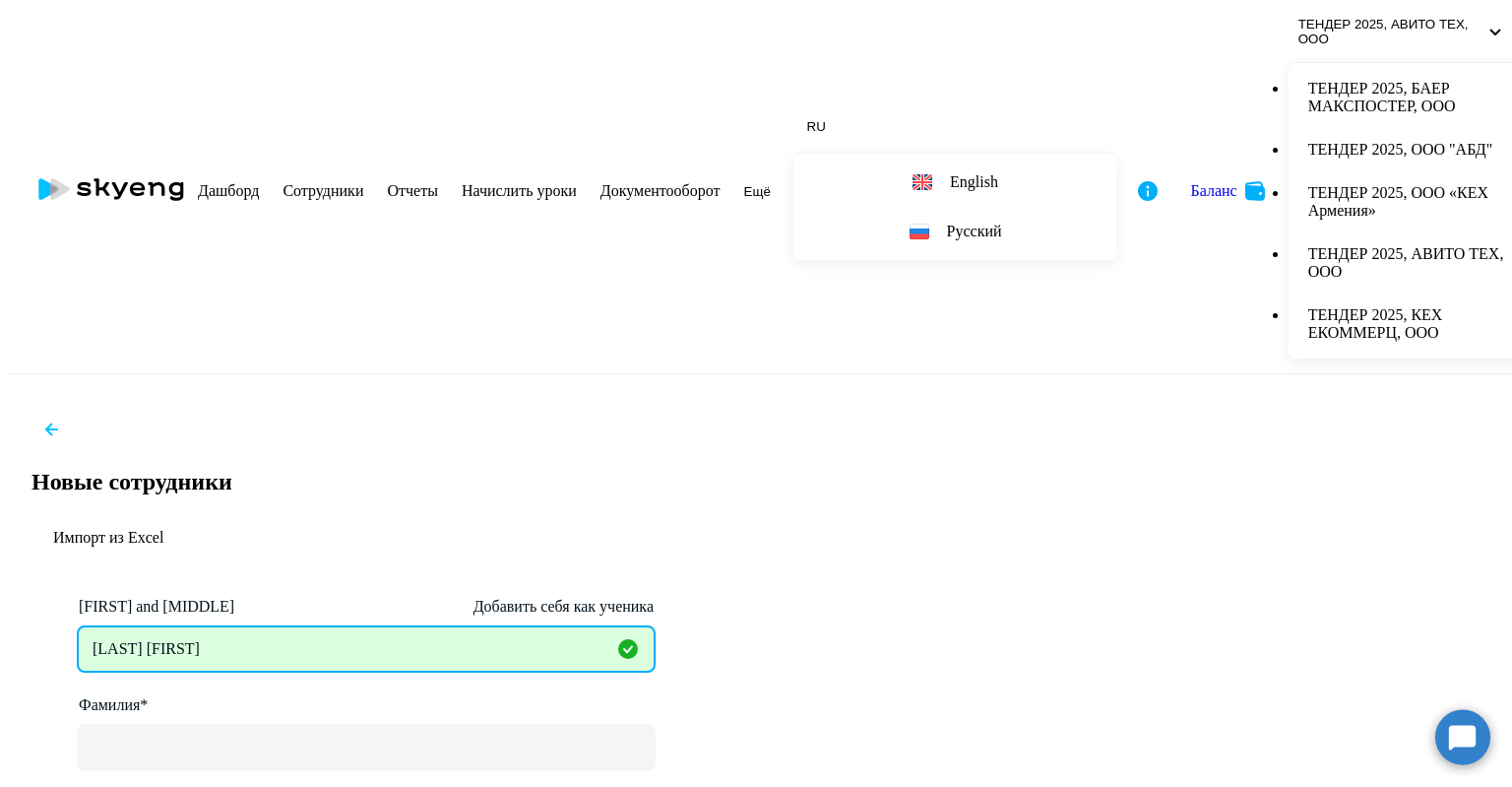 drag, startPoint x: 426, startPoint y: 242, endPoint x: 308, endPoint y: 238, distance: 118.06778 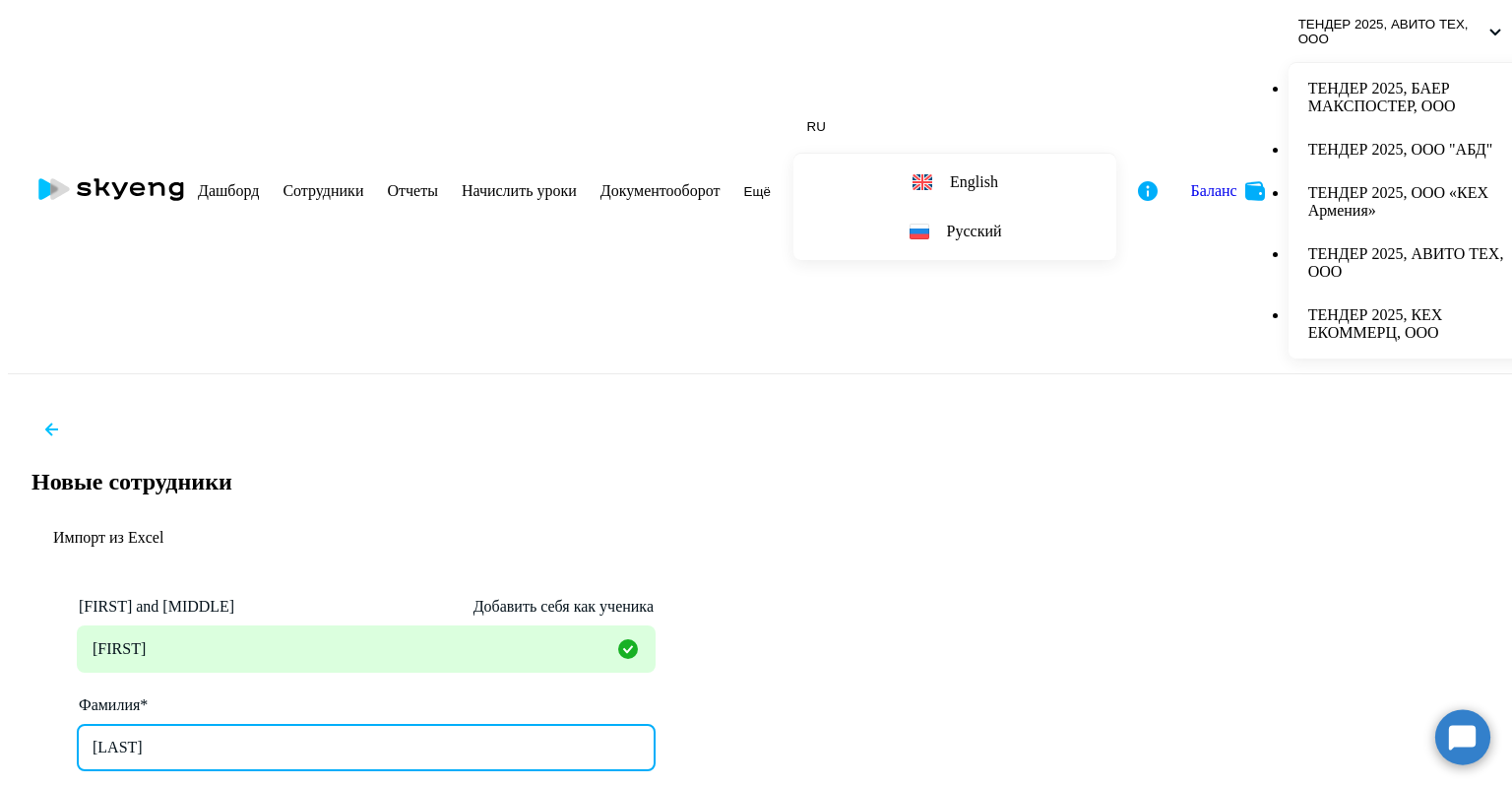 type on "[LAST]" 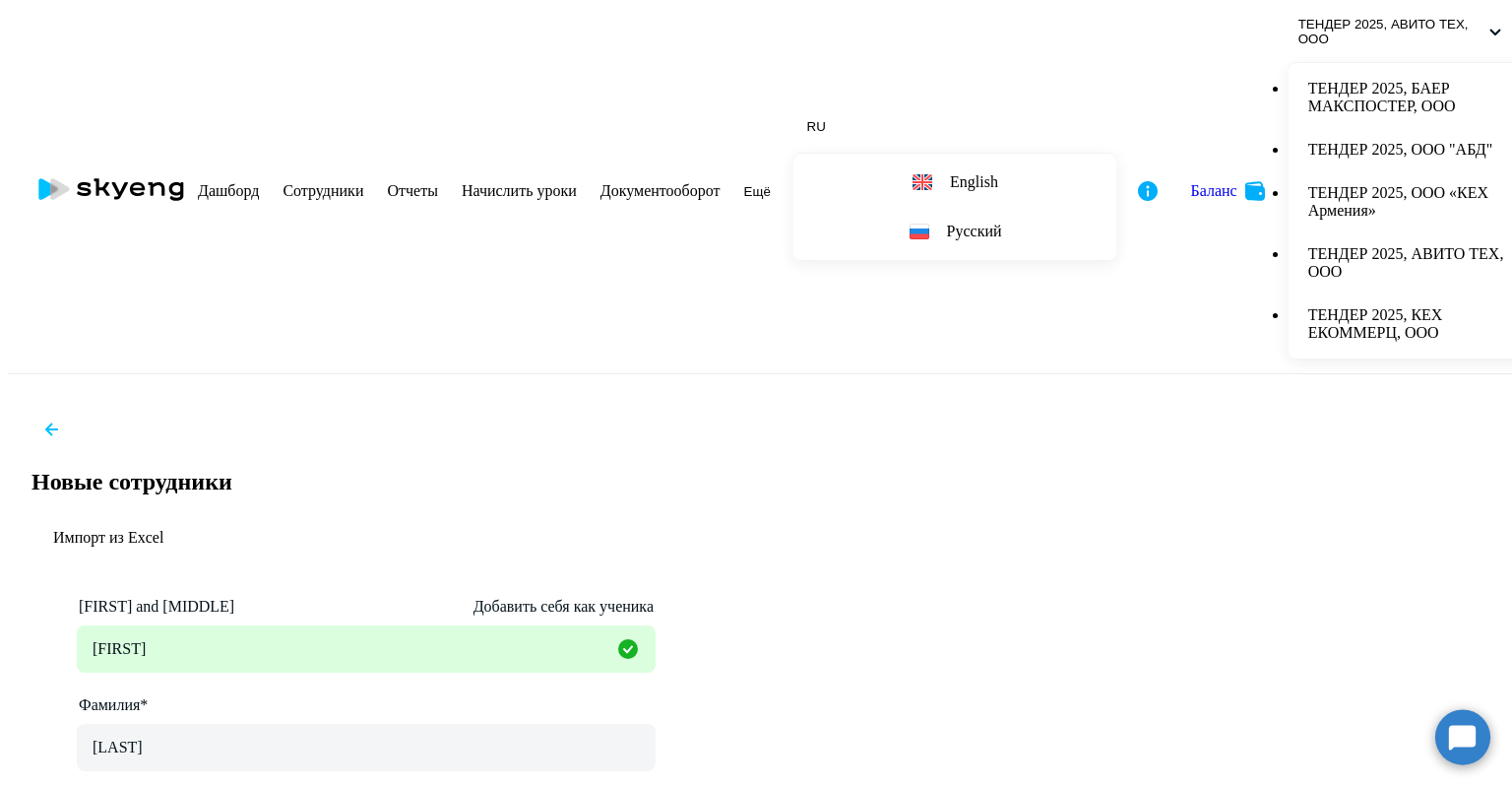 click at bounding box center [366, 677] 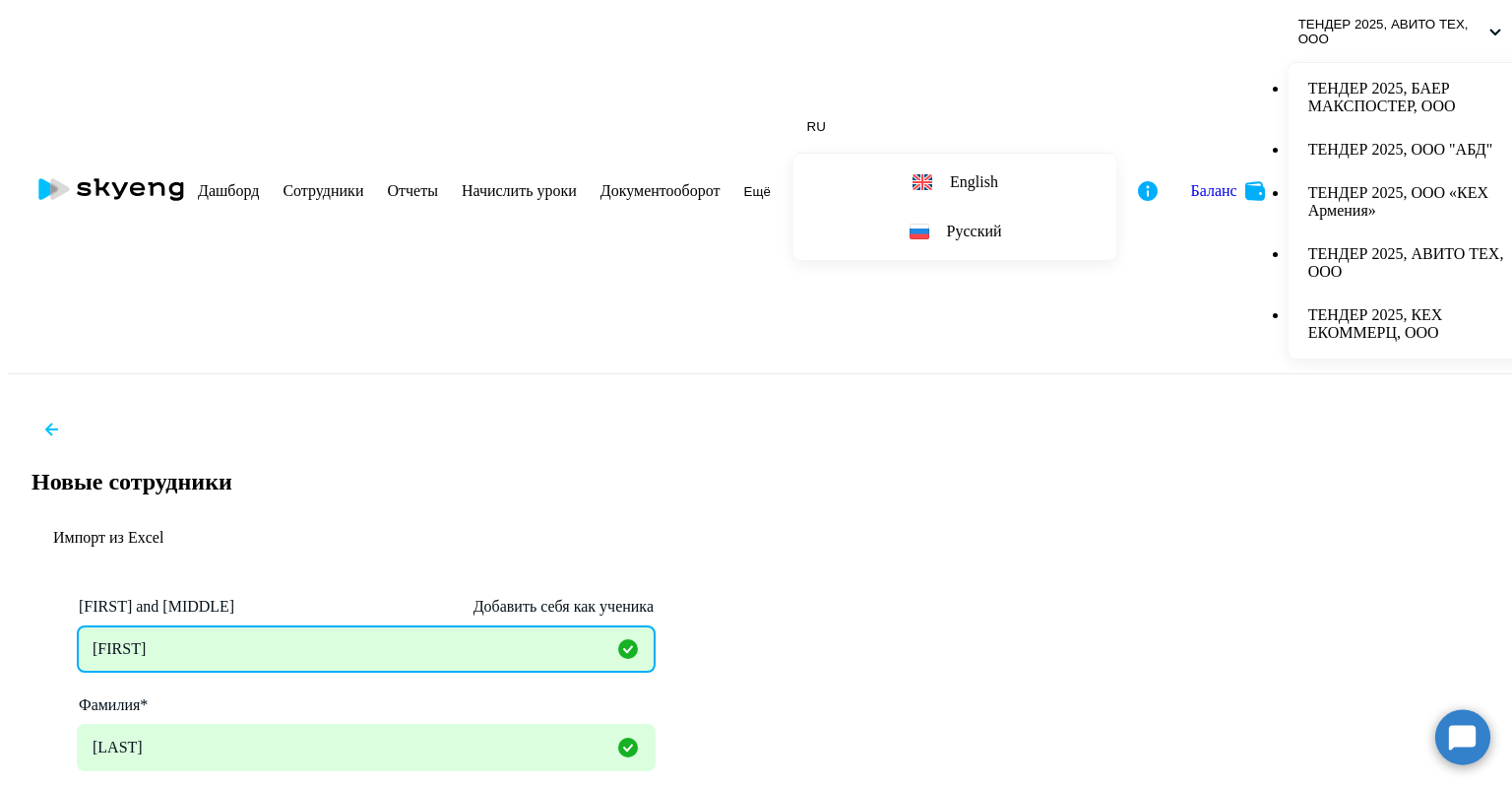 click on "[FIRST]" at bounding box center (366, 649) 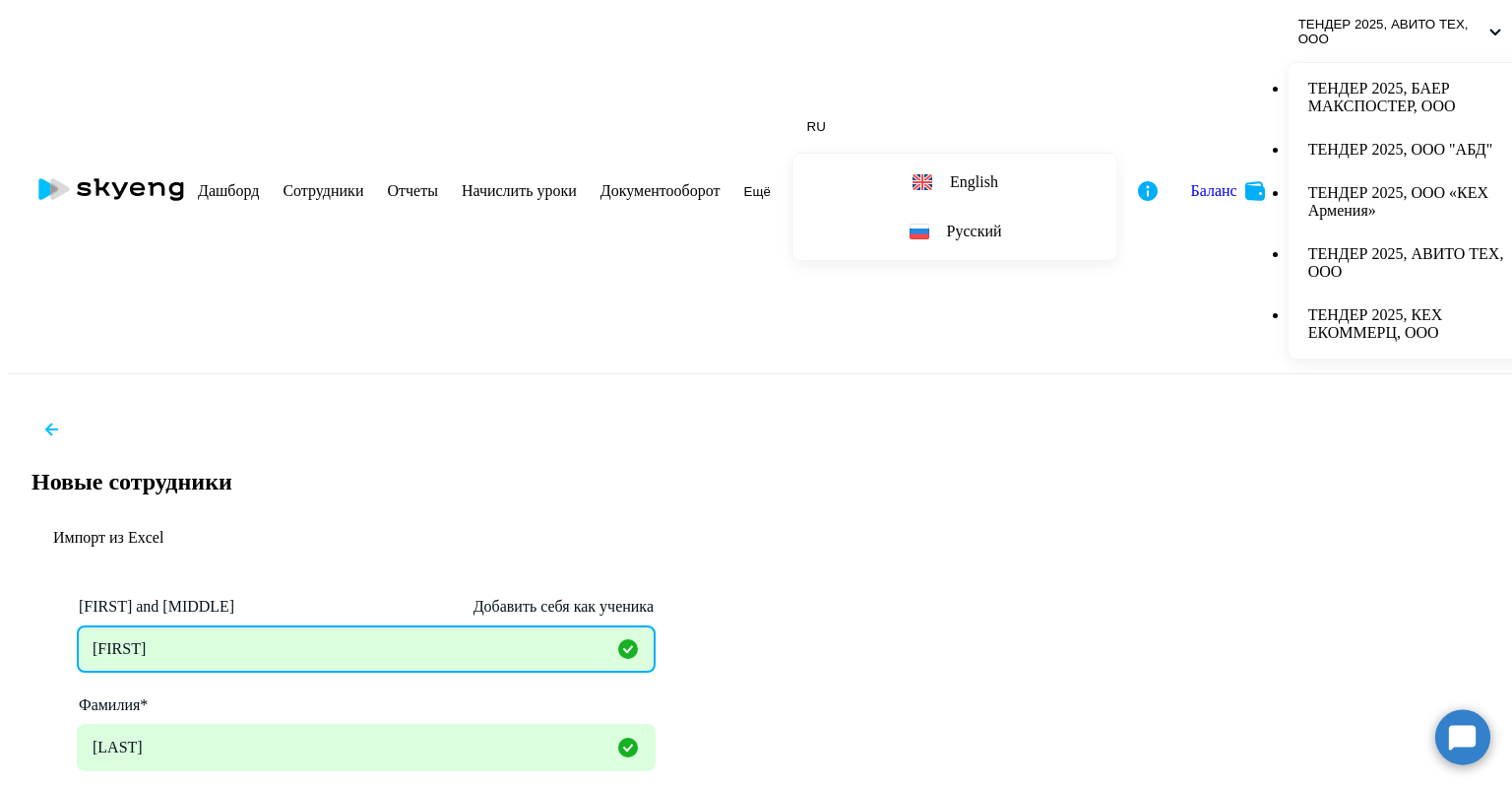 type on "[FIRST]" 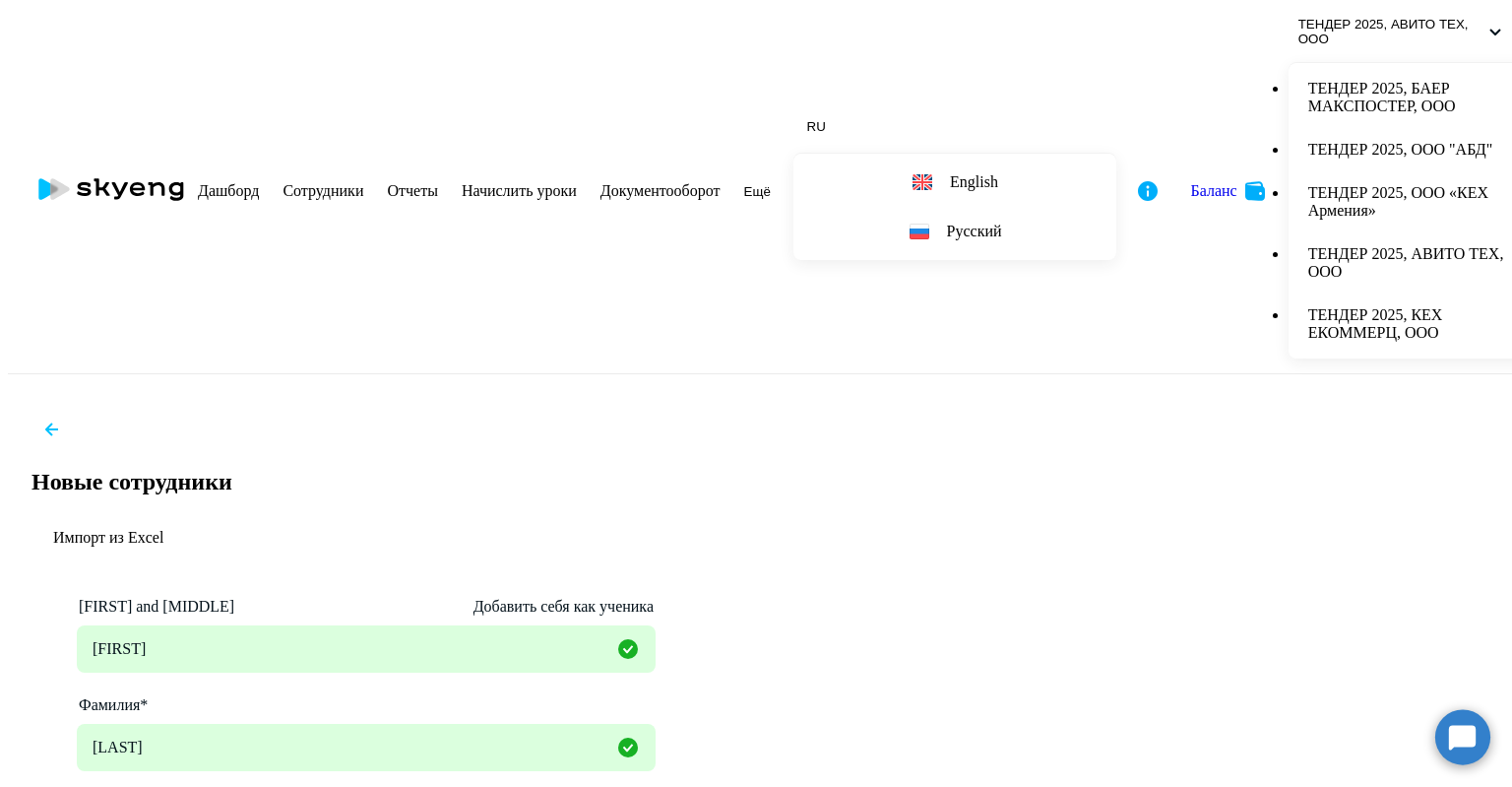 click on "[PHONE]" at bounding box center (255, 846) 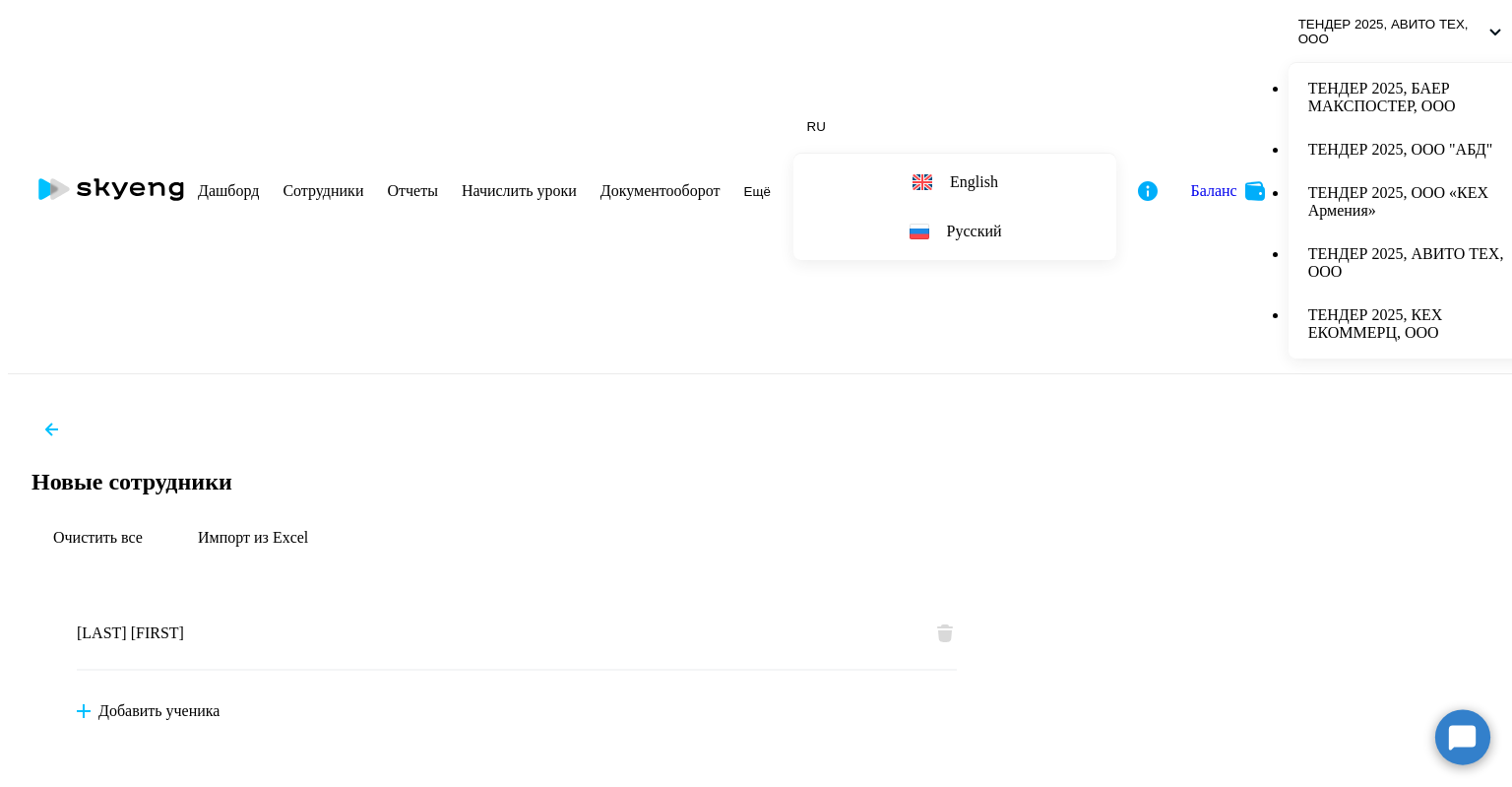 scroll, scrollTop: 0, scrollLeft: 0, axis: both 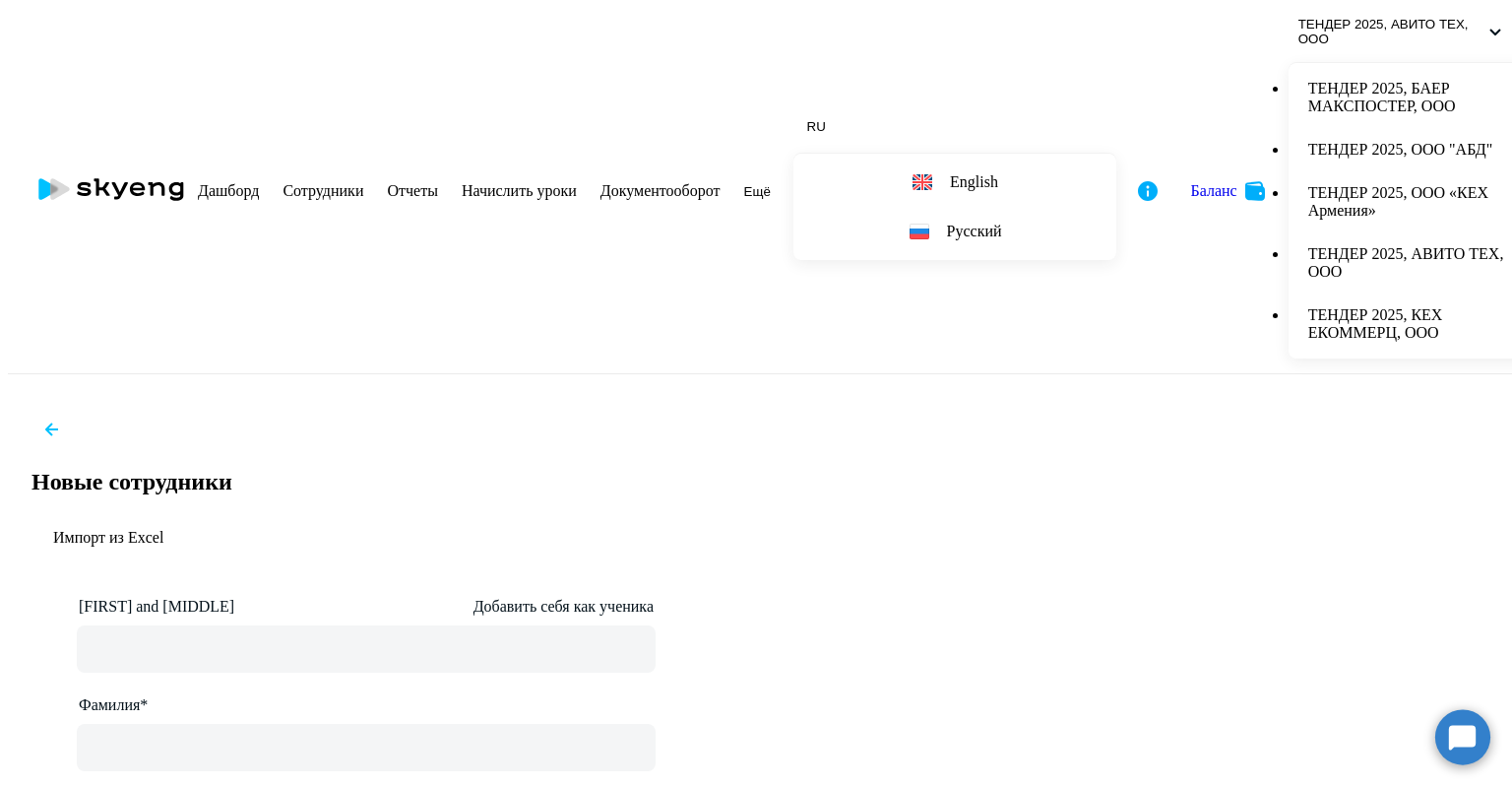 click on "Не подключены: 1 ученик" at bounding box center [397, 1735] 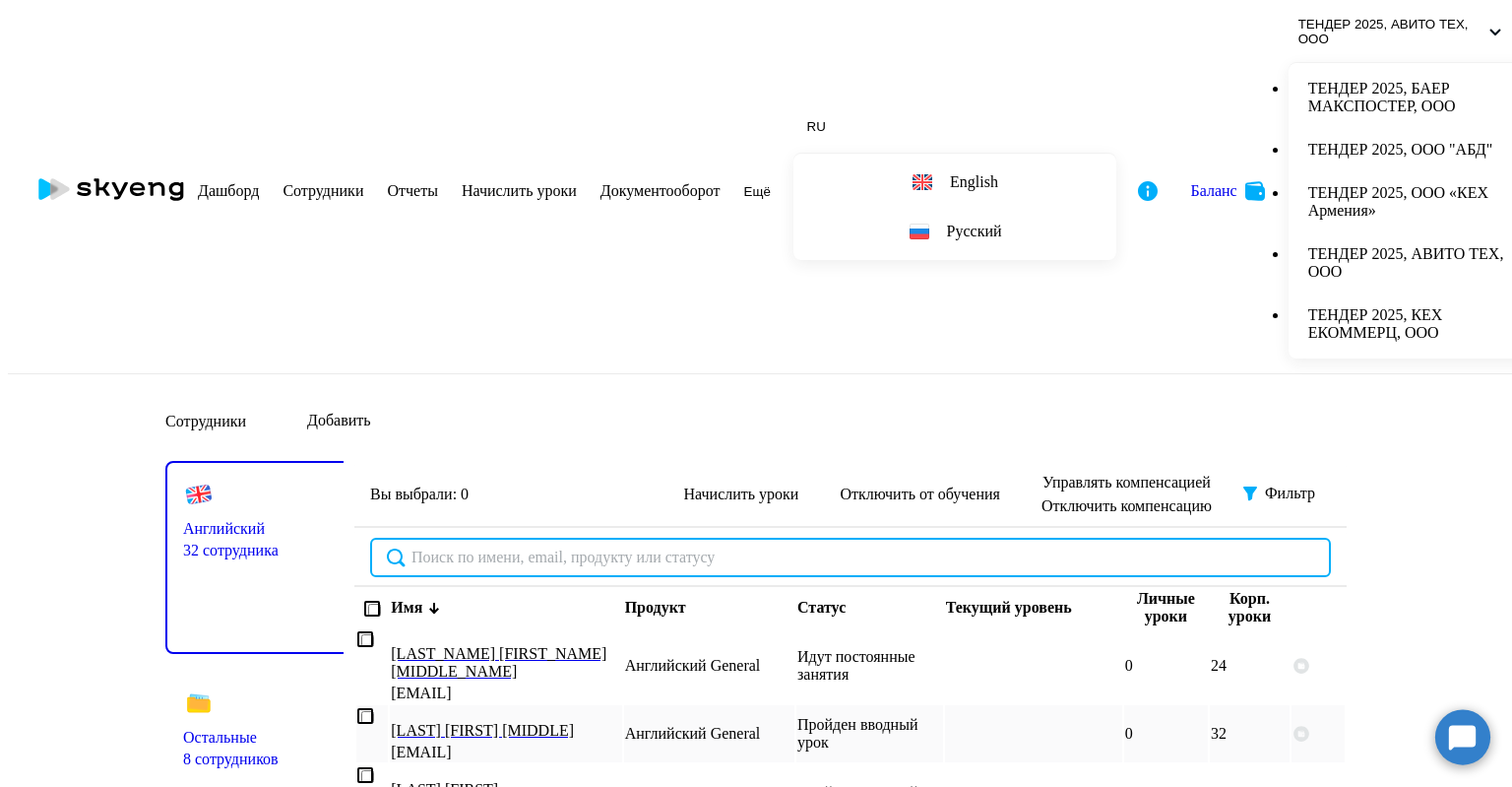 click at bounding box center [850, 557] 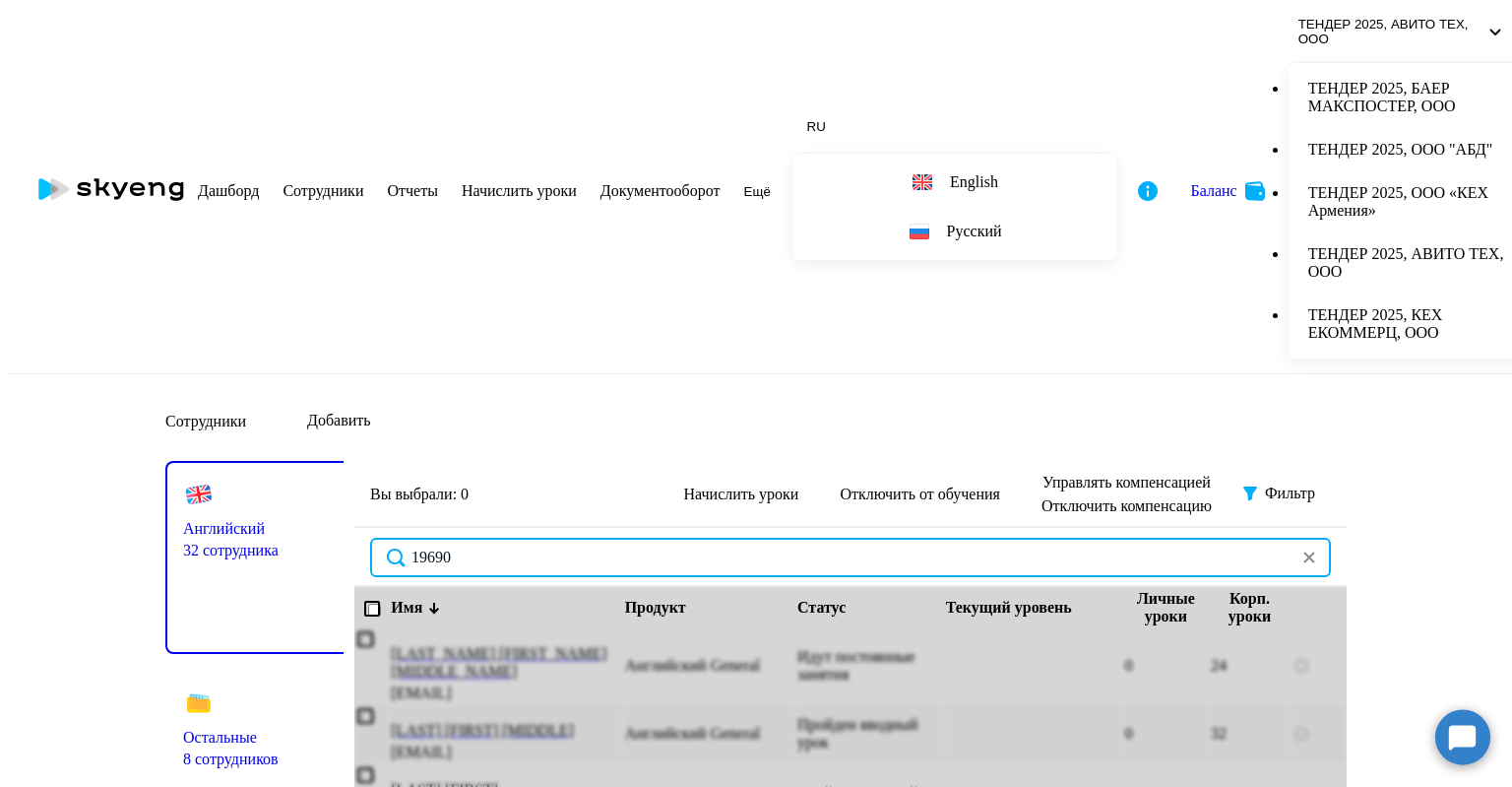 type on "19690" 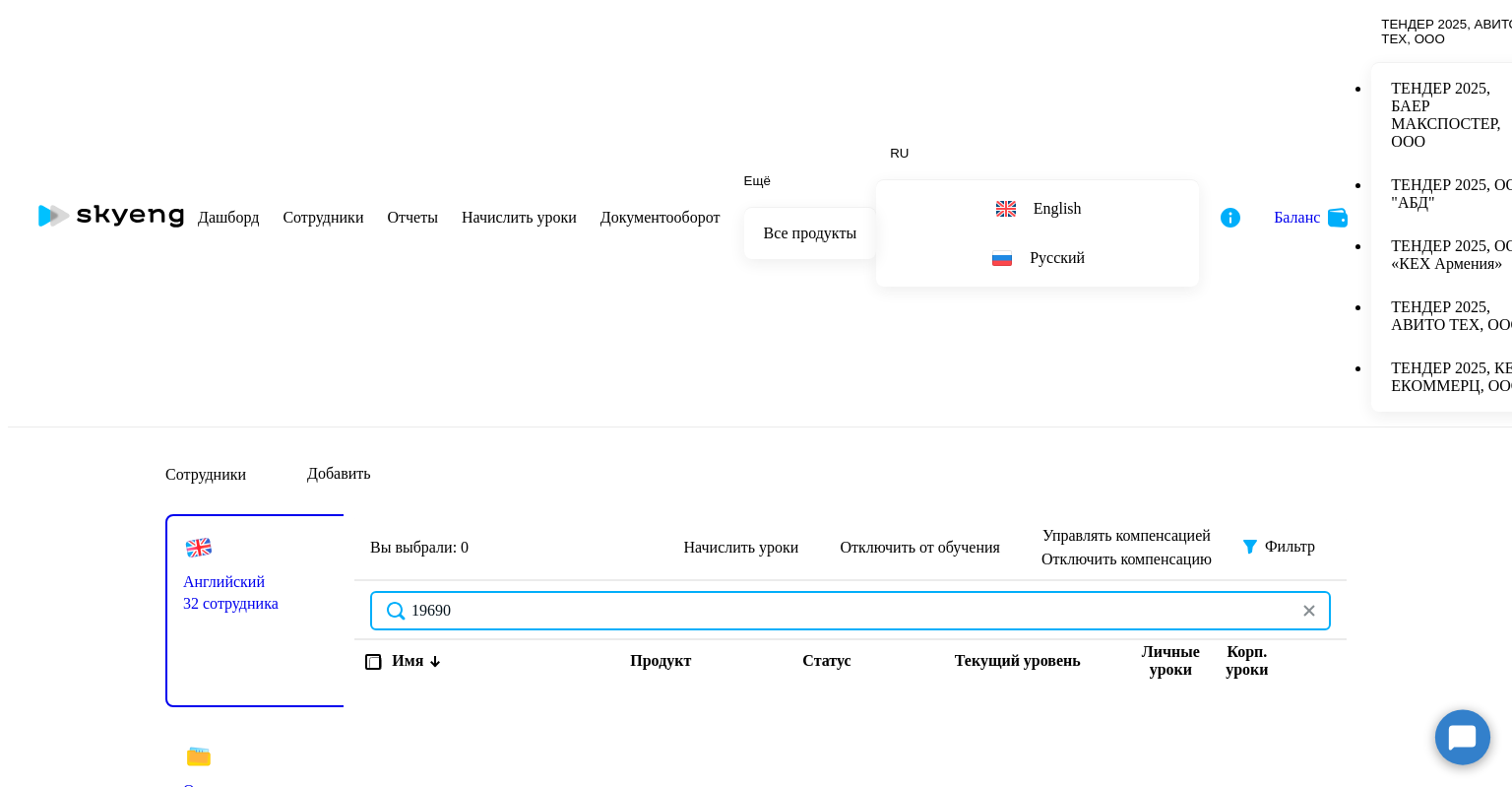 drag, startPoint x: 524, startPoint y: 257, endPoint x: 343, endPoint y: 259, distance: 181.01105 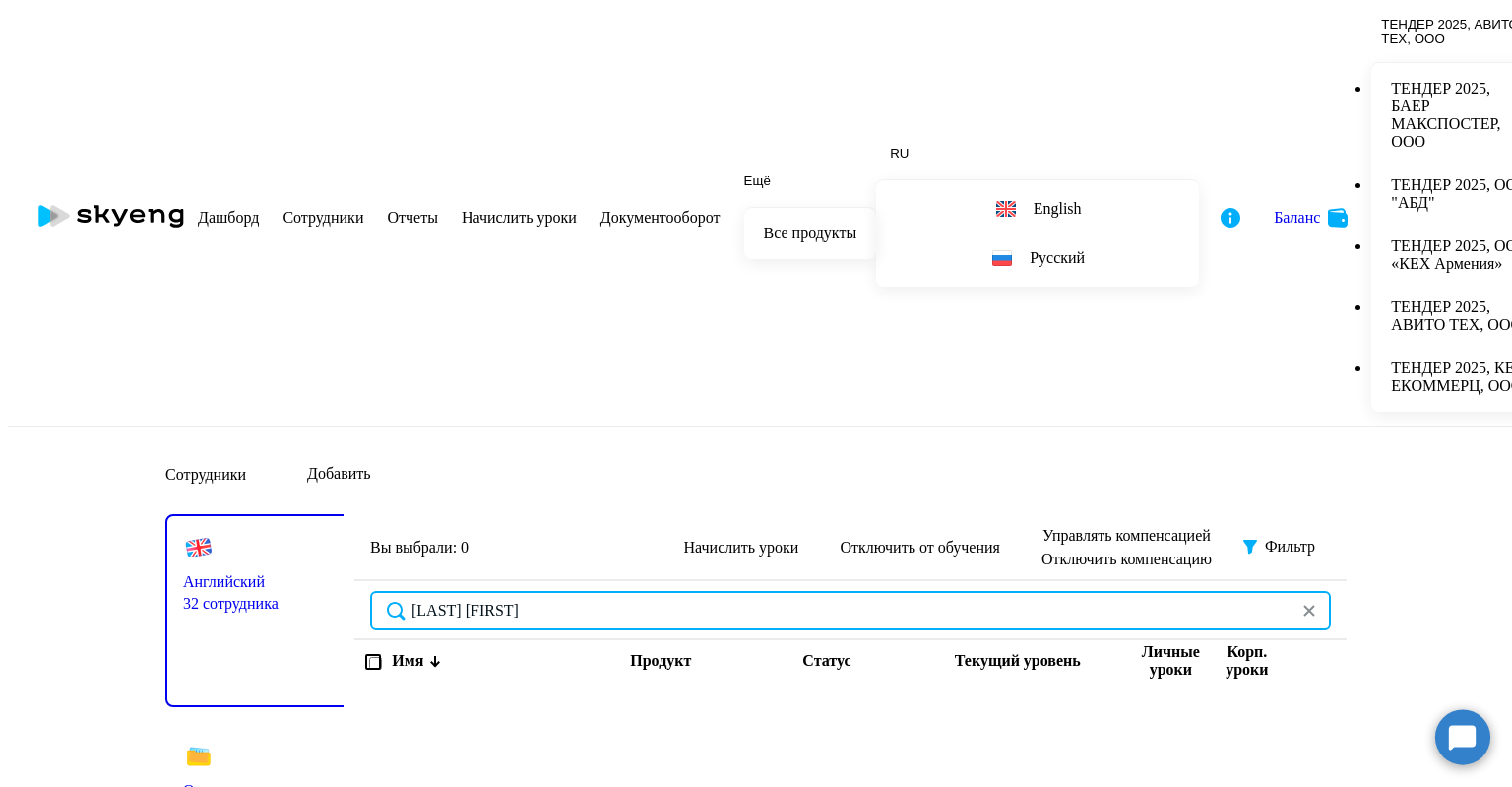 drag, startPoint x: 442, startPoint y: 250, endPoint x: 367, endPoint y: 253, distance: 75.05998 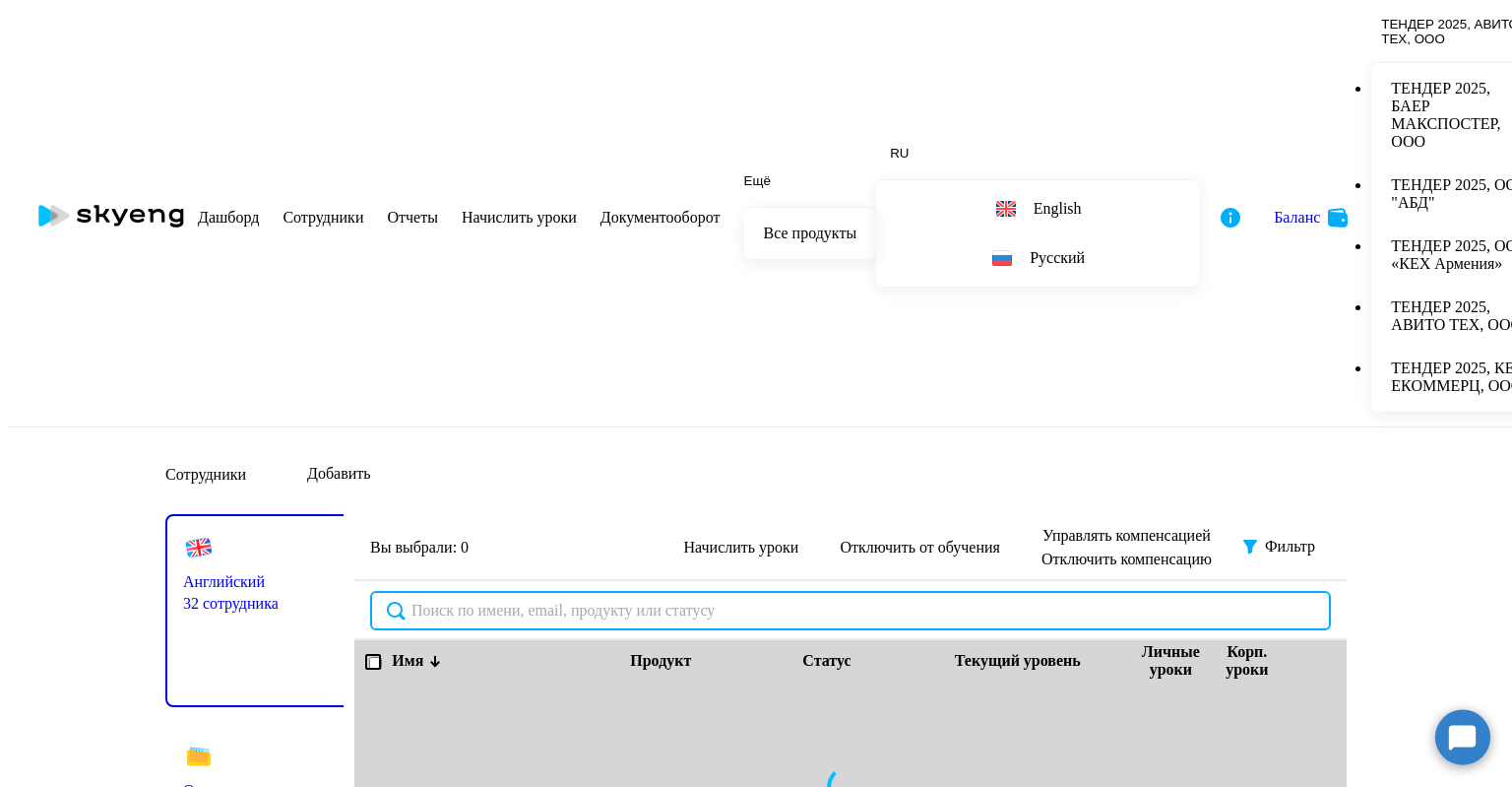 type 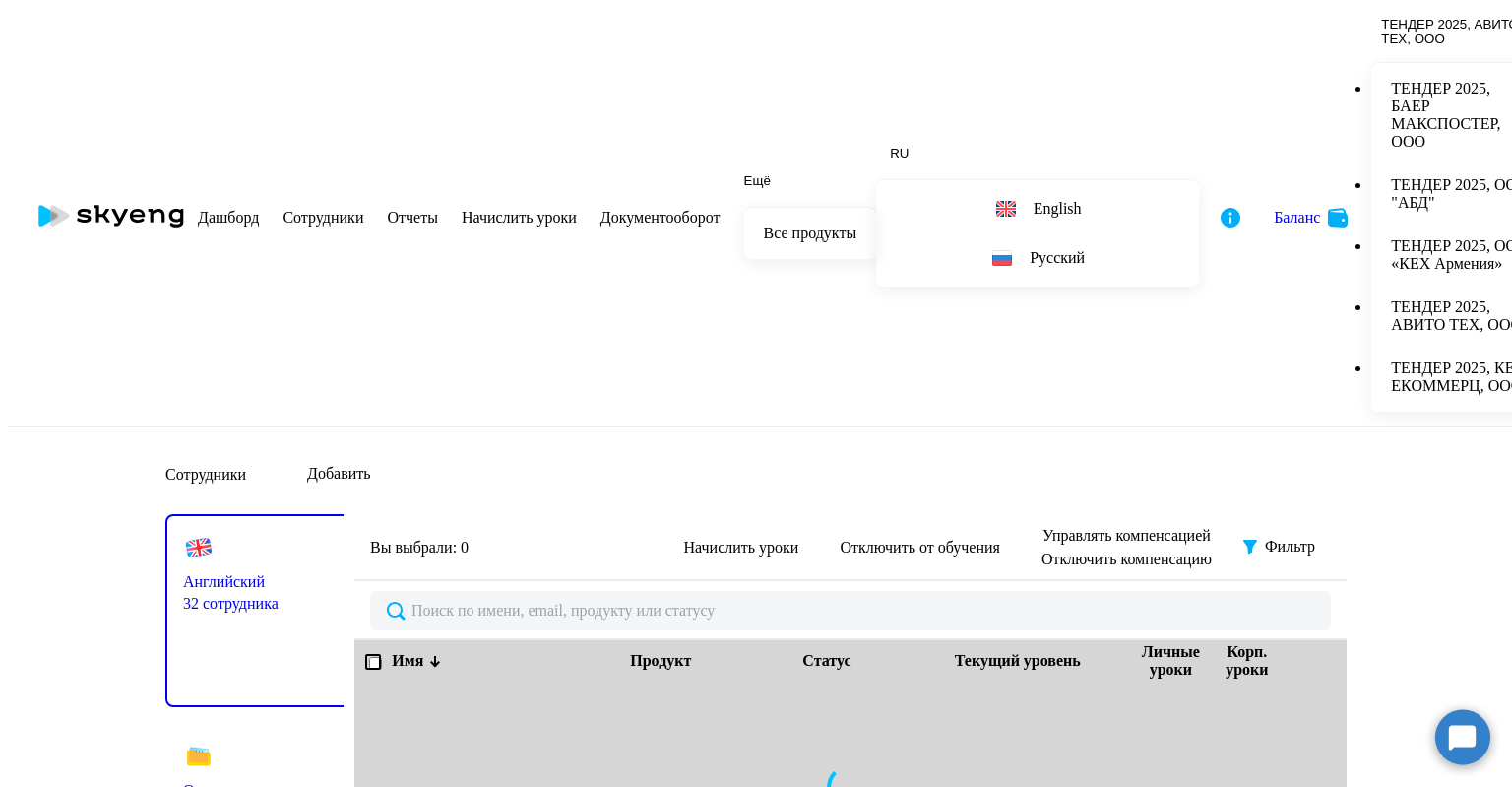 click on "Остальные   8 сотрудников" at bounding box center (264, 820) 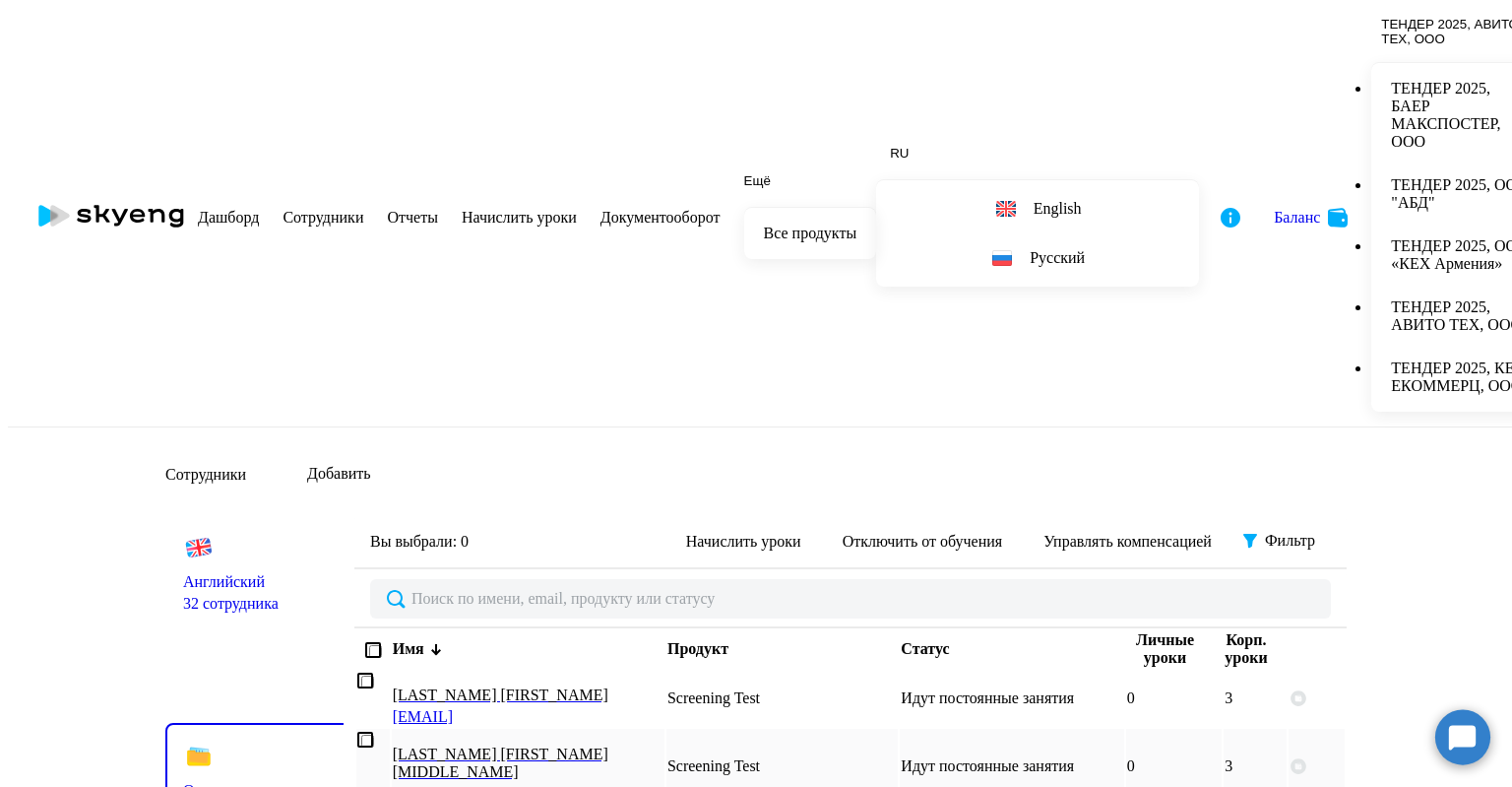 click on "32 сотрудника" at bounding box center (264, 604) 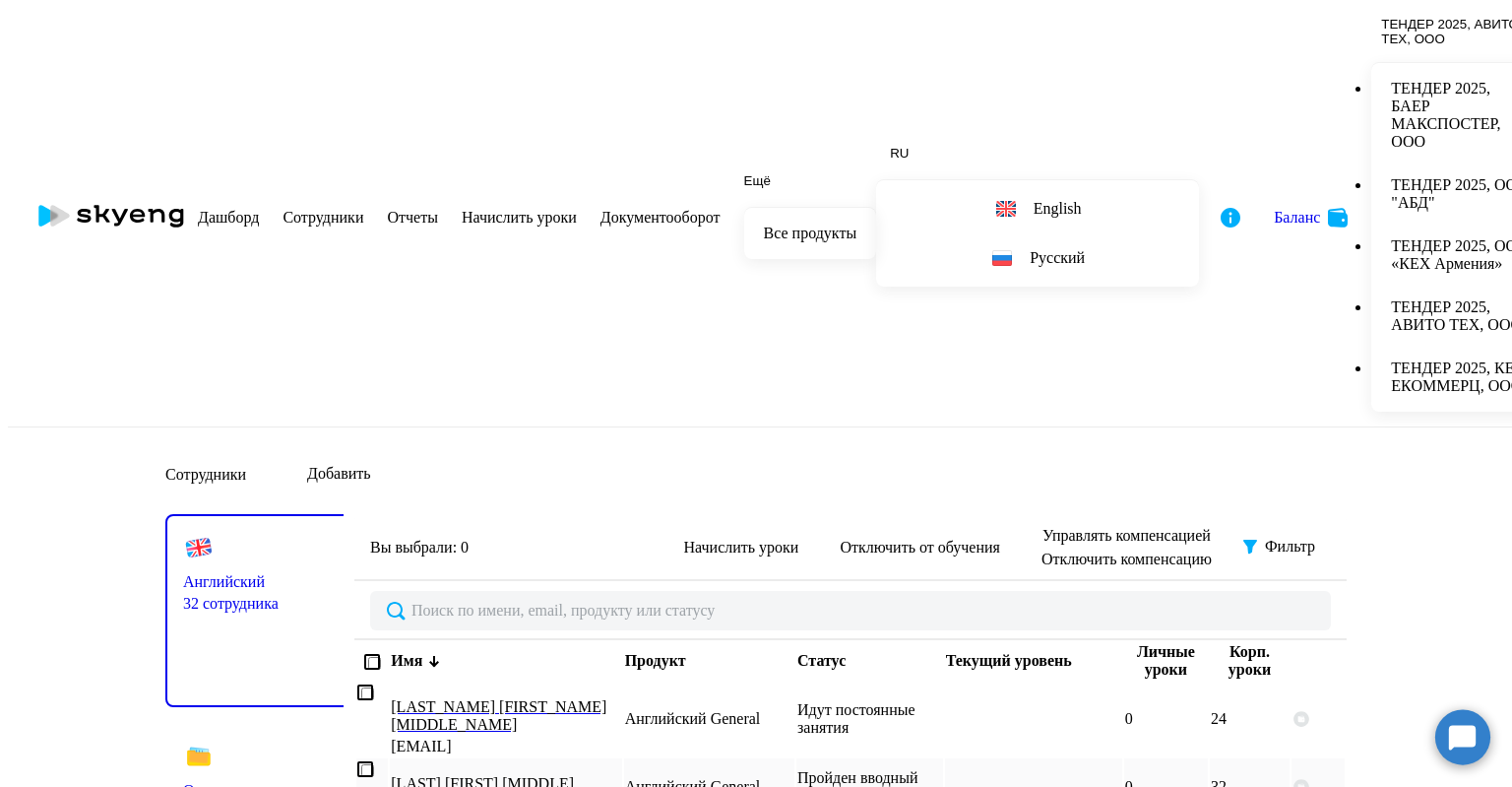click on "Начислить уроки" at bounding box center (519, 217) 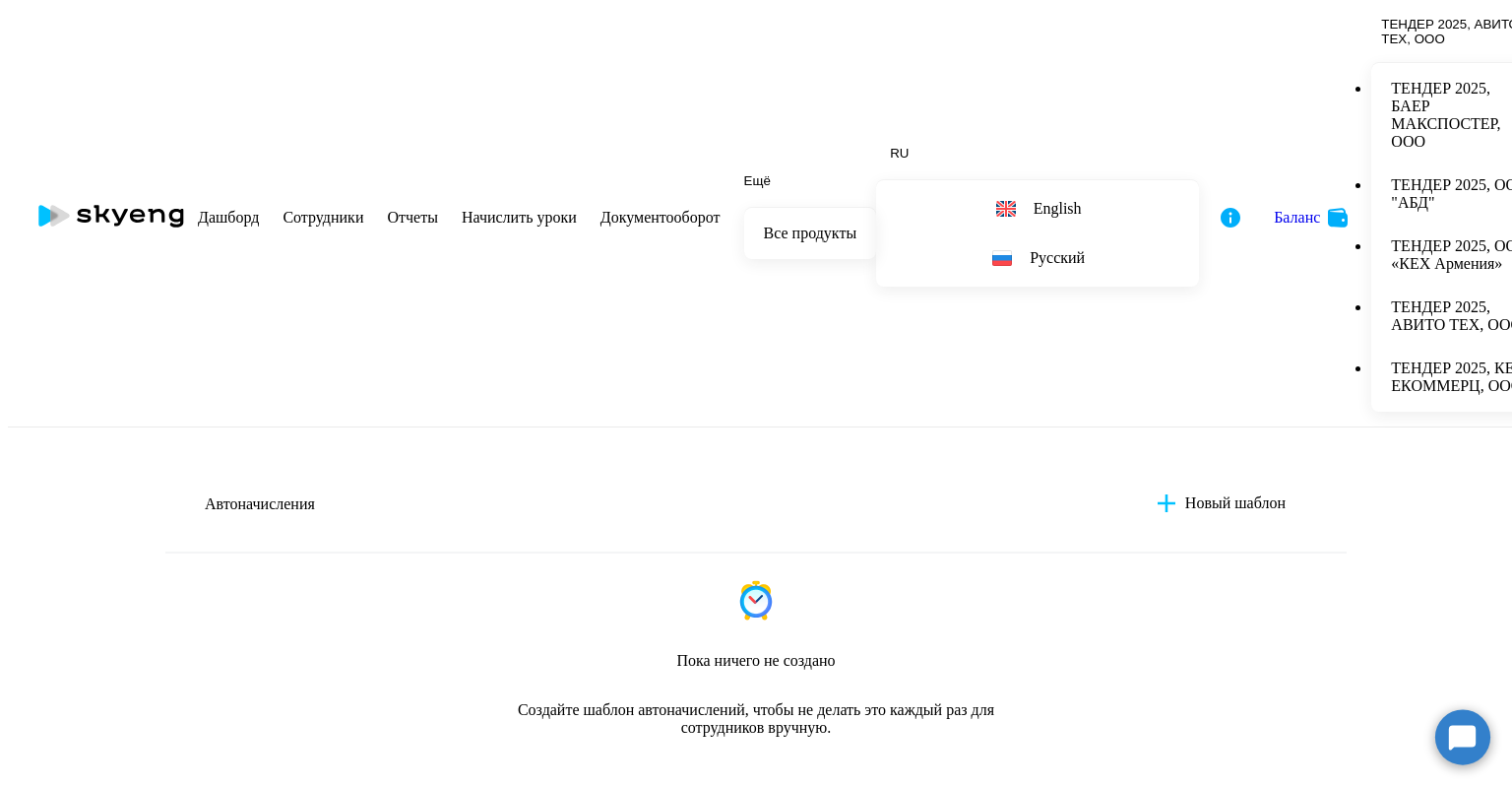 scroll, scrollTop: 591, scrollLeft: 0, axis: vertical 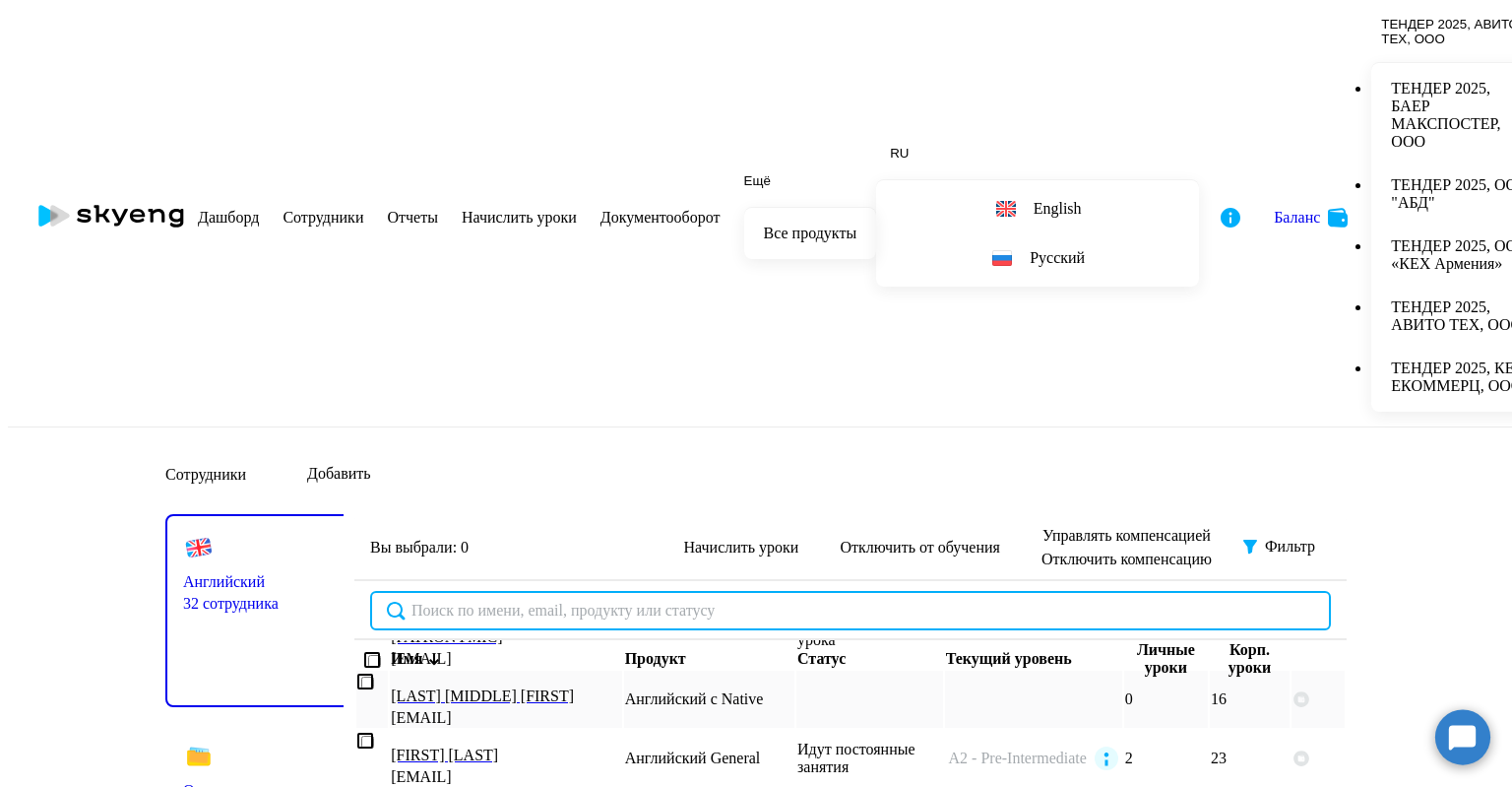 click at bounding box center (850, 611) 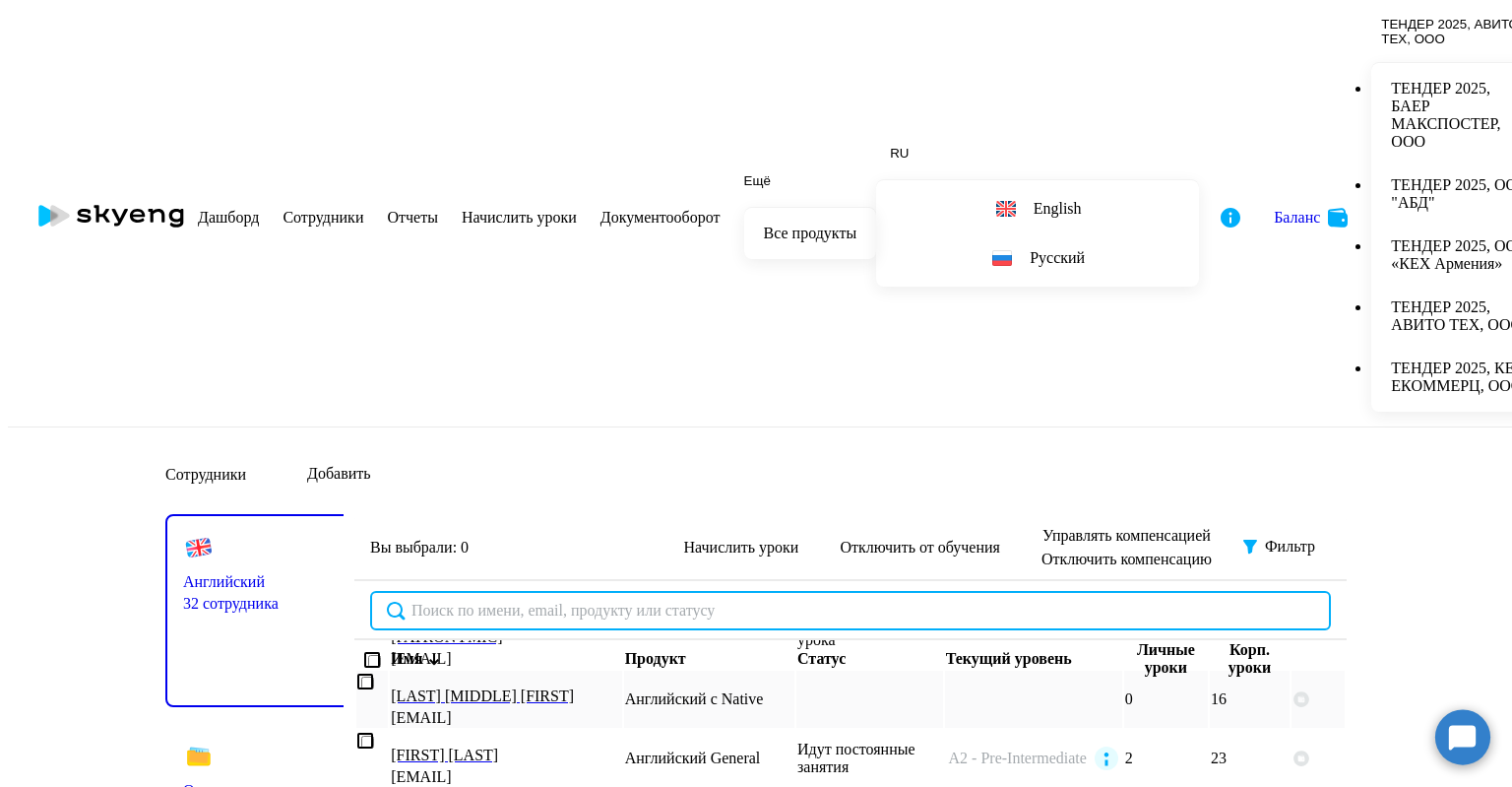 paste on "[EMAIL]" 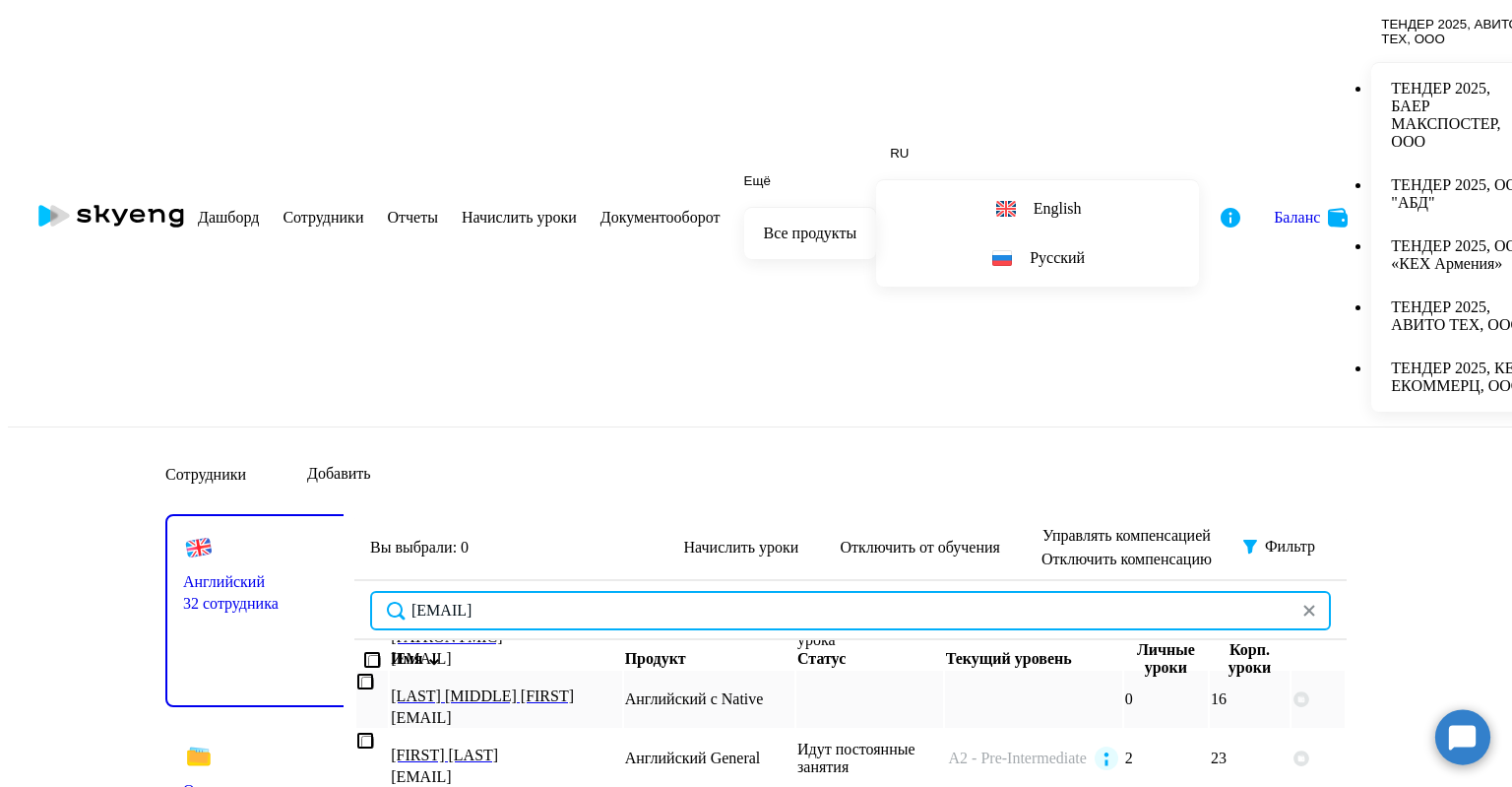 scroll, scrollTop: 0, scrollLeft: 0, axis: both 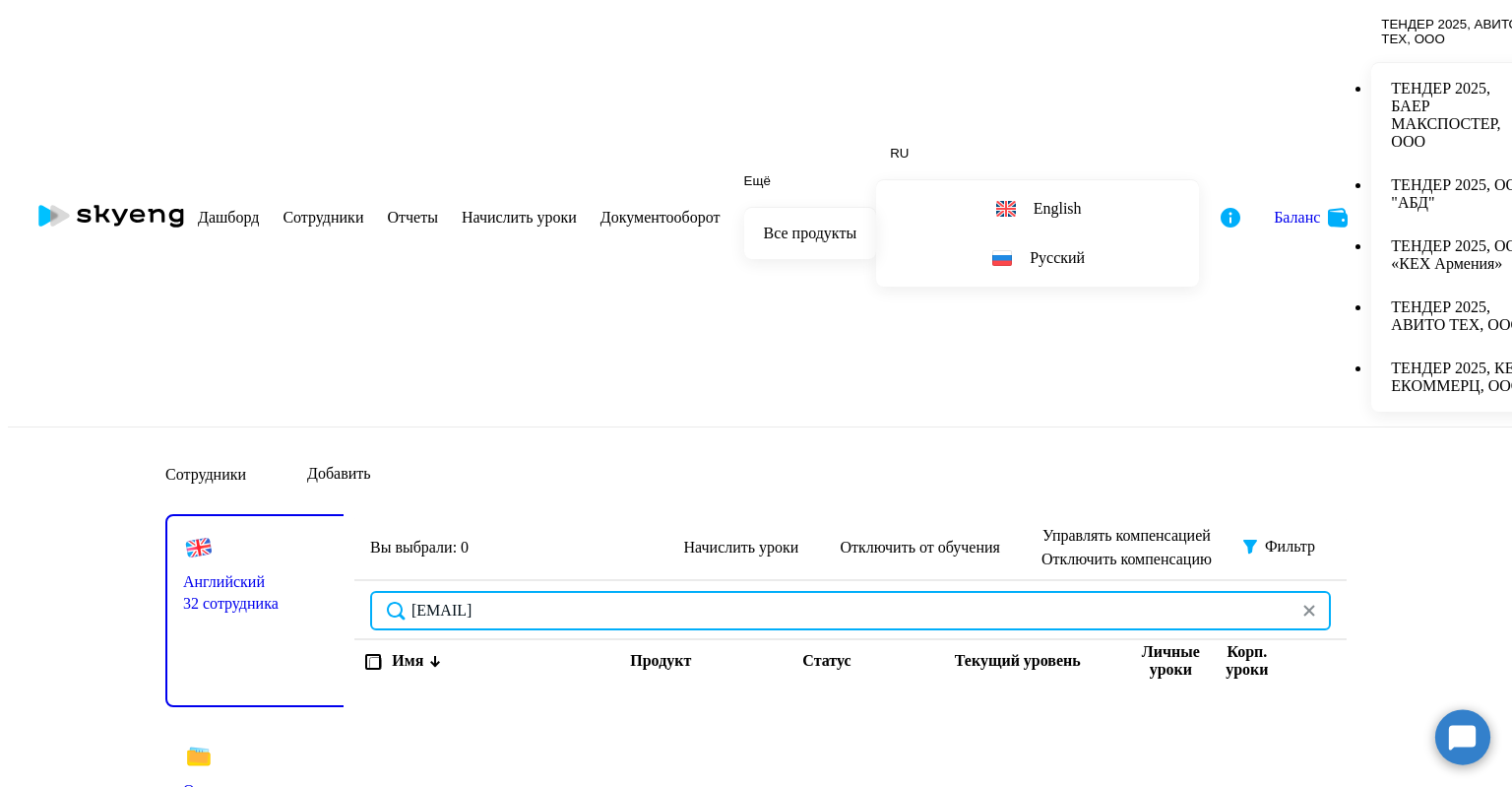 drag, startPoint x: 605, startPoint y: 247, endPoint x: 391, endPoint y: 277, distance: 216.09257 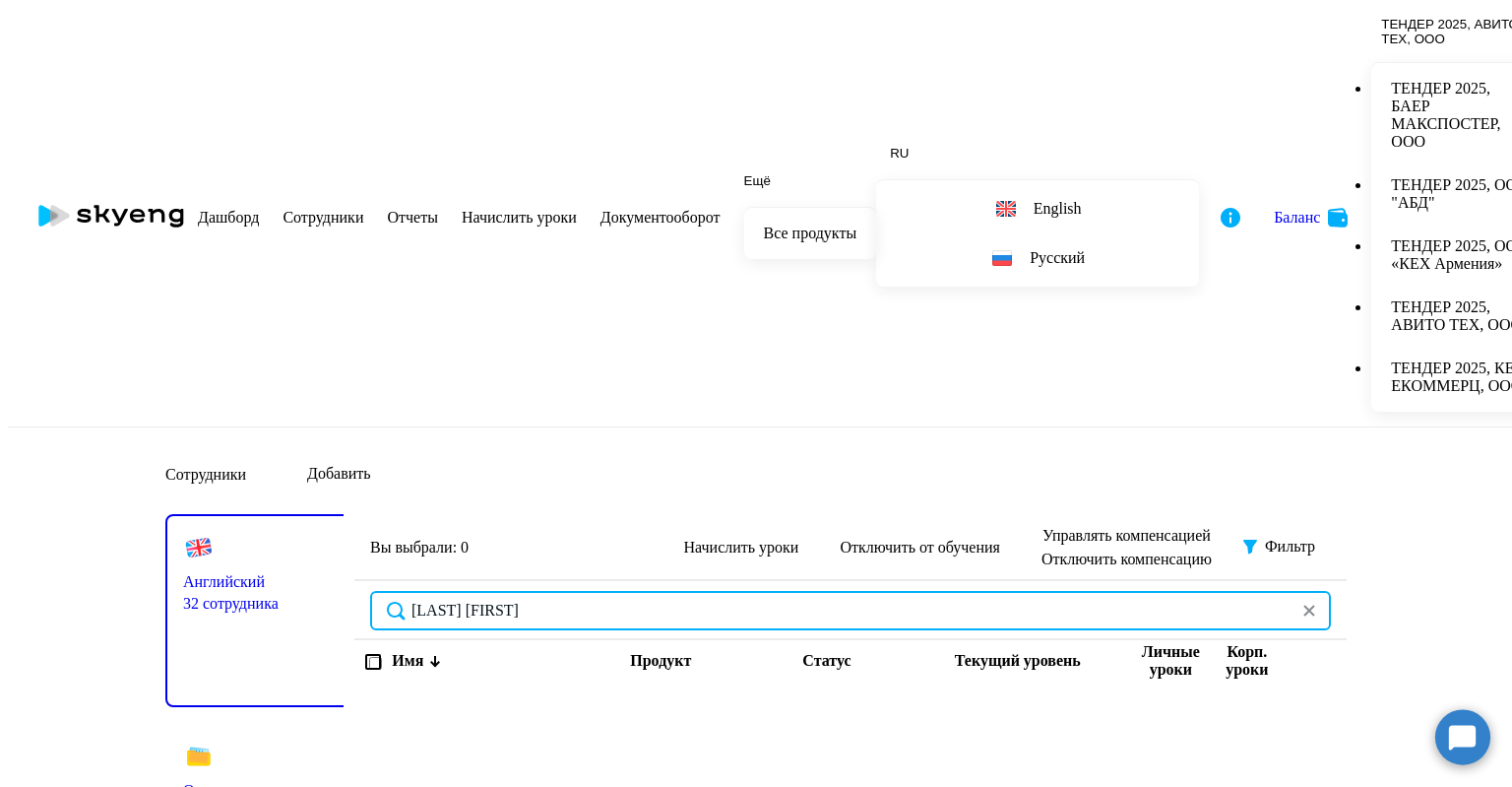 drag, startPoint x: 582, startPoint y: 247, endPoint x: 526, endPoint y: 248, distance: 56.00893 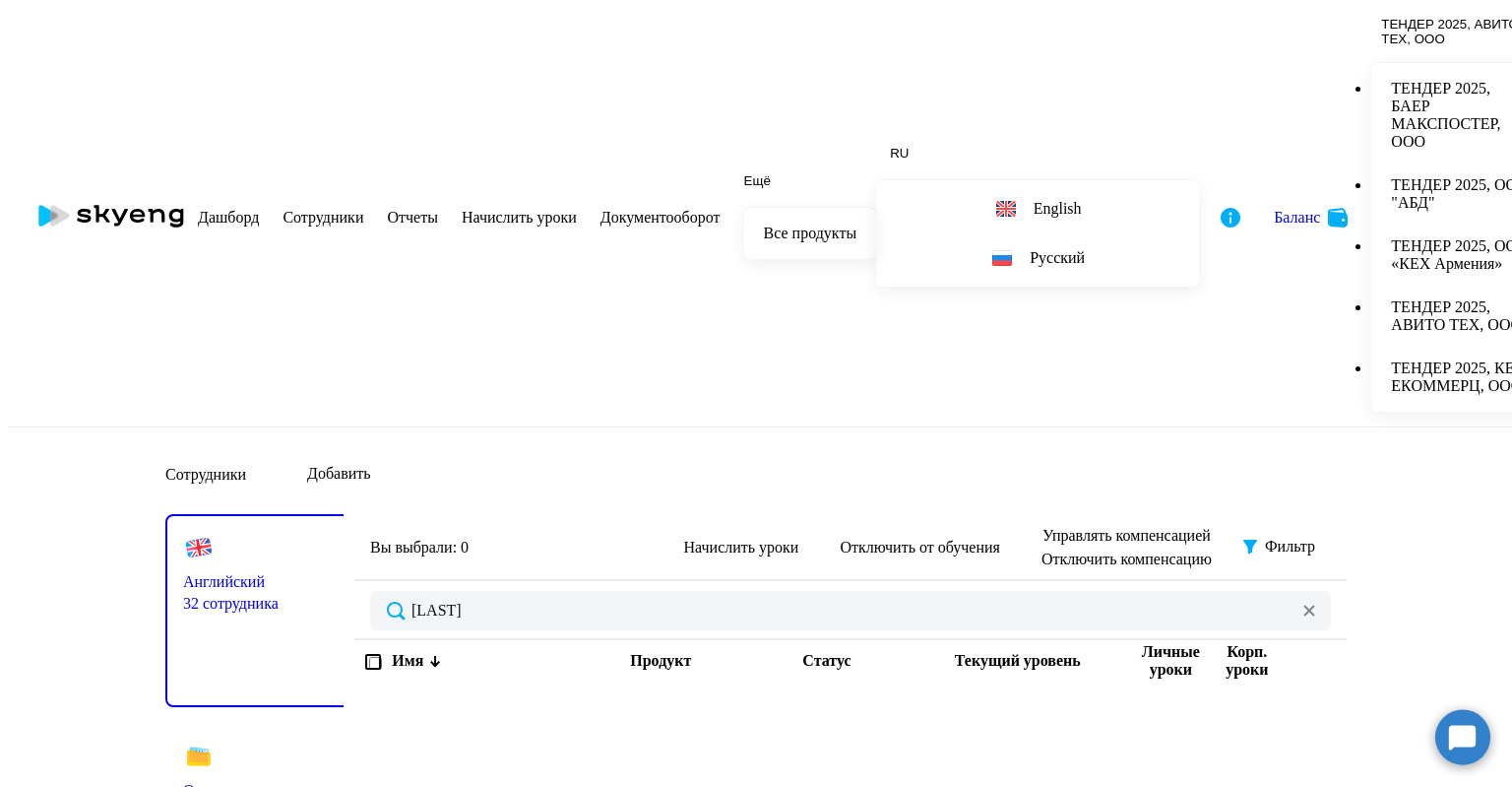 click on "Имя   Продукт   Статус   Текущий уровень   Личные уроки   Корп. уроки" at bounding box center (850, 788) 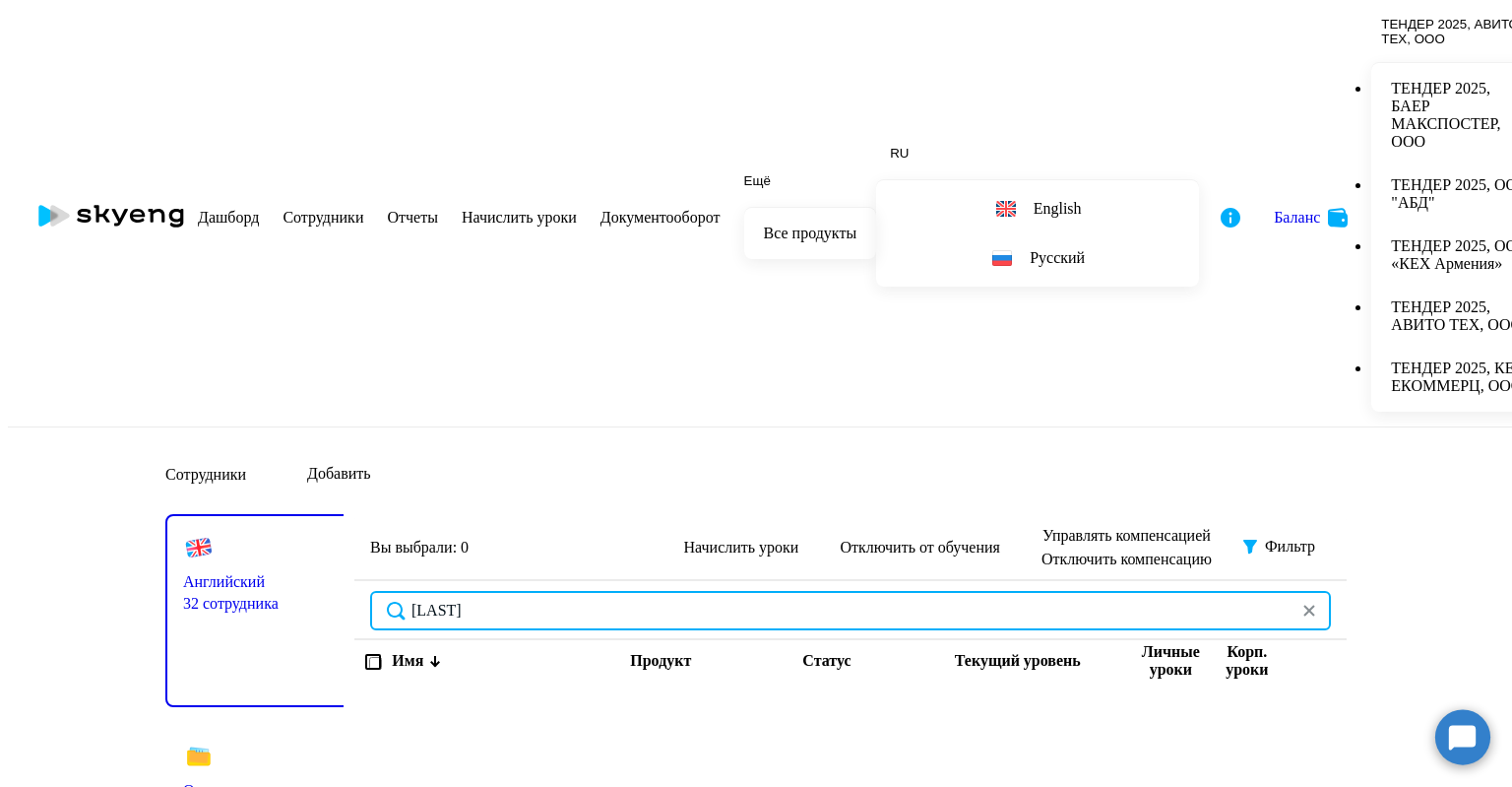 drag, startPoint x: 587, startPoint y: 258, endPoint x: 339, endPoint y: 263, distance: 248.0504 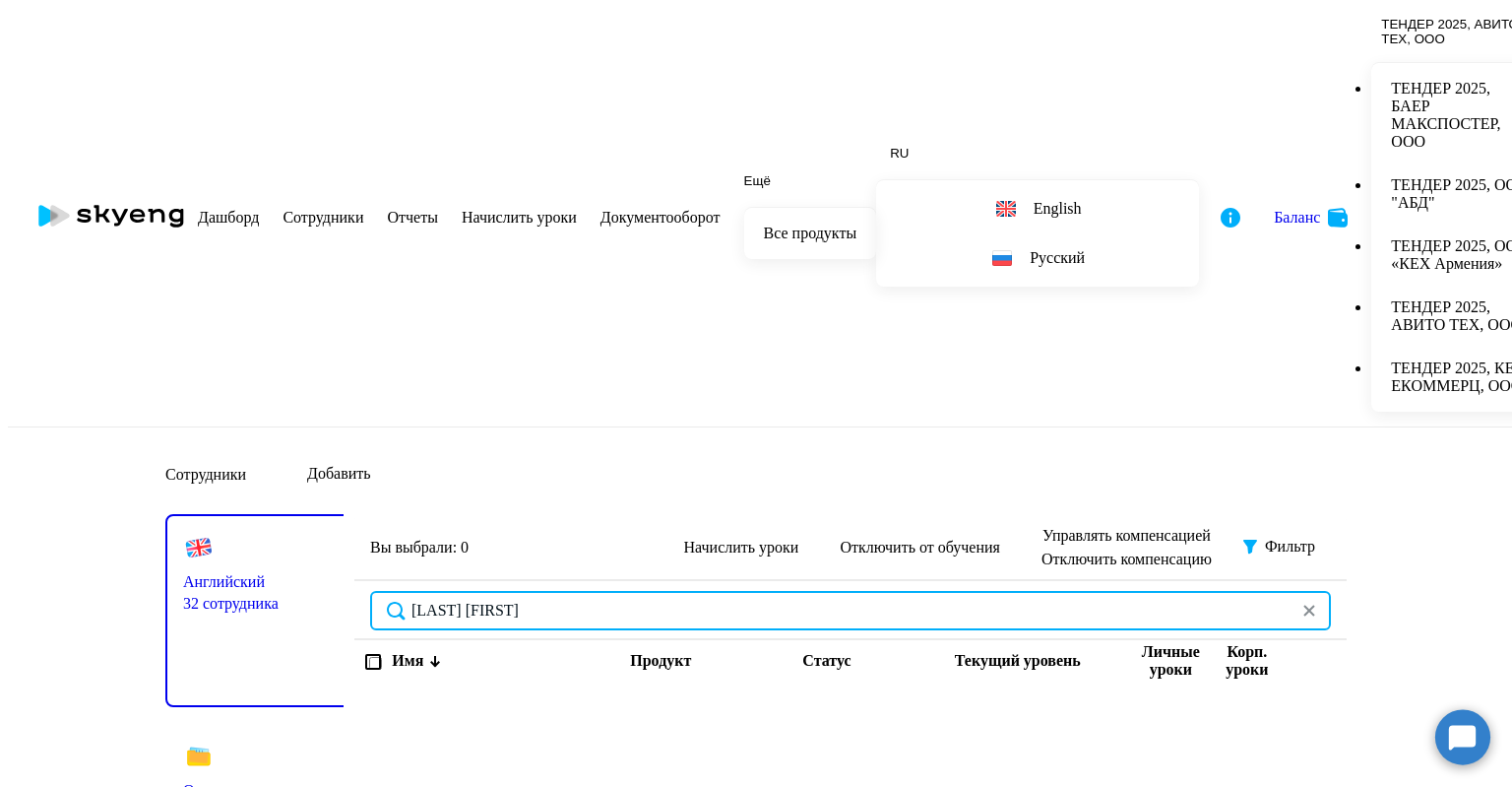 drag, startPoint x: 523, startPoint y: 245, endPoint x: 292, endPoint y: 266, distance: 231.95258 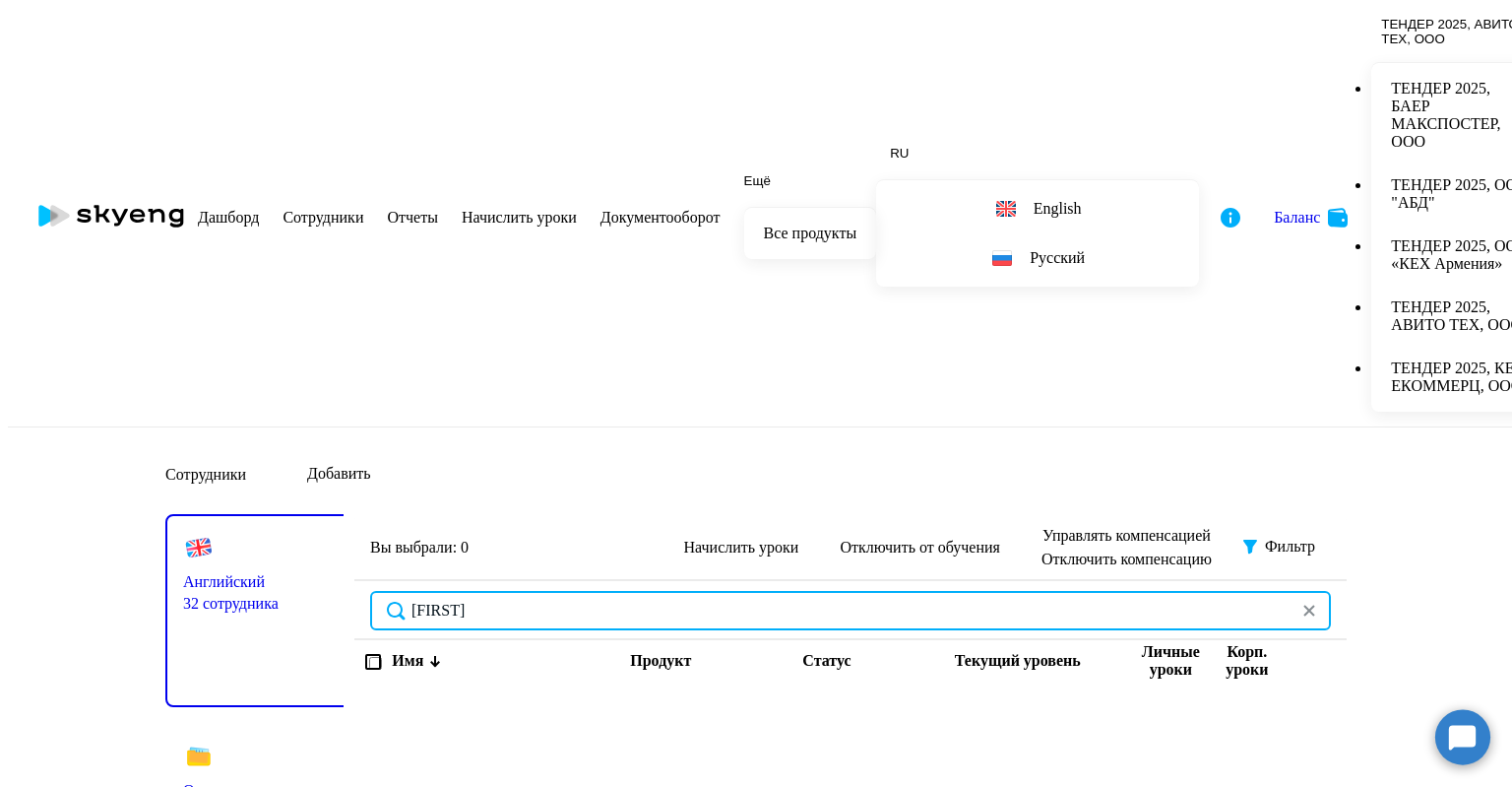 type on "[FIRST]" 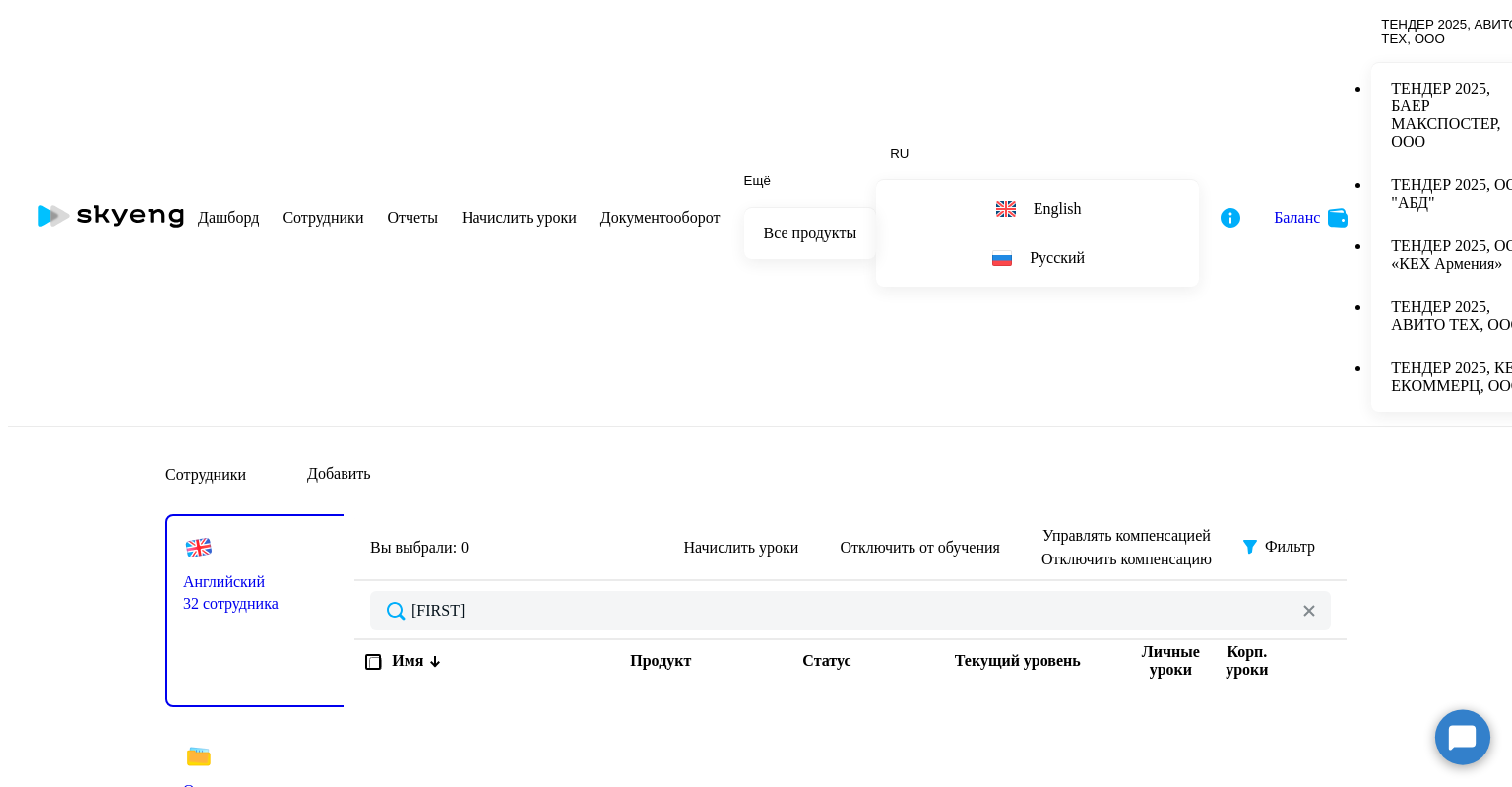 click on "Имя   Продукт   Статус   Текущий уровень   Личные уроки   Корп. уроки" at bounding box center (850, 788) 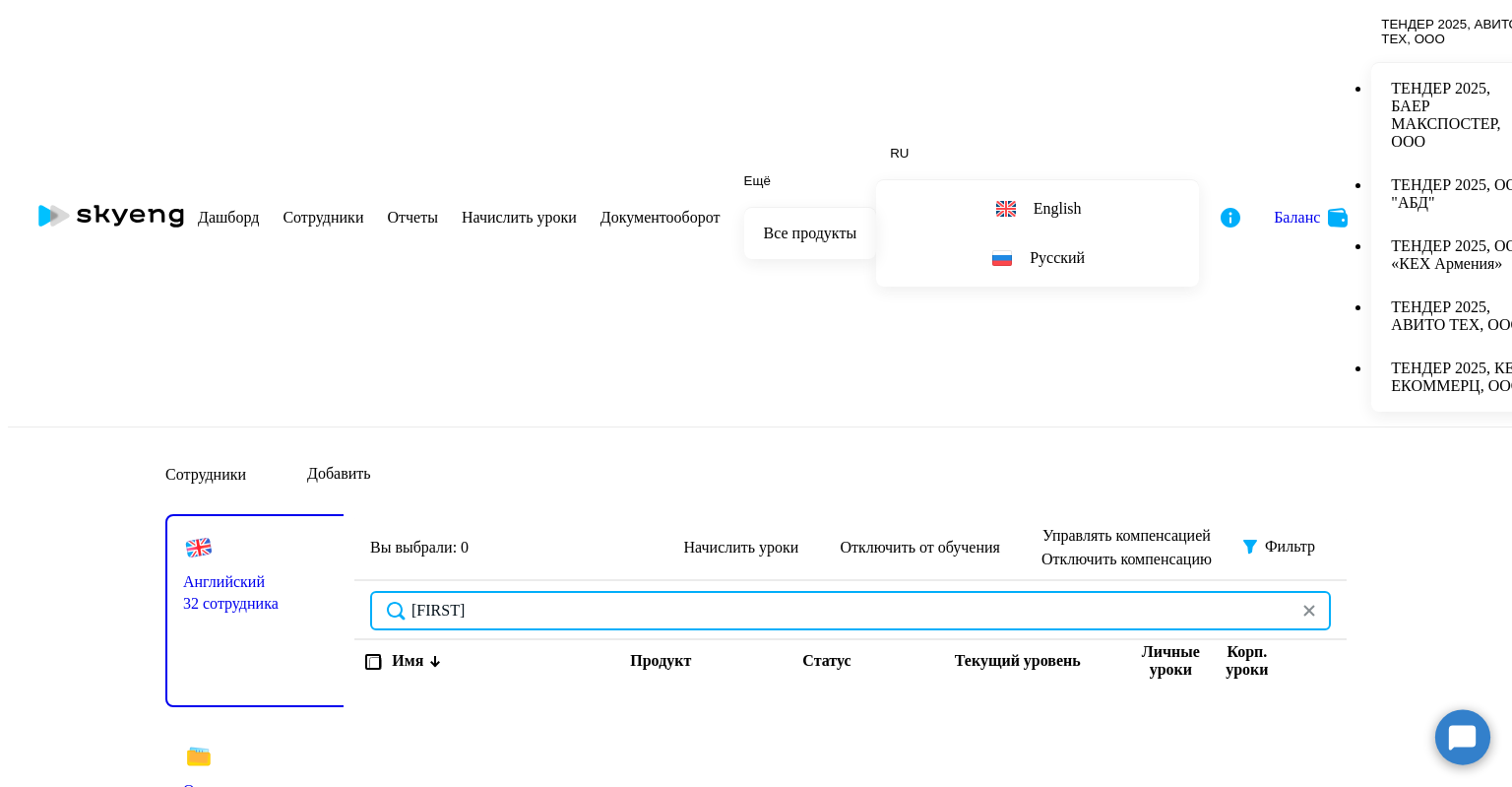 drag, startPoint x: 527, startPoint y: 261, endPoint x: 363, endPoint y: 245, distance: 164.7786 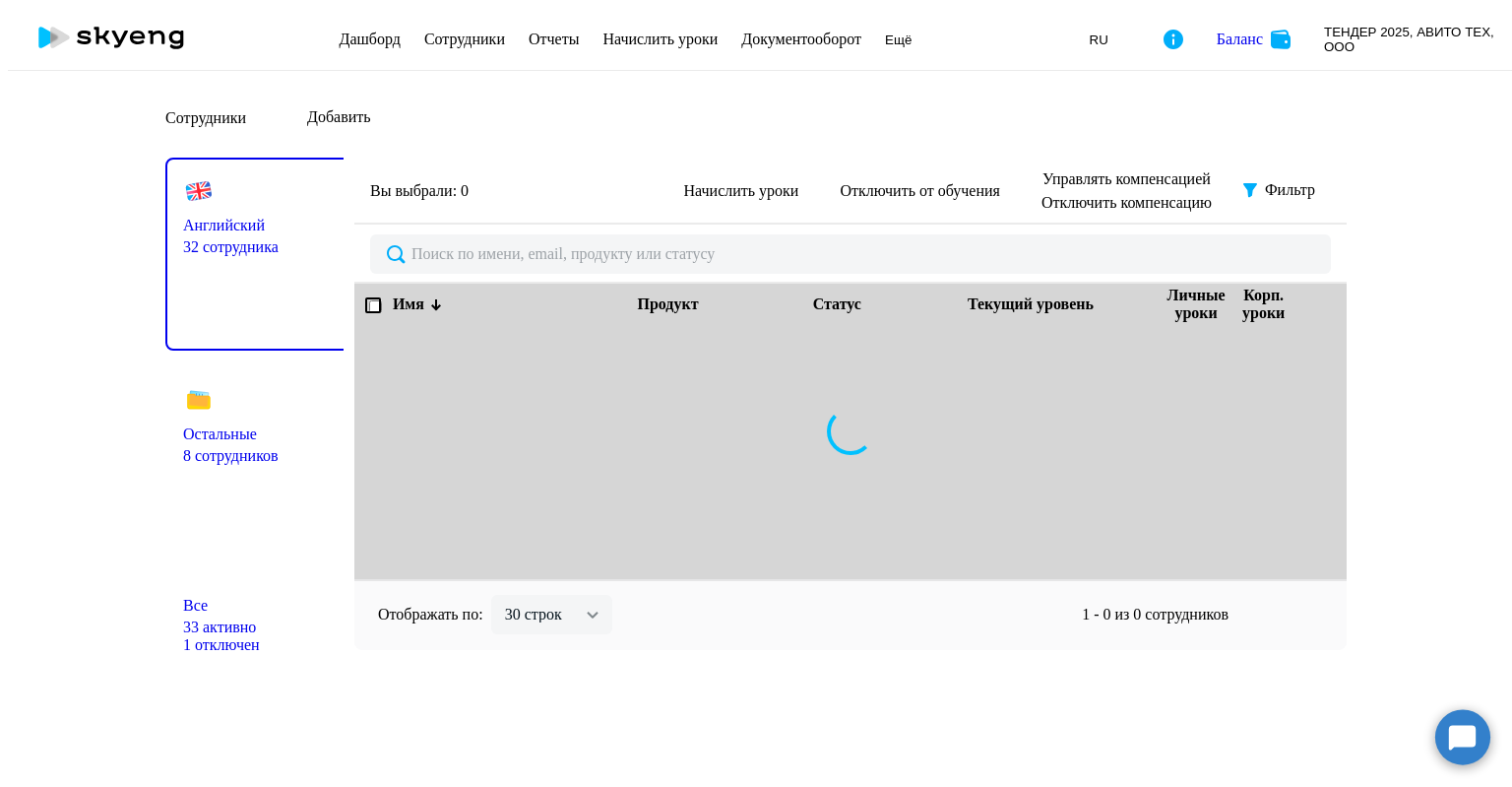 scroll, scrollTop: 0, scrollLeft: 0, axis: both 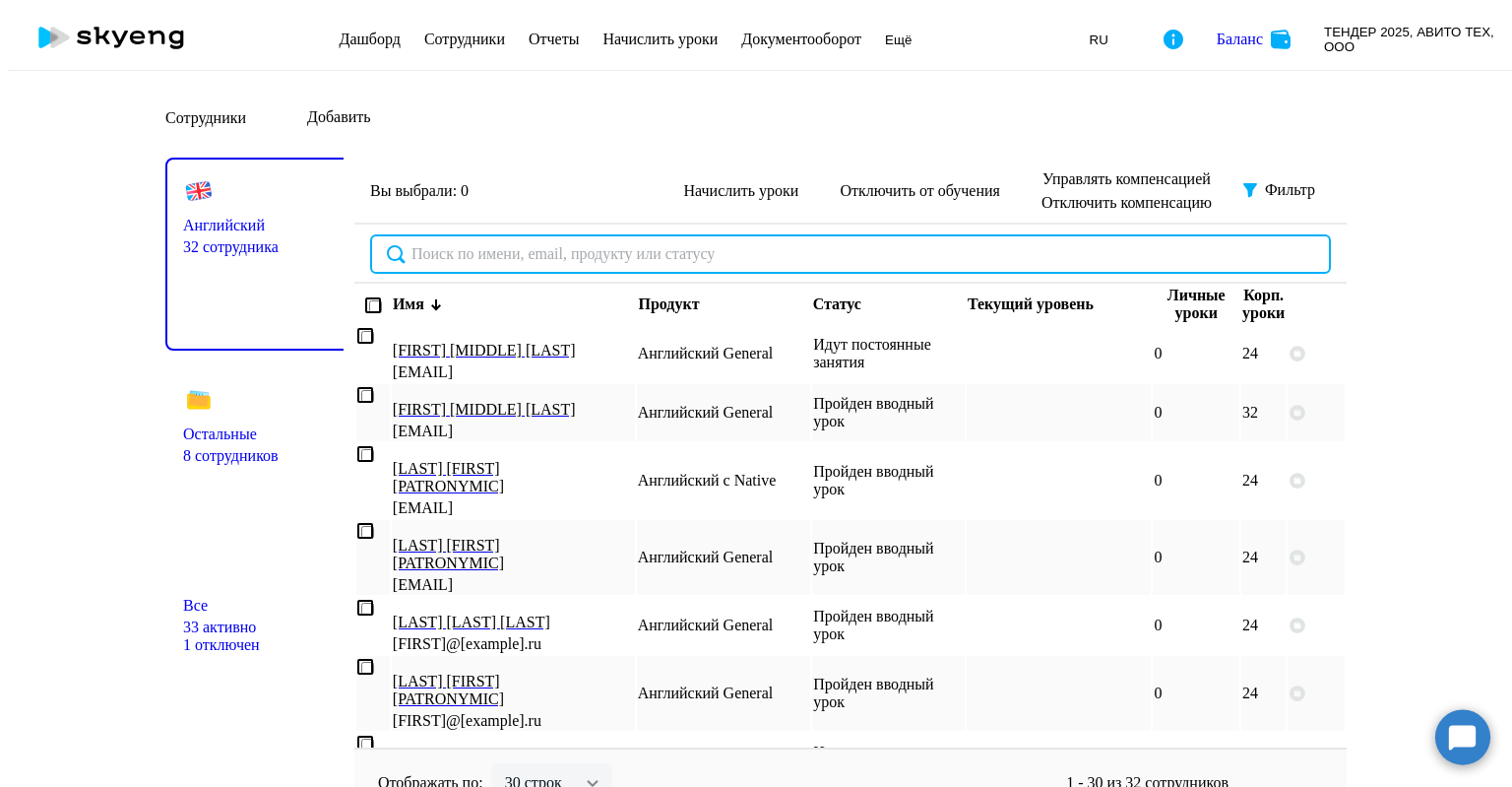 click at bounding box center [850, 254] 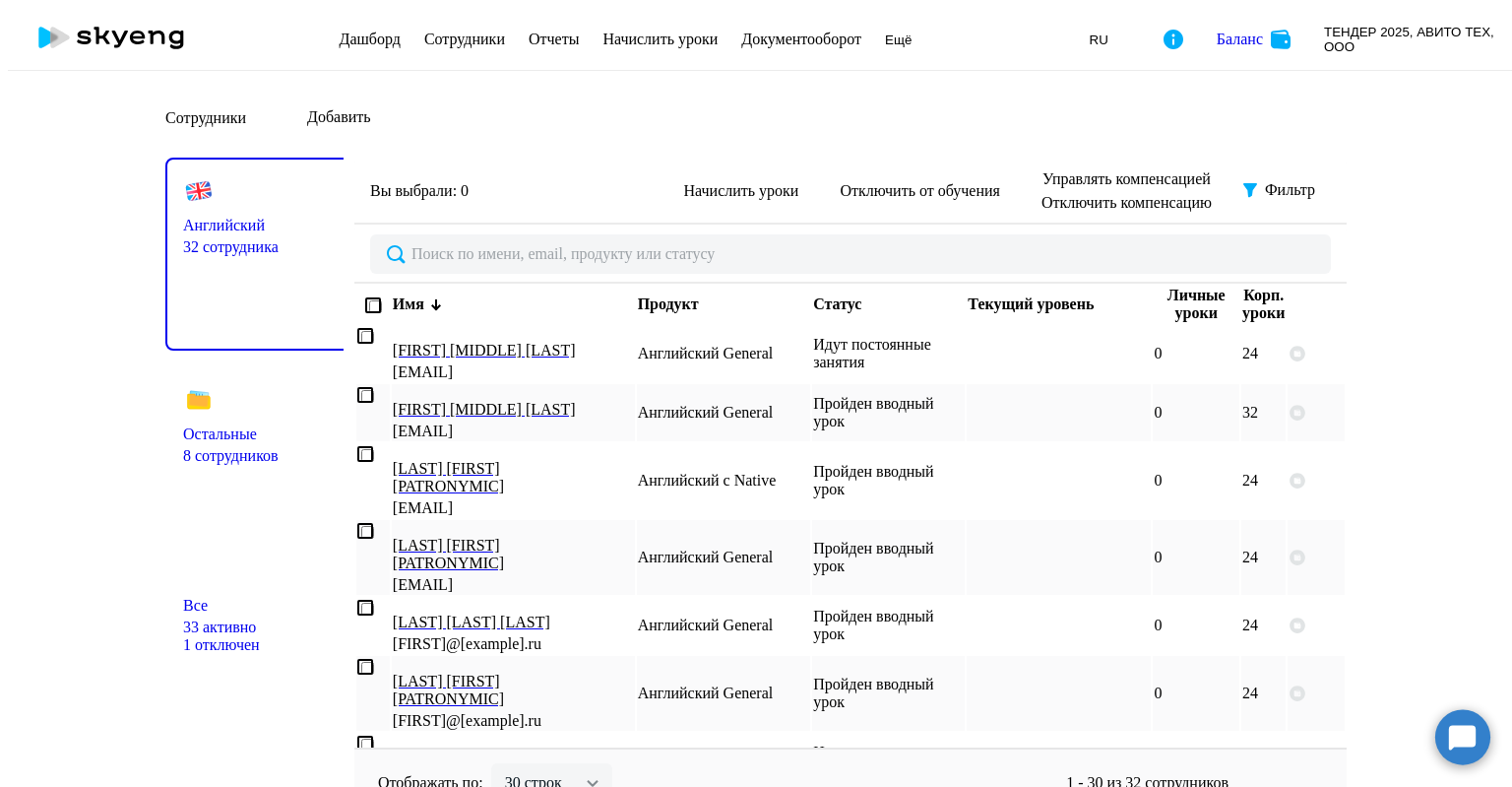 click on "Сотрудники
Добавить" at bounding box center (756, 118) 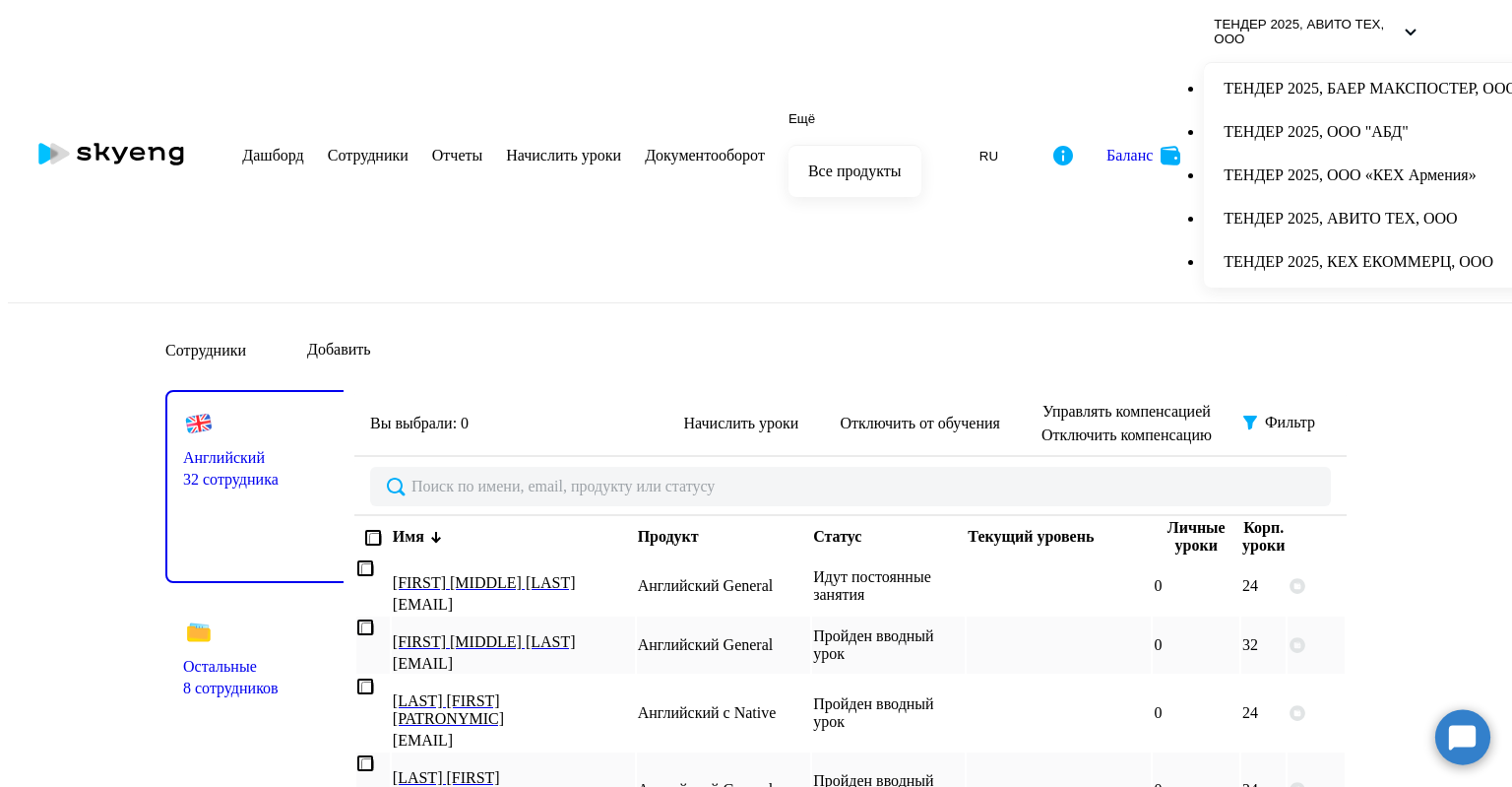 click at bounding box center (1463, 737) 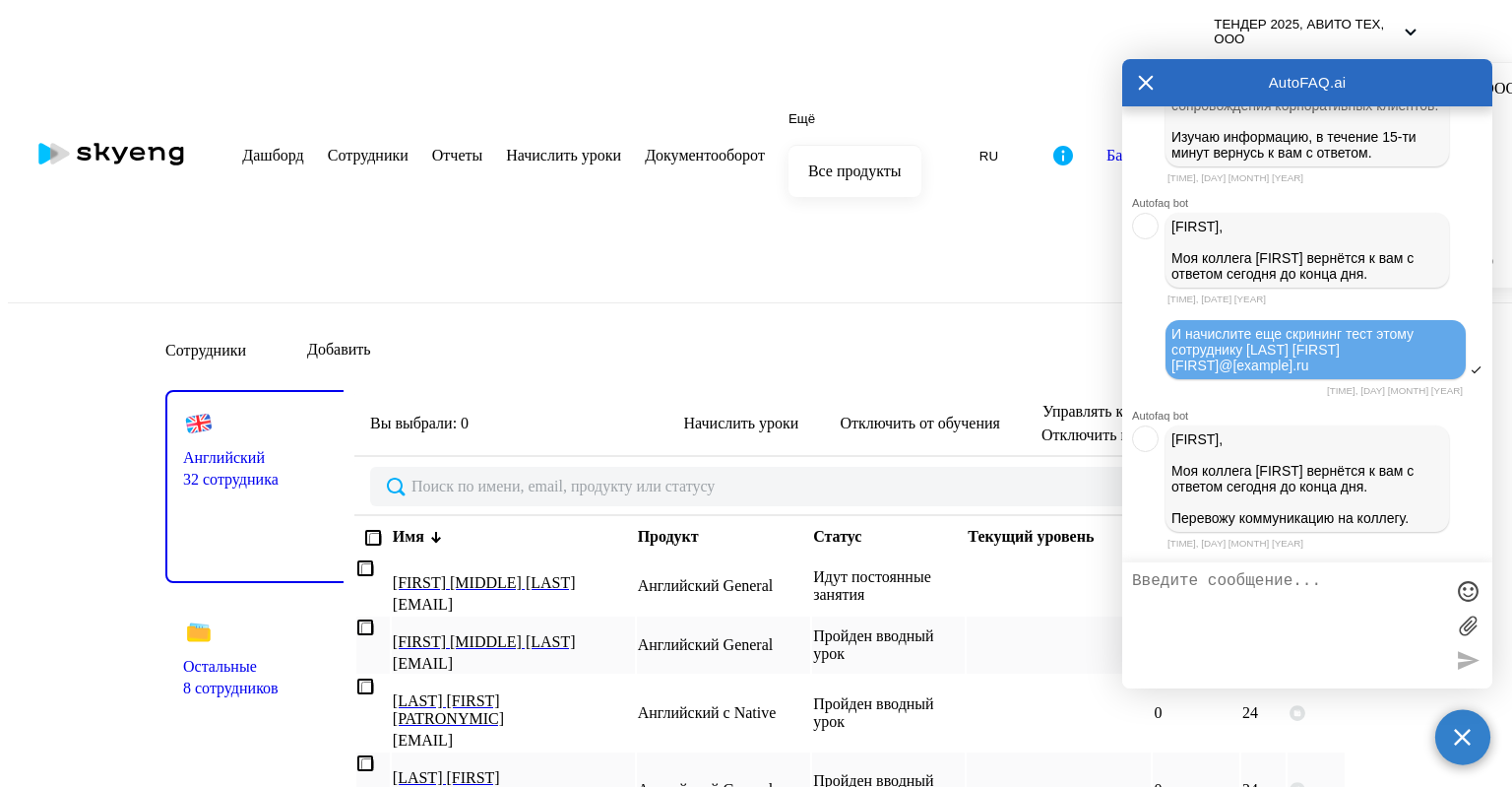 scroll, scrollTop: 10381, scrollLeft: 0, axis: vertical 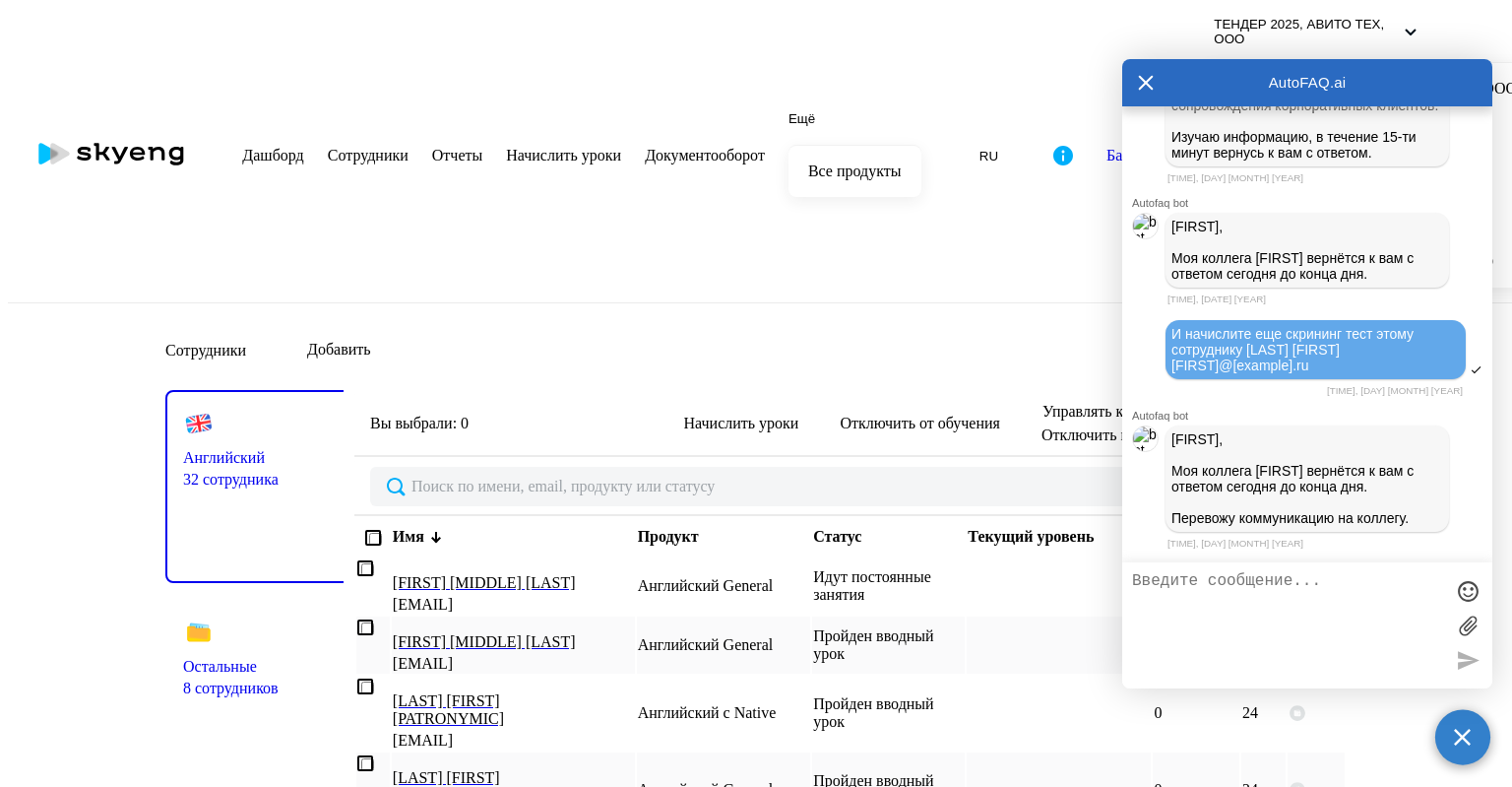 click at bounding box center [1288, 625] 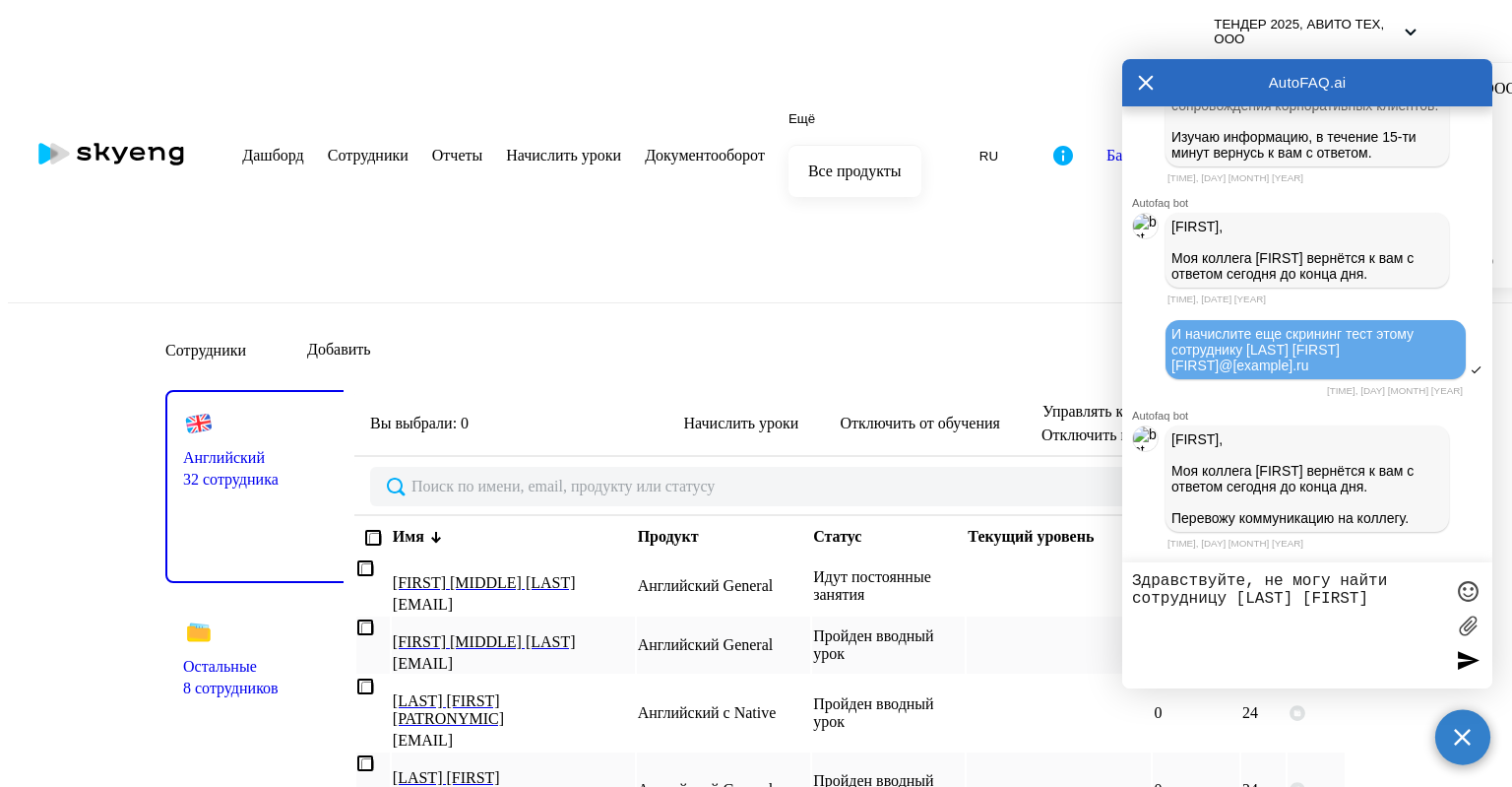 paste on "[EMAIL]" 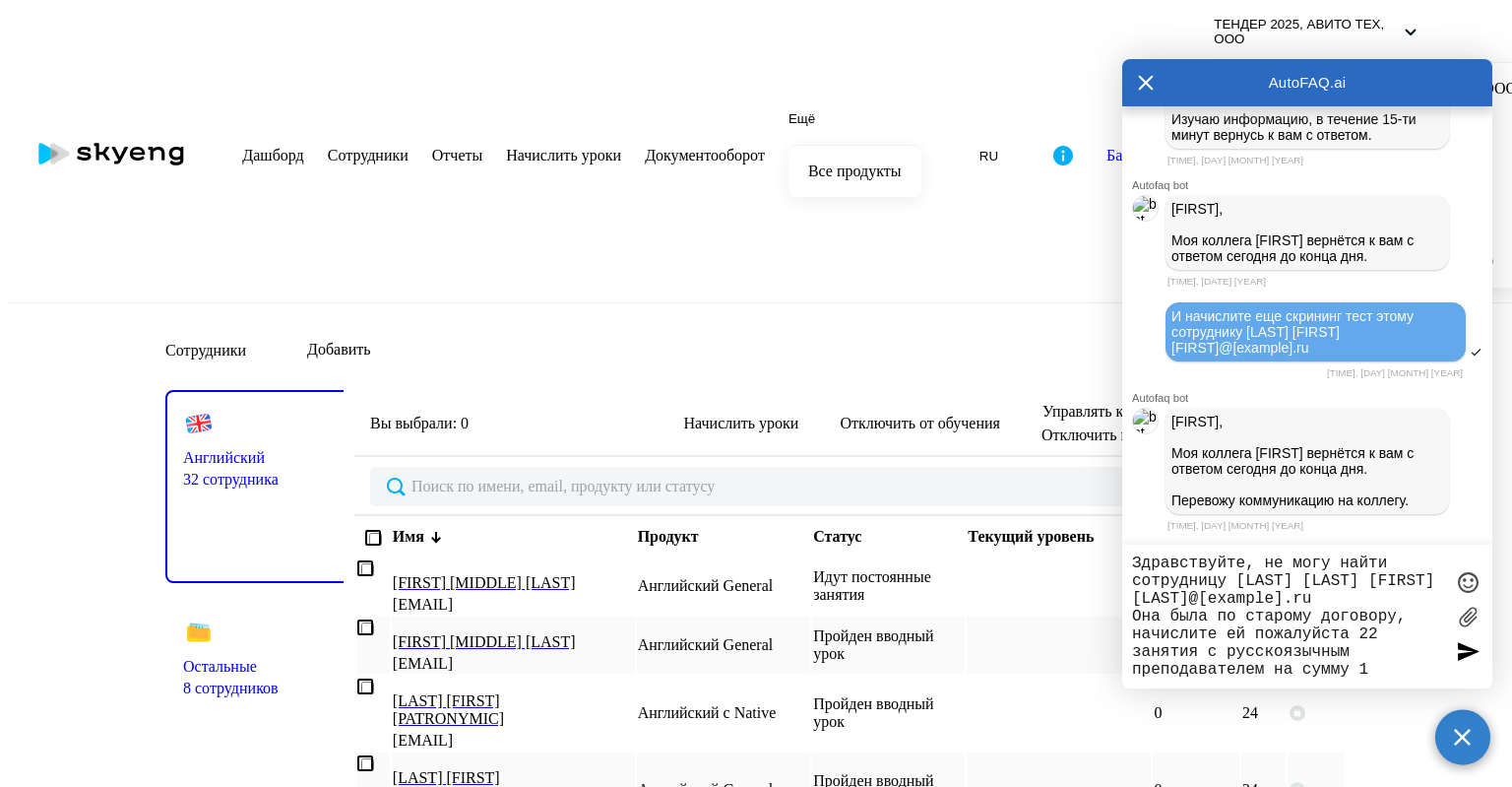 type on "Здравствуйте, не могу найти сотрудницу [LAST] [LAST] [FIRST] [LAST]@[example].ru
Она была по старому договору, начислите ей пожалуйста 22 занятия с русскоязычным преподавателем на сумму 1" 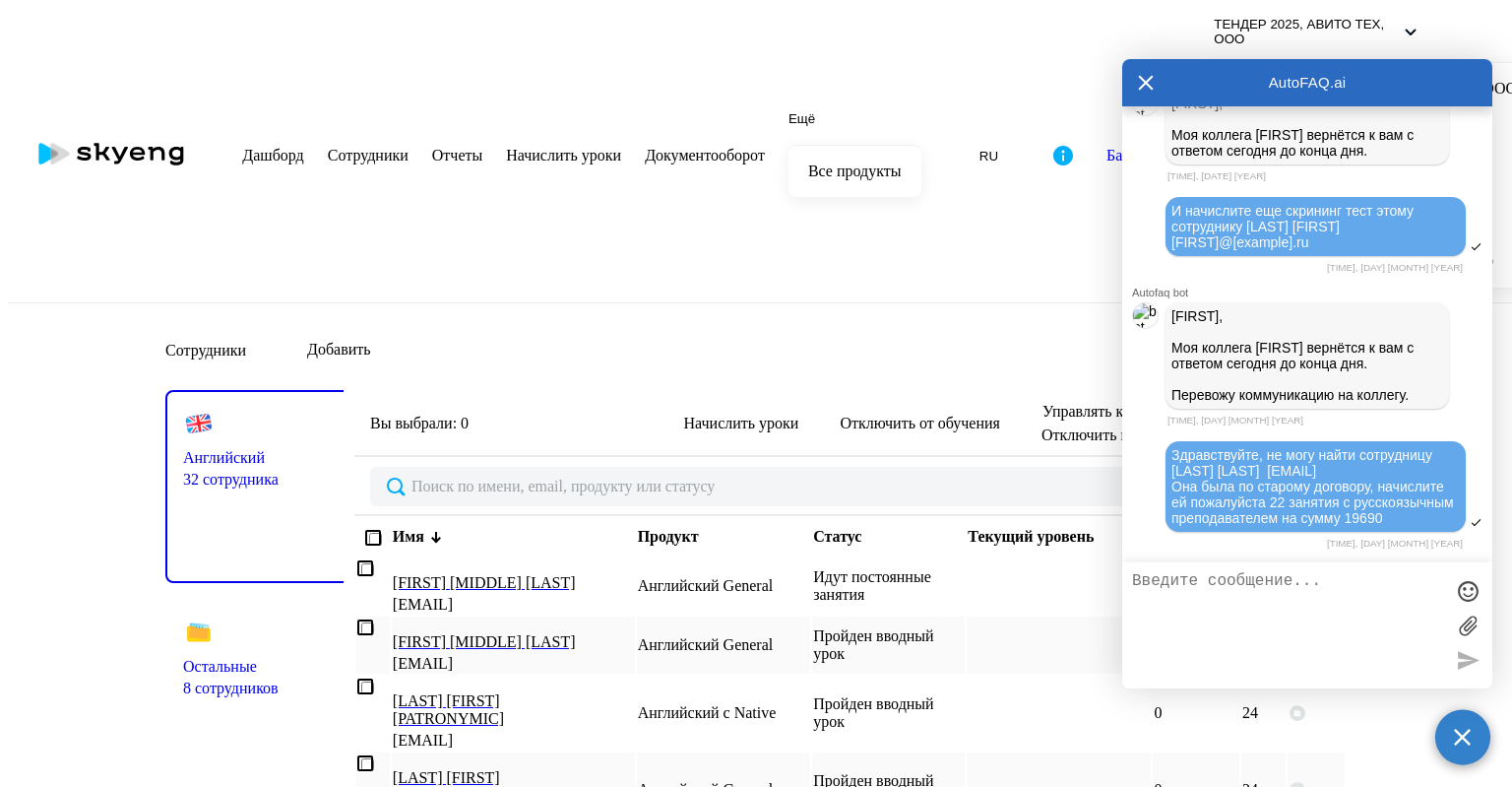 scroll, scrollTop: 10535, scrollLeft: 0, axis: vertical 